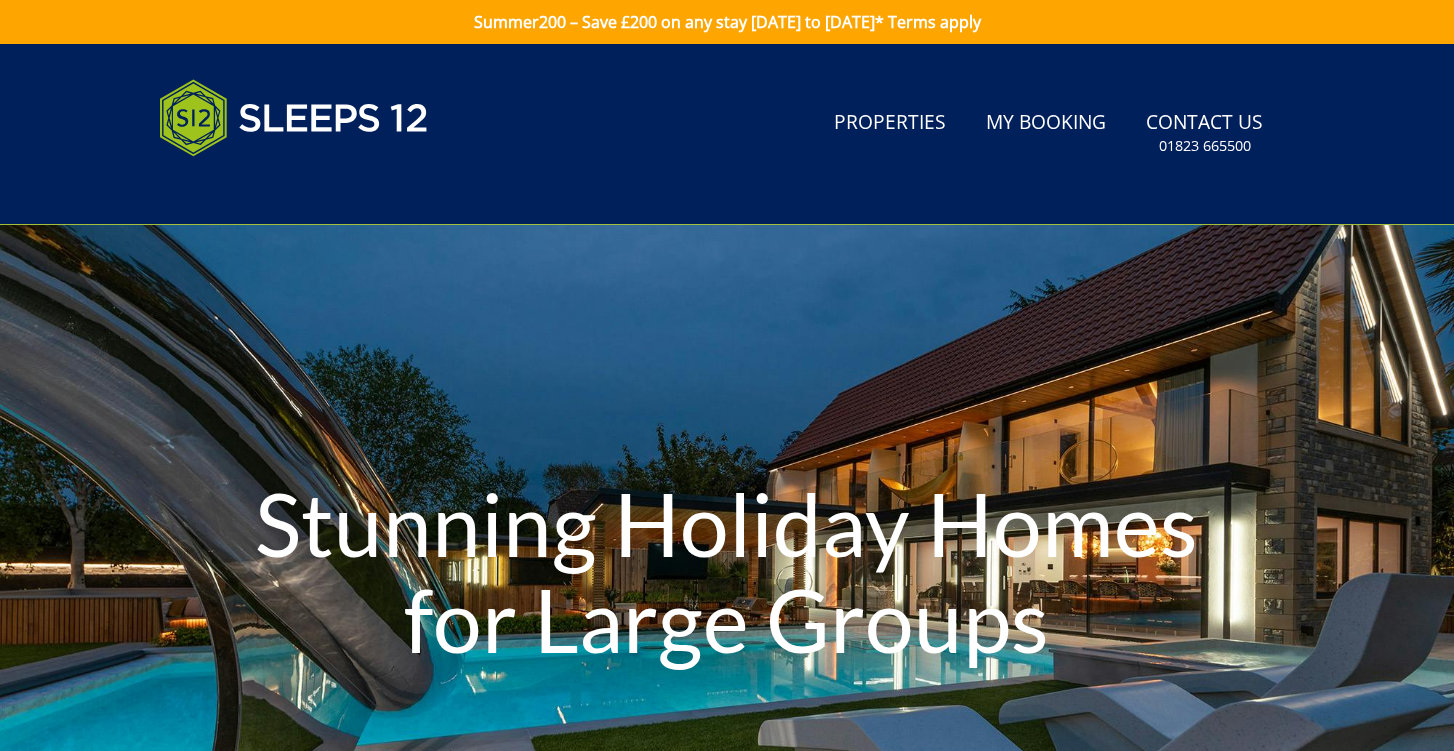 scroll, scrollTop: 0, scrollLeft: 0, axis: both 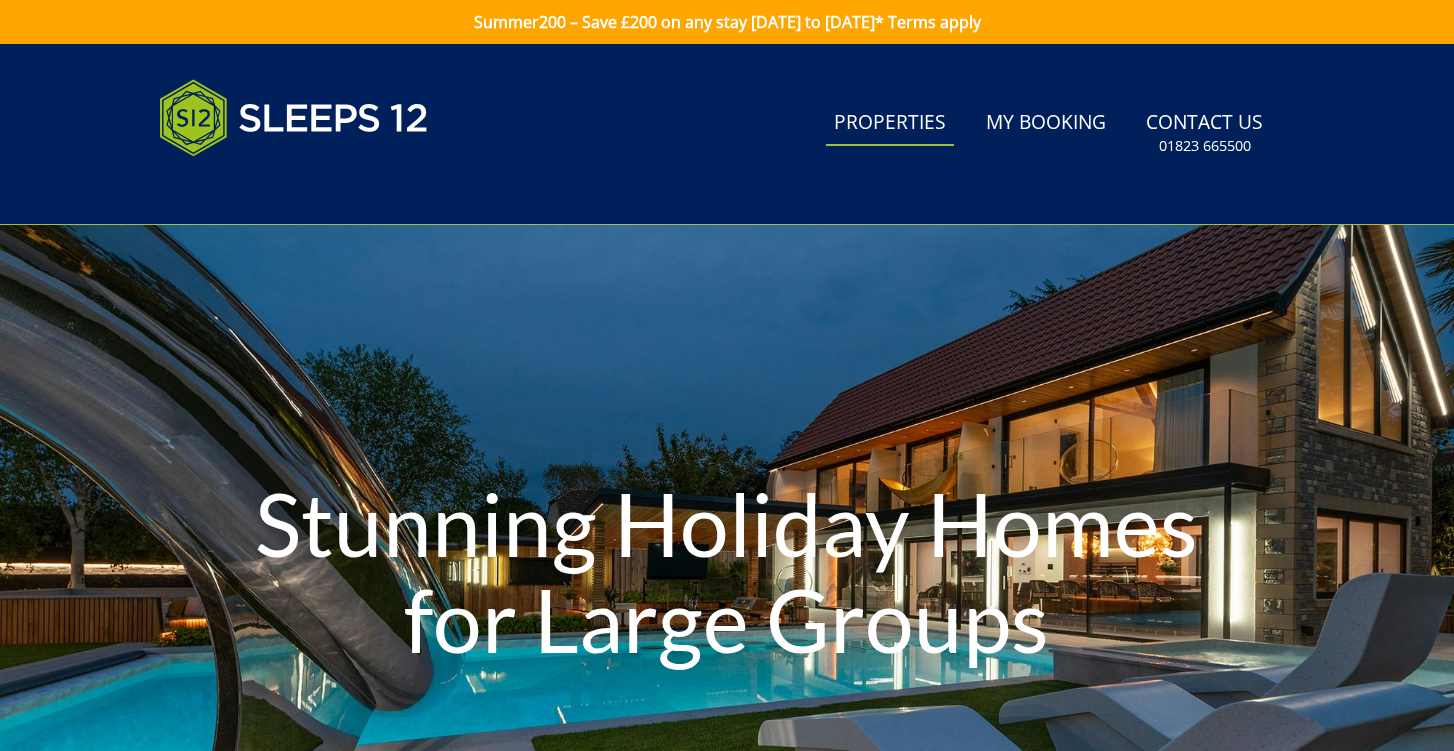 click on "Properties" at bounding box center [890, 123] 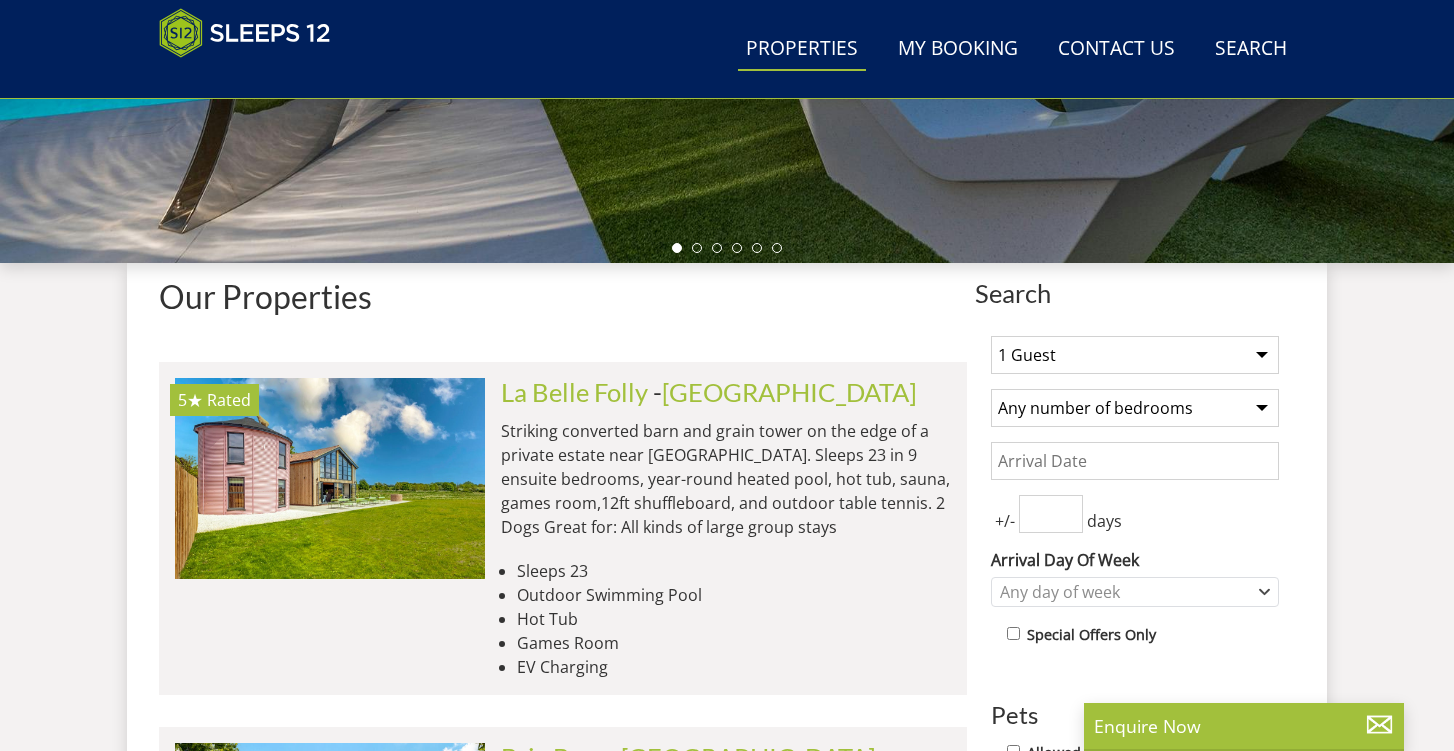scroll, scrollTop: 584, scrollLeft: 0, axis: vertical 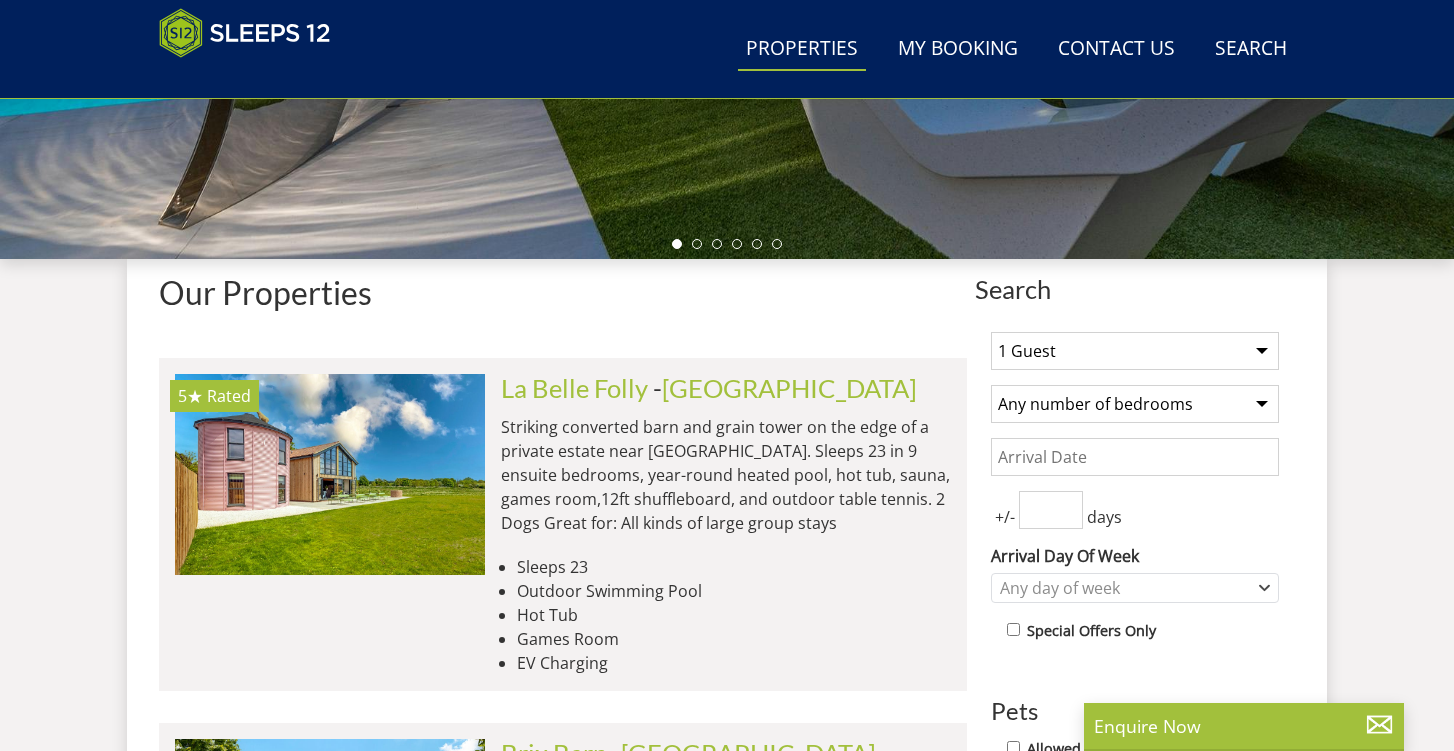 select on "25" 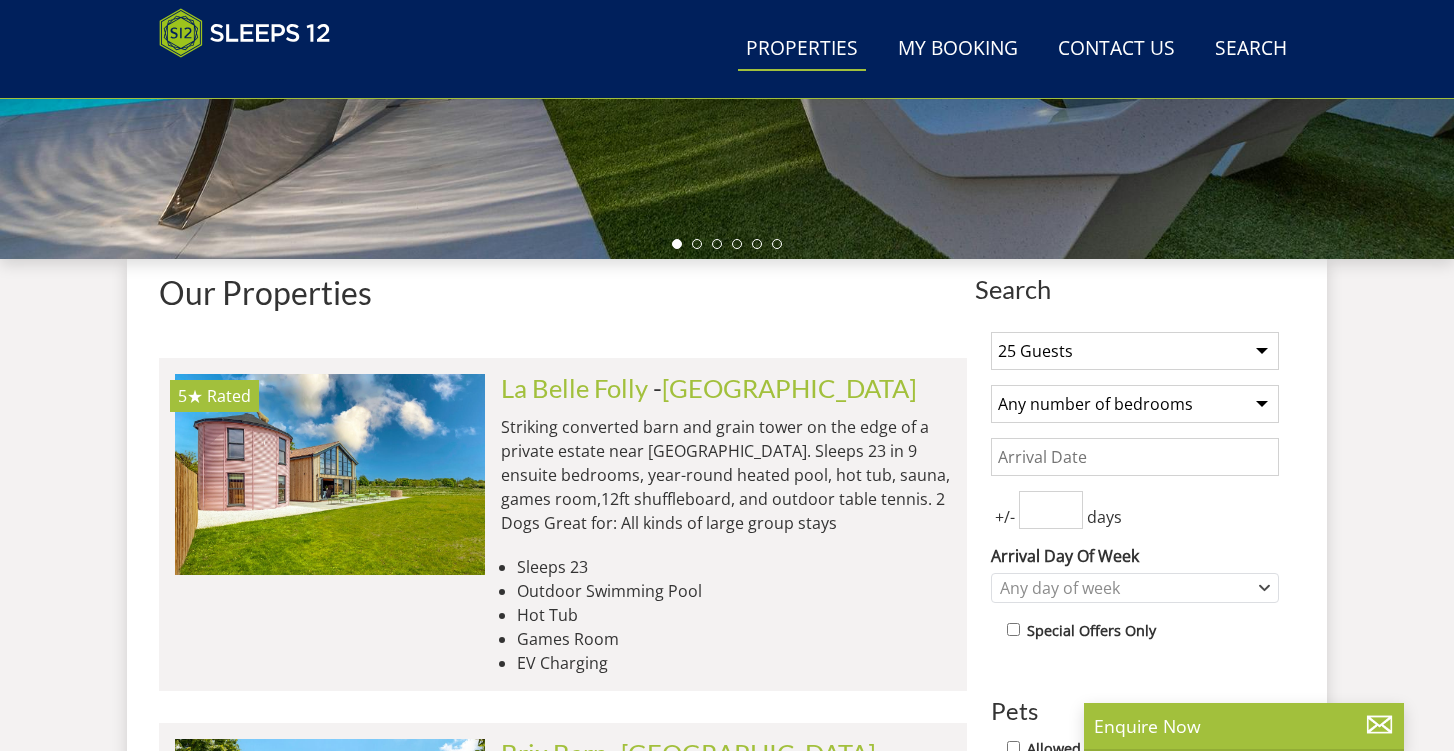 click on "1 Guest
2 Guests
3 Guests
4 Guests
5 Guests
6 Guests
7 Guests
8 Guests
9 Guests
10 Guests
11 Guests
12 Guests
13 Guests
14 Guests
15 Guests
16 Guests
17 Guests
18 Guests
19 Guests
20 Guests
21 Guests
22 Guests
23 Guests
24 Guests
25 Guests
26 Guests
27 Guests
28 Guests
29 Guests
30 Guests
31 Guests
32 Guests
Any number of bedrooms
4 Bedrooms
5 Bedrooms
6 Bedrooms
7 Bedrooms
8 Bedrooms
9 Bedrooms
10 Bedrooms
11 Bedrooms
12 Bedrooms
13 Bedrooms
14 Bedrooms
15 Bedrooms
16 Bedrooms
+/-
days
Arrival Day Of Week
[DATE]
[DATE]
[DATE]
[DATE]
[DATE]" at bounding box center [1135, 861] 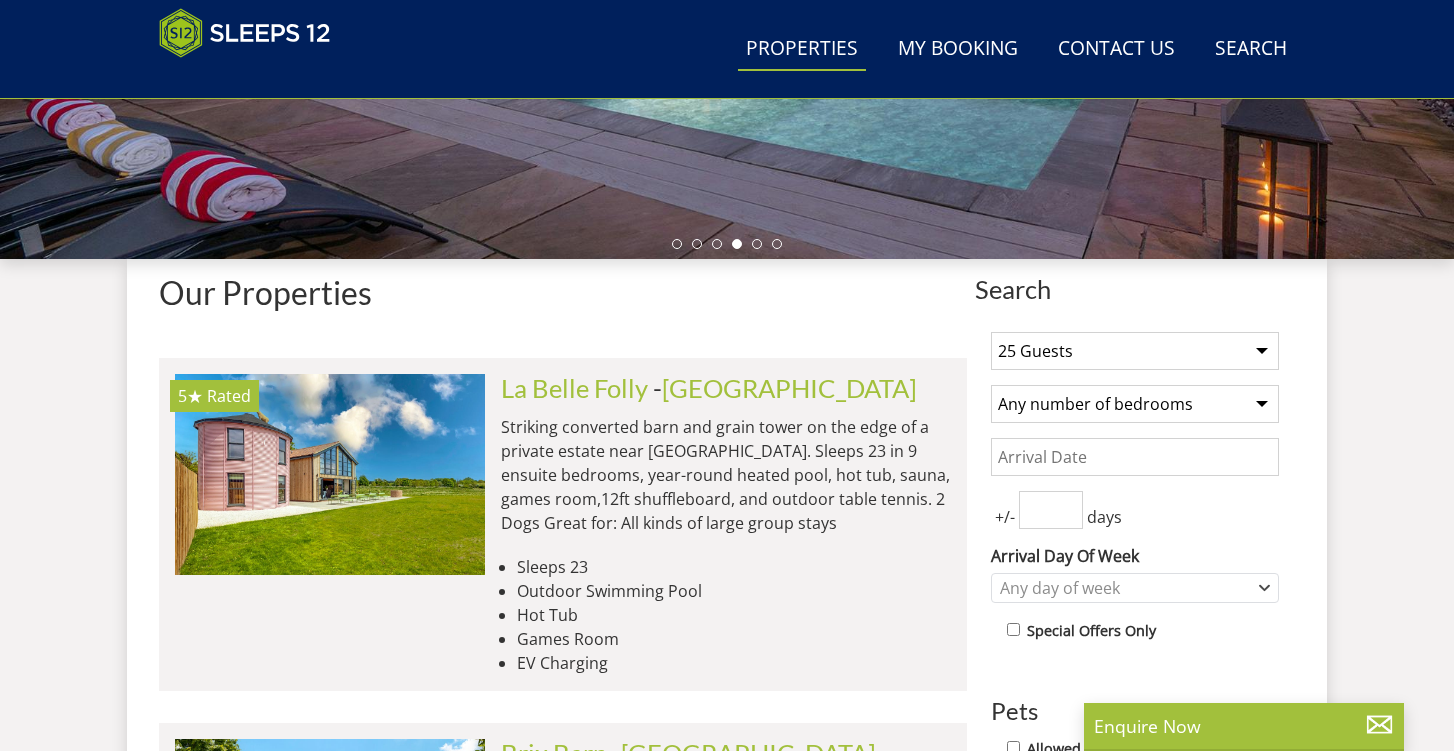 select on "10" 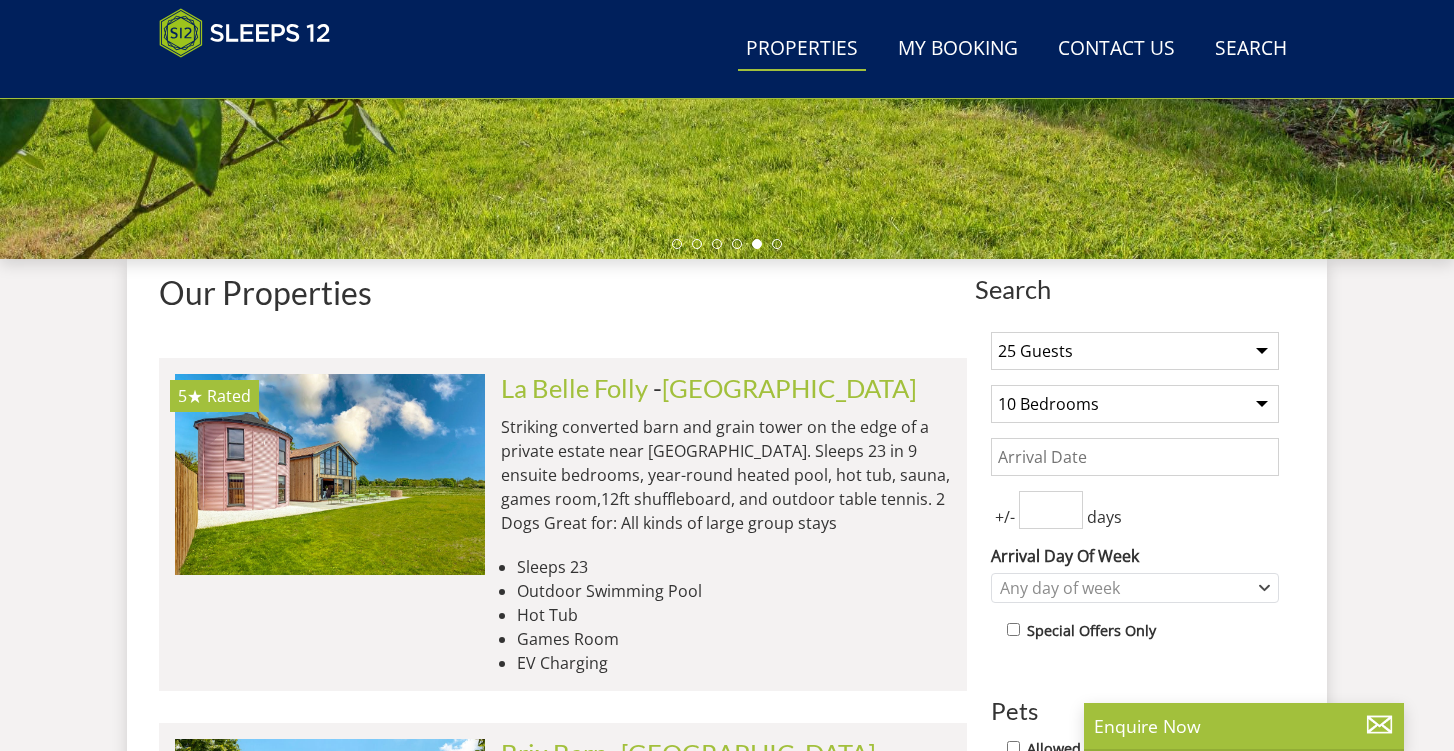 click on "Search
Menu
Properties
My Booking
Contact Us  [PHONE_NUMBER]
Search  Check Availability
Guests
1
2
3
4
5
6
7
8
9
10
11
12
13
14
15
16
17
18
19
20
21
22
23
24
25
26
27
28
29
30
31
32
Date
[DATE]
Search
Stunning Holiday Homes for Large Groups
Stunning Holiday Homes for Large Groups" at bounding box center [727, 4192] 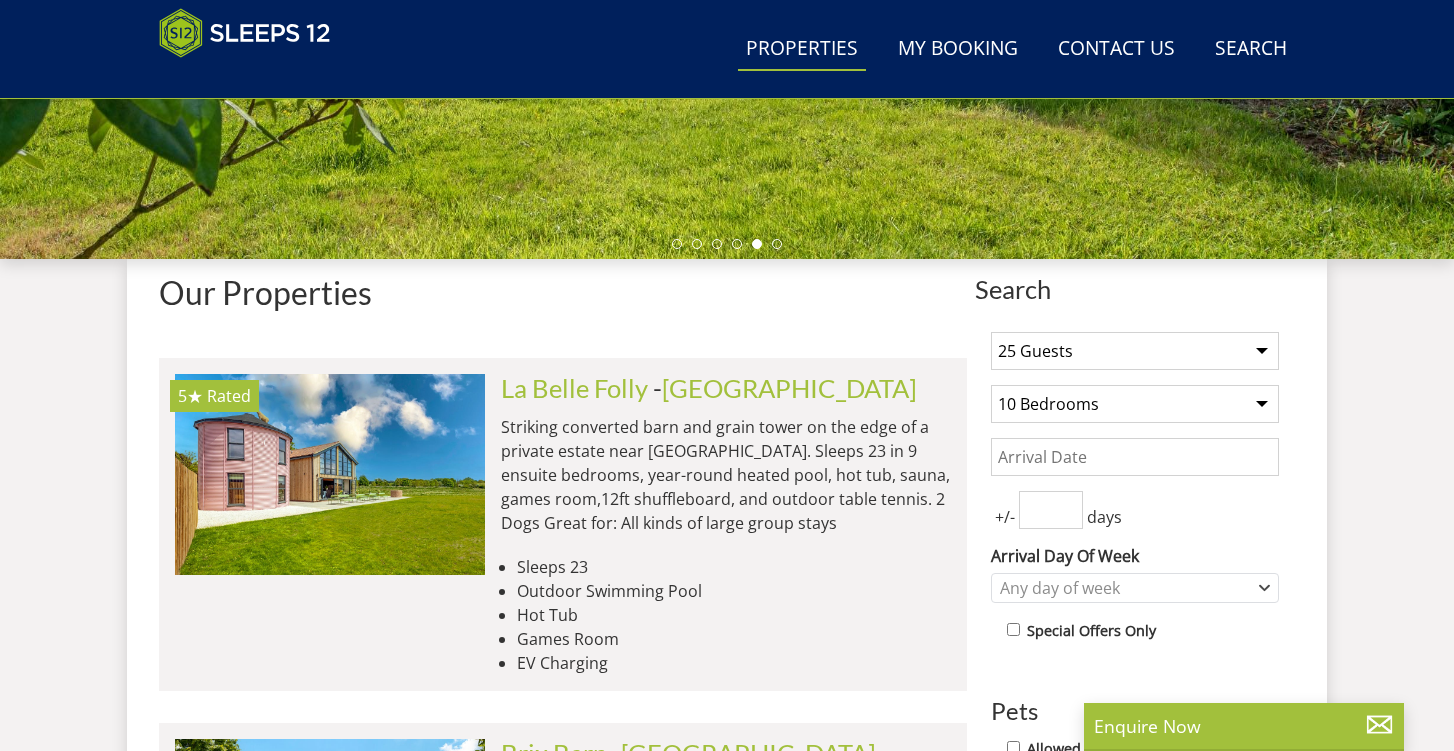 click on "Date" at bounding box center (1135, 457) 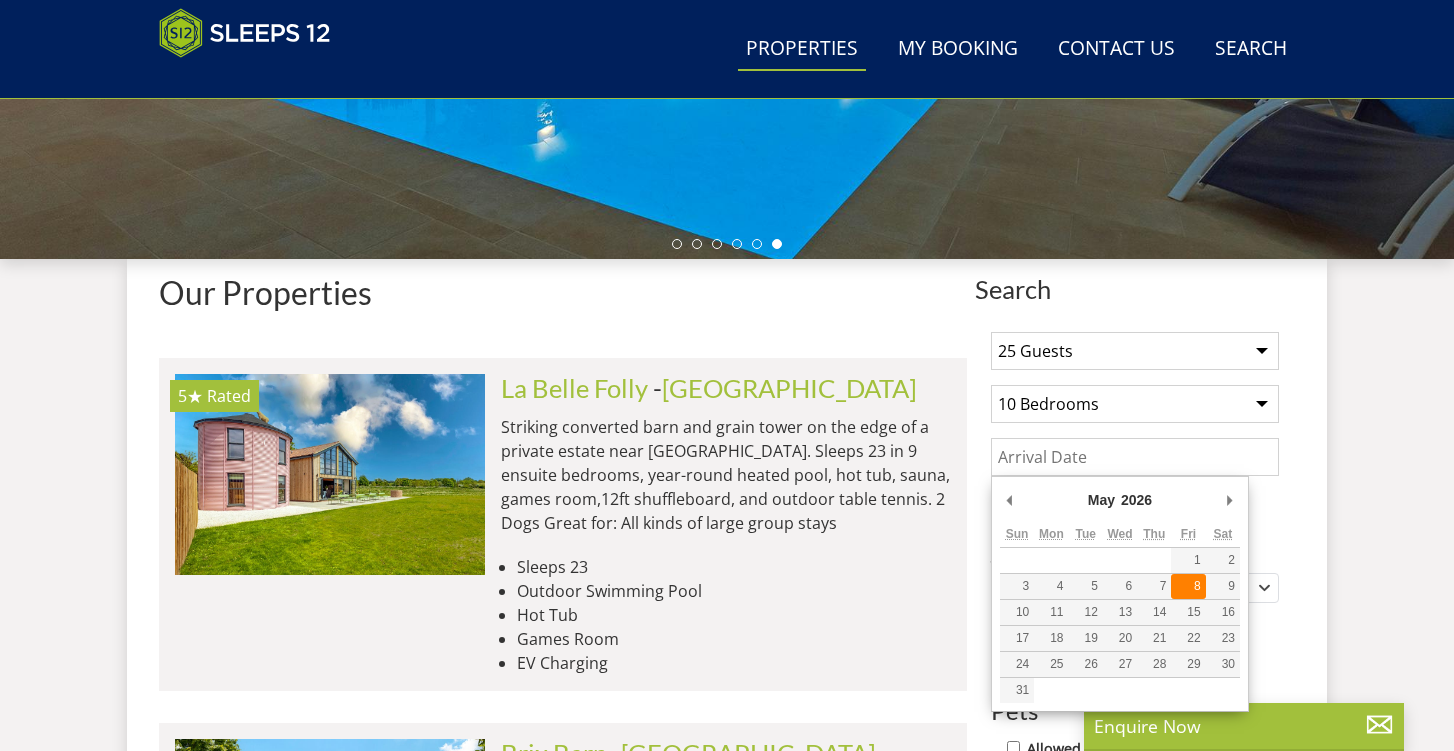 type on "[DATE]" 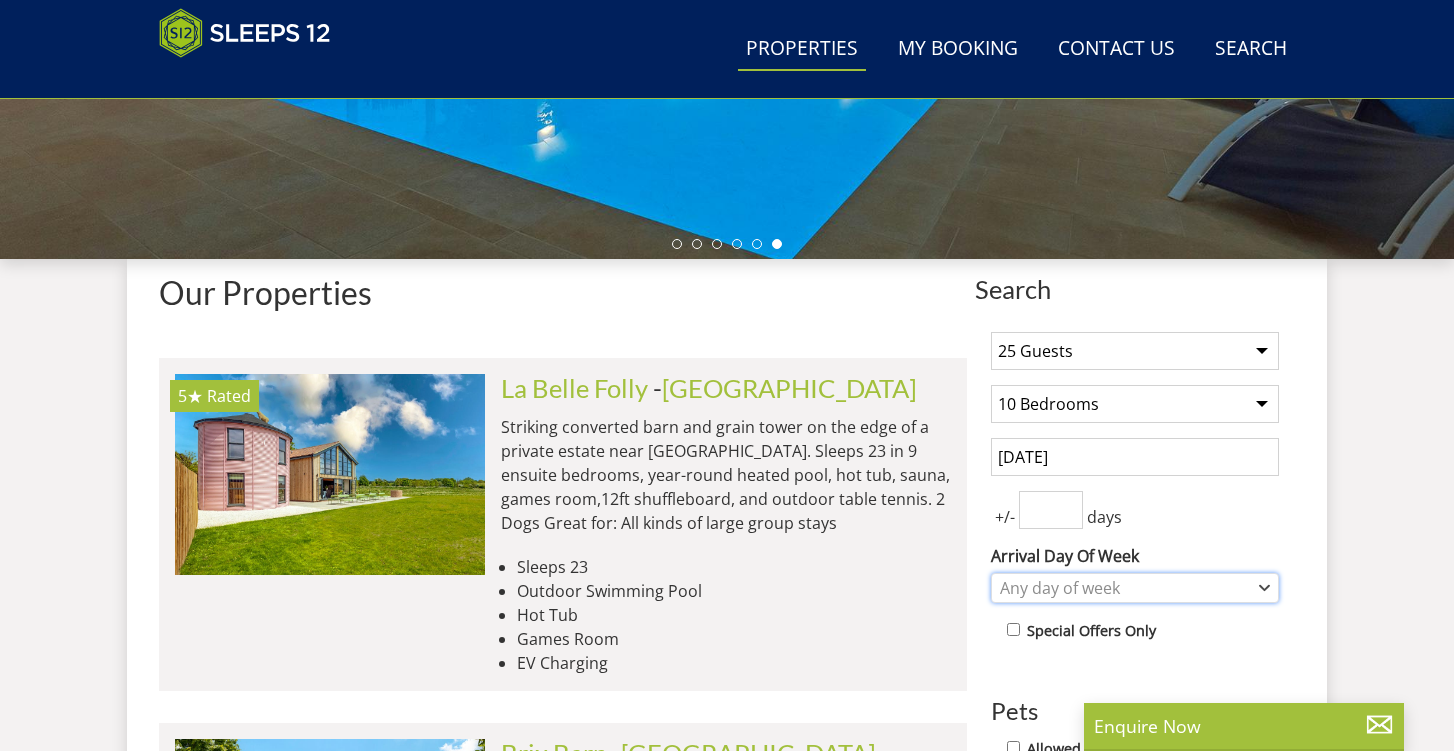 click on "Any day of week" at bounding box center [1124, 588] 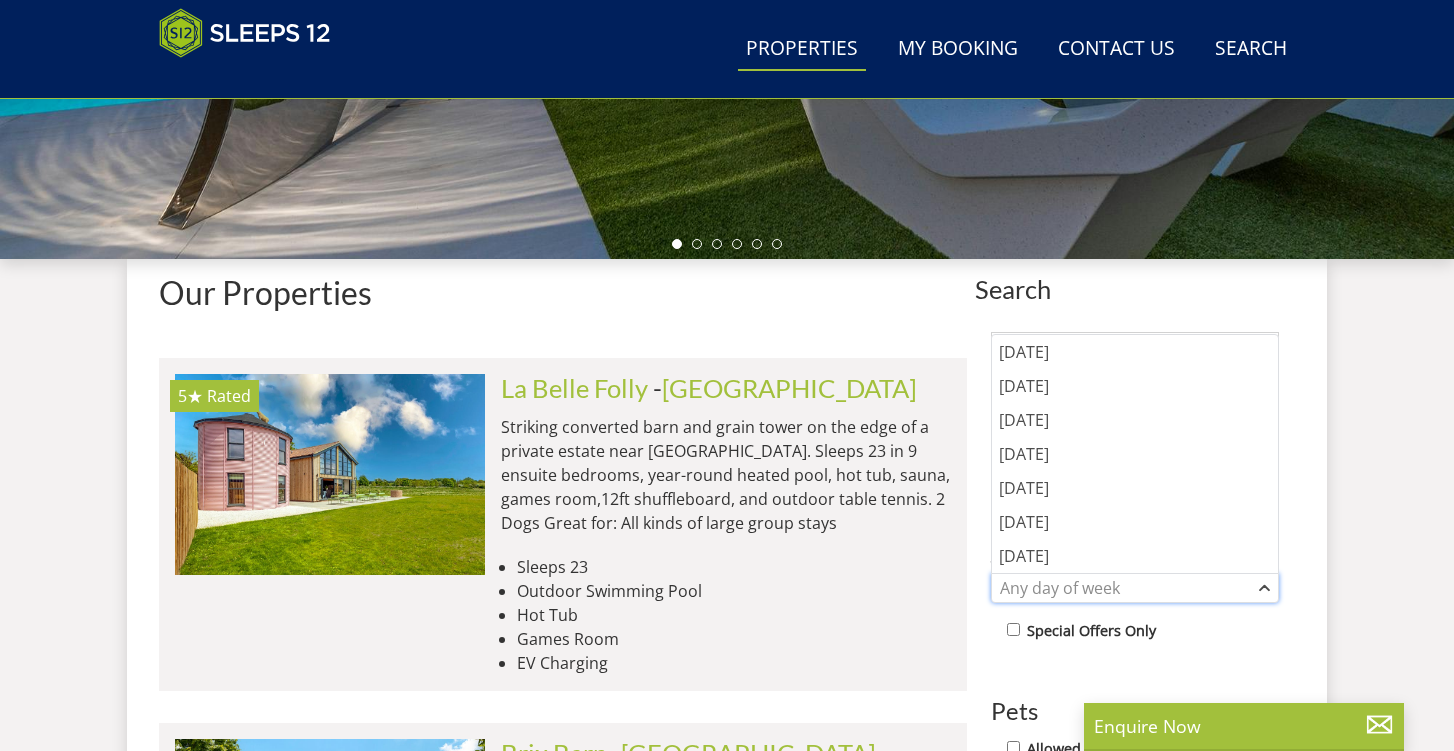click on "Any day of week" at bounding box center (1124, 588) 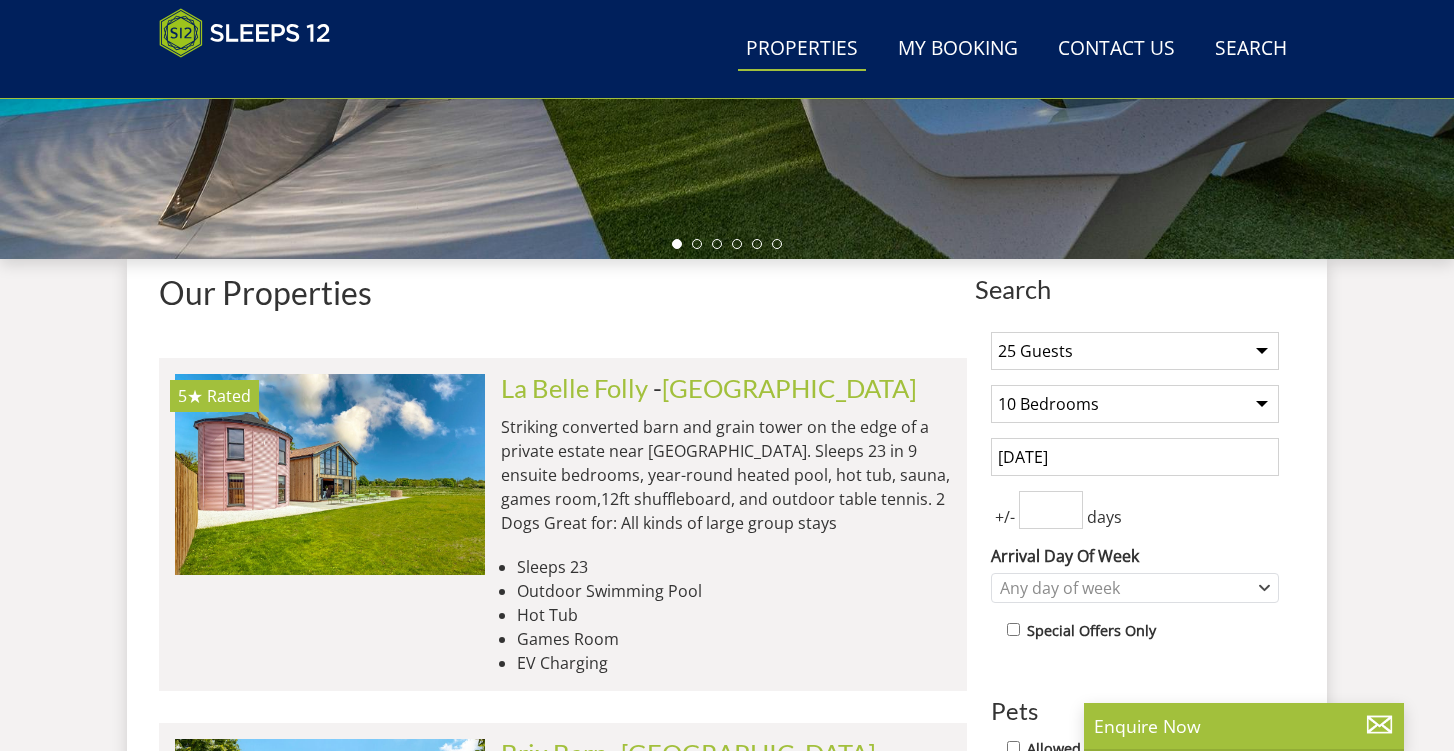 type on "0" 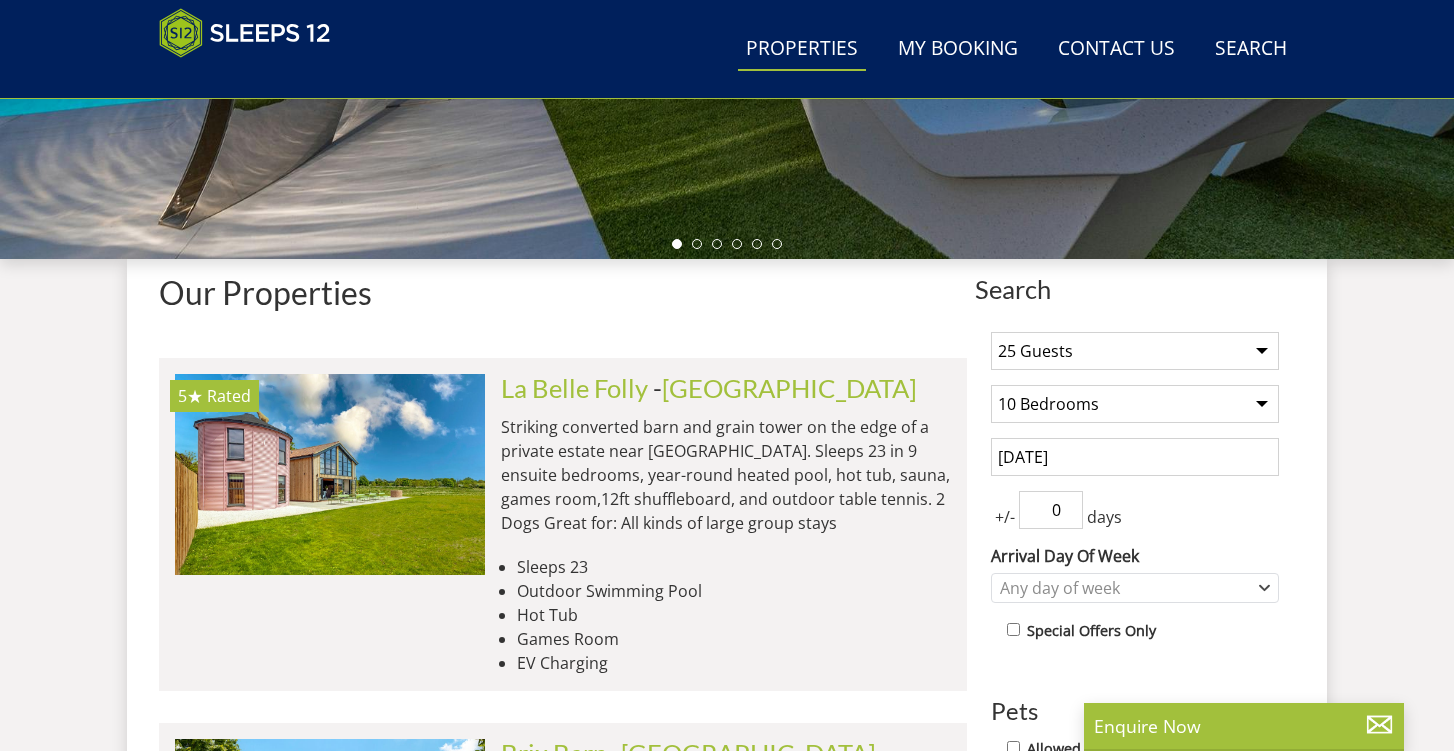 click on "0" at bounding box center [1051, 510] 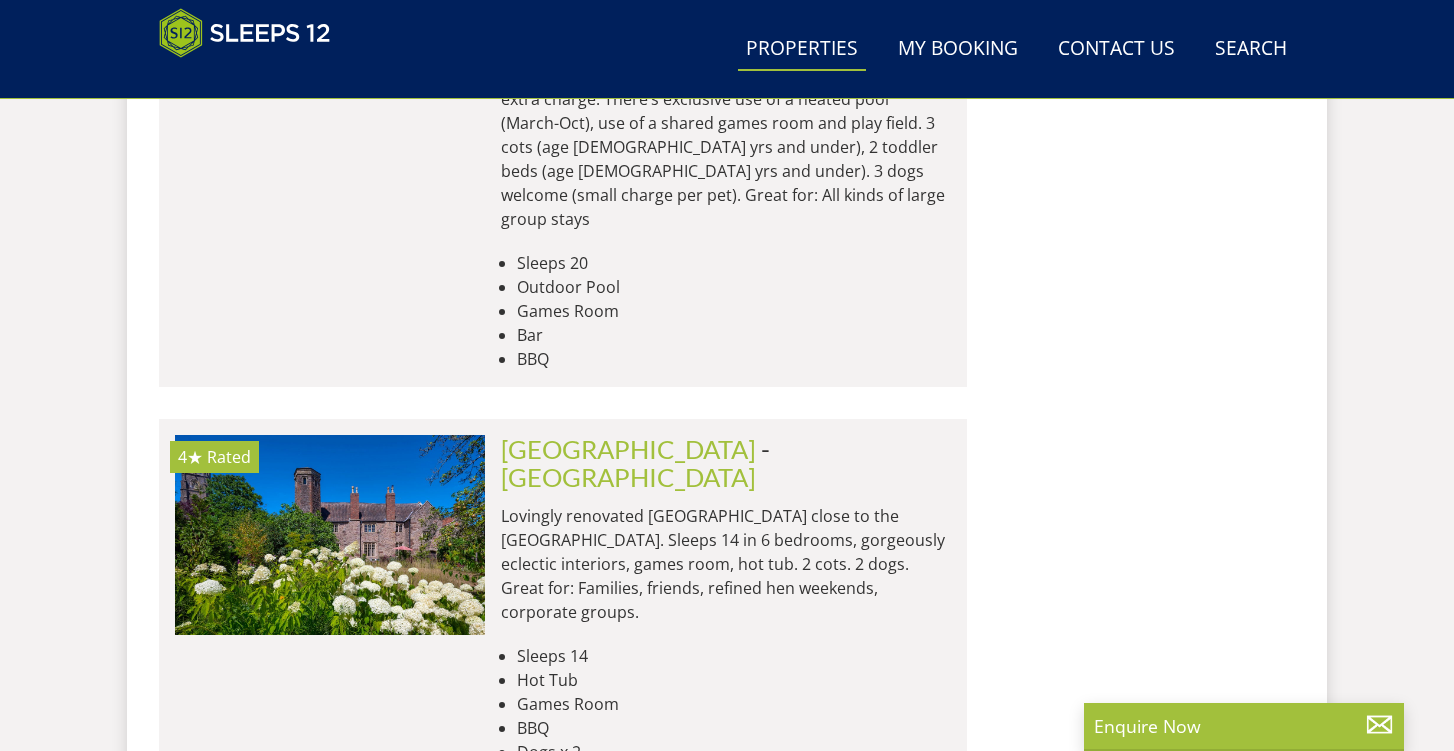 scroll, scrollTop: 5222, scrollLeft: 0, axis: vertical 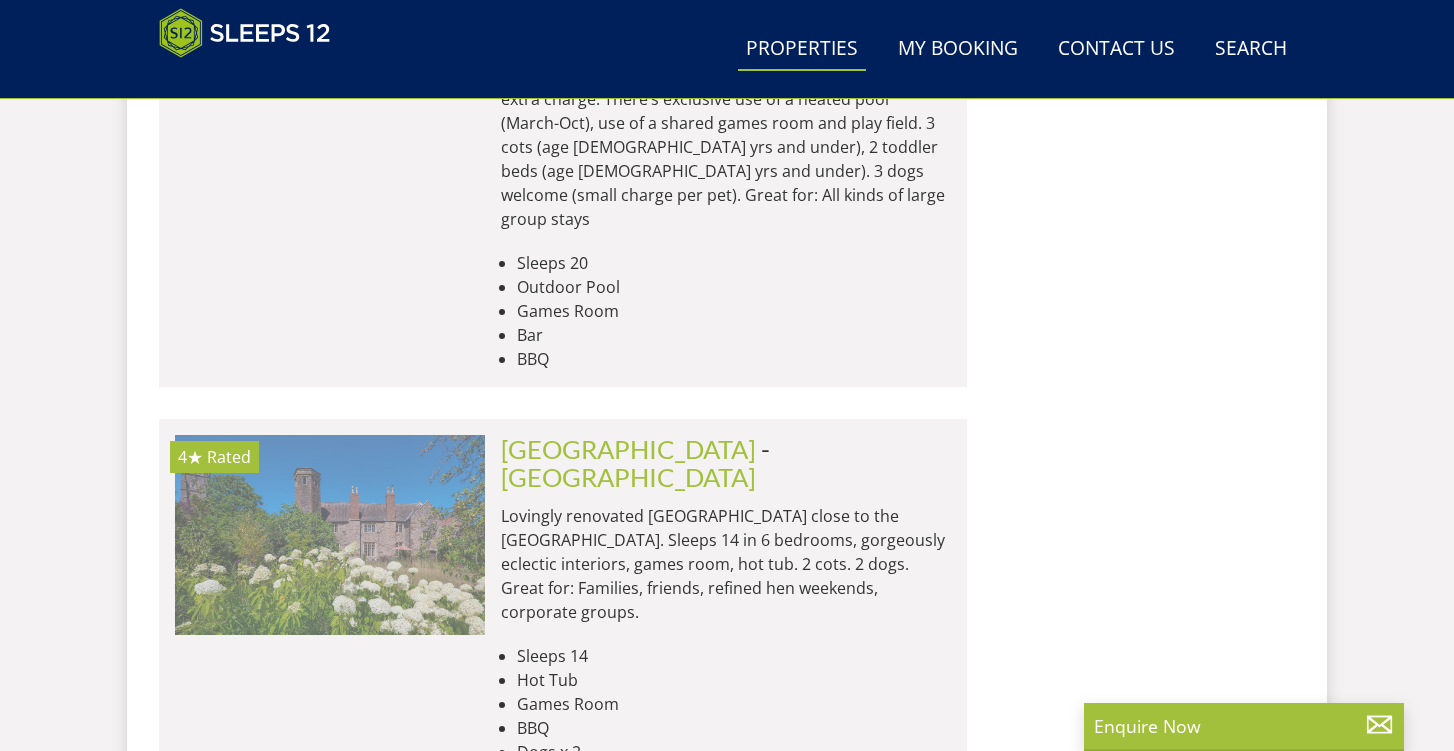 click at bounding box center [330, 535] 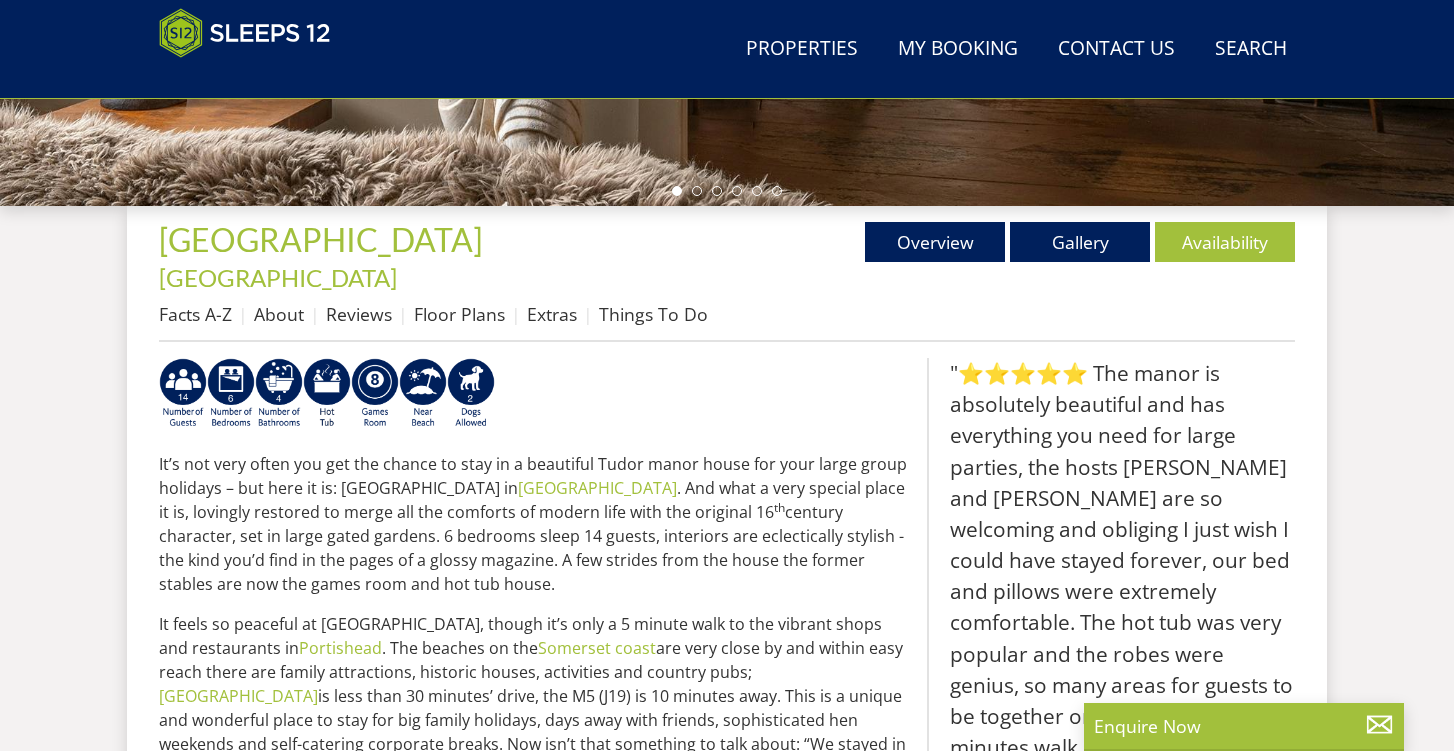 scroll, scrollTop: 579, scrollLeft: 0, axis: vertical 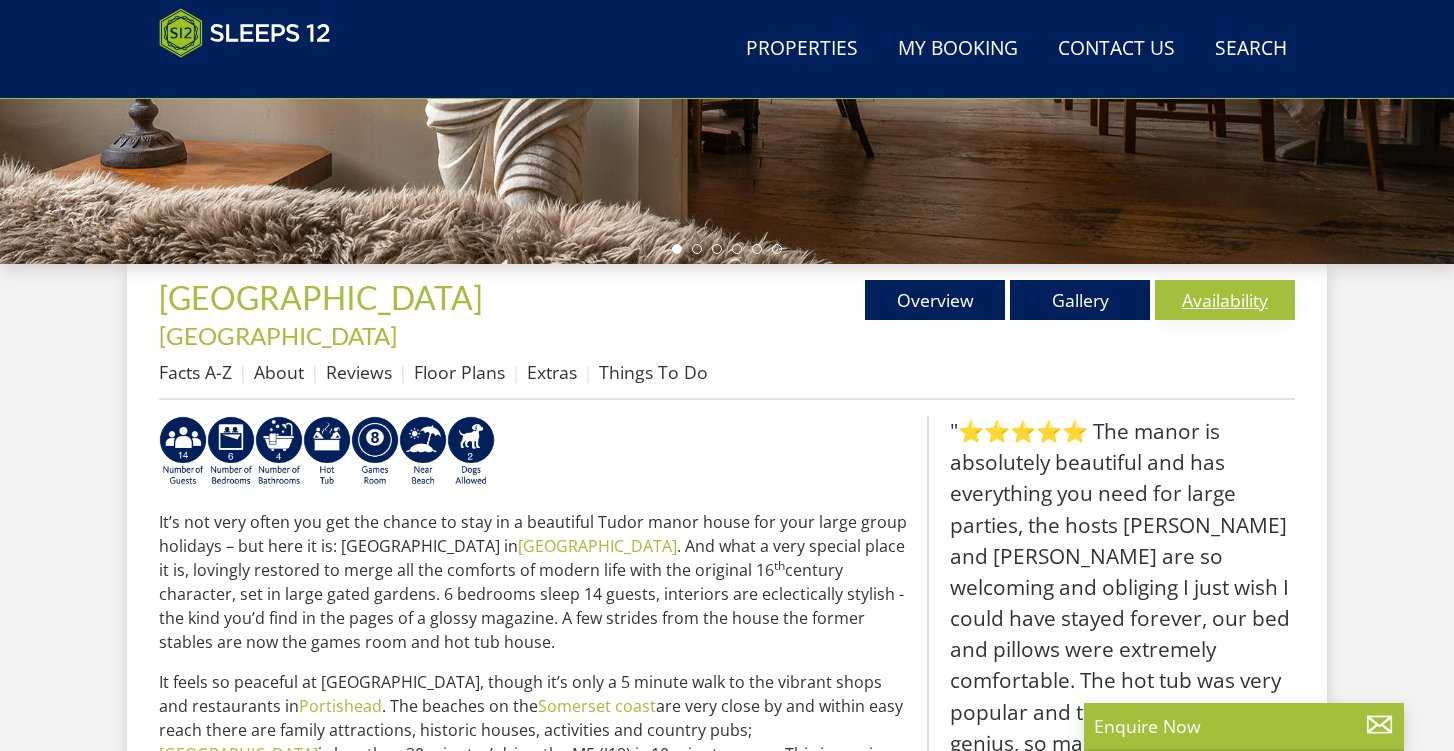 click on "Availability" at bounding box center [1225, 300] 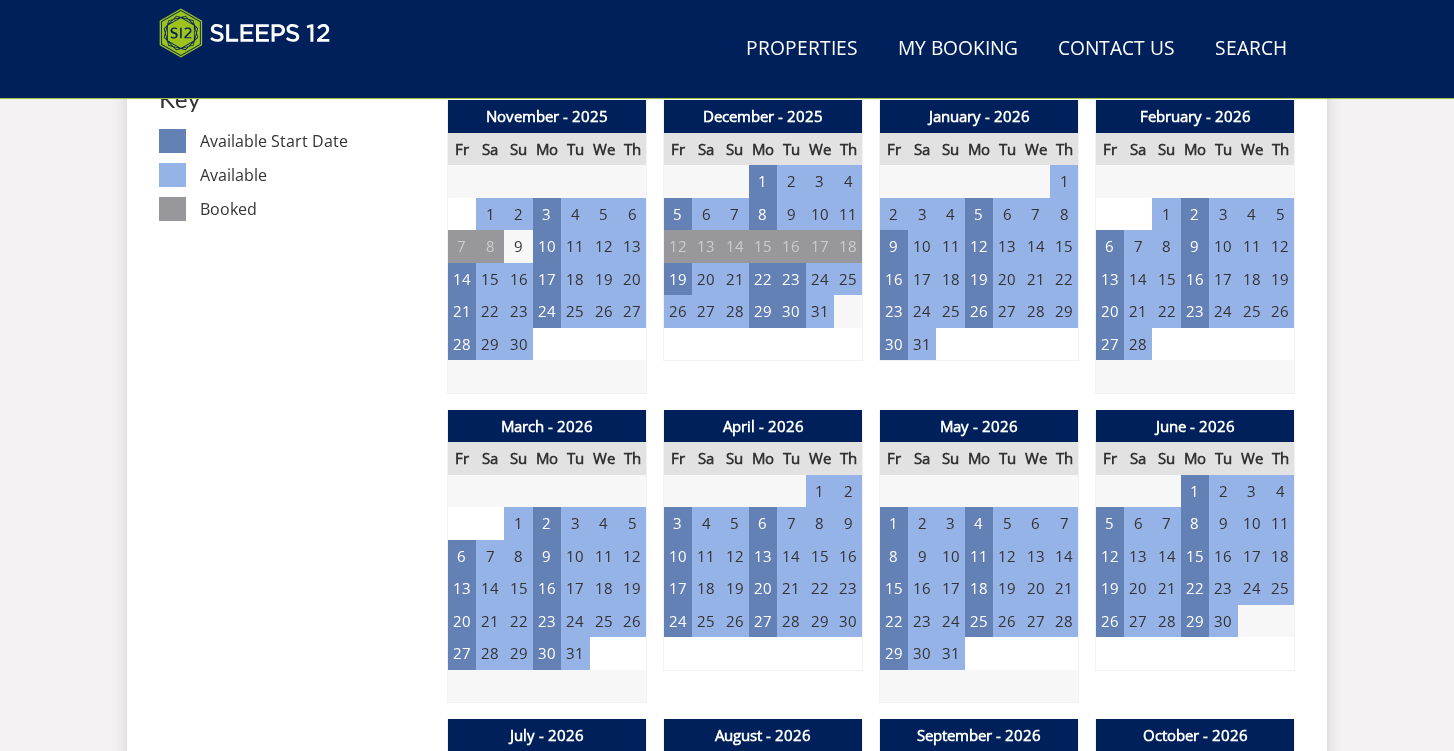 scroll, scrollTop: 1206, scrollLeft: 0, axis: vertical 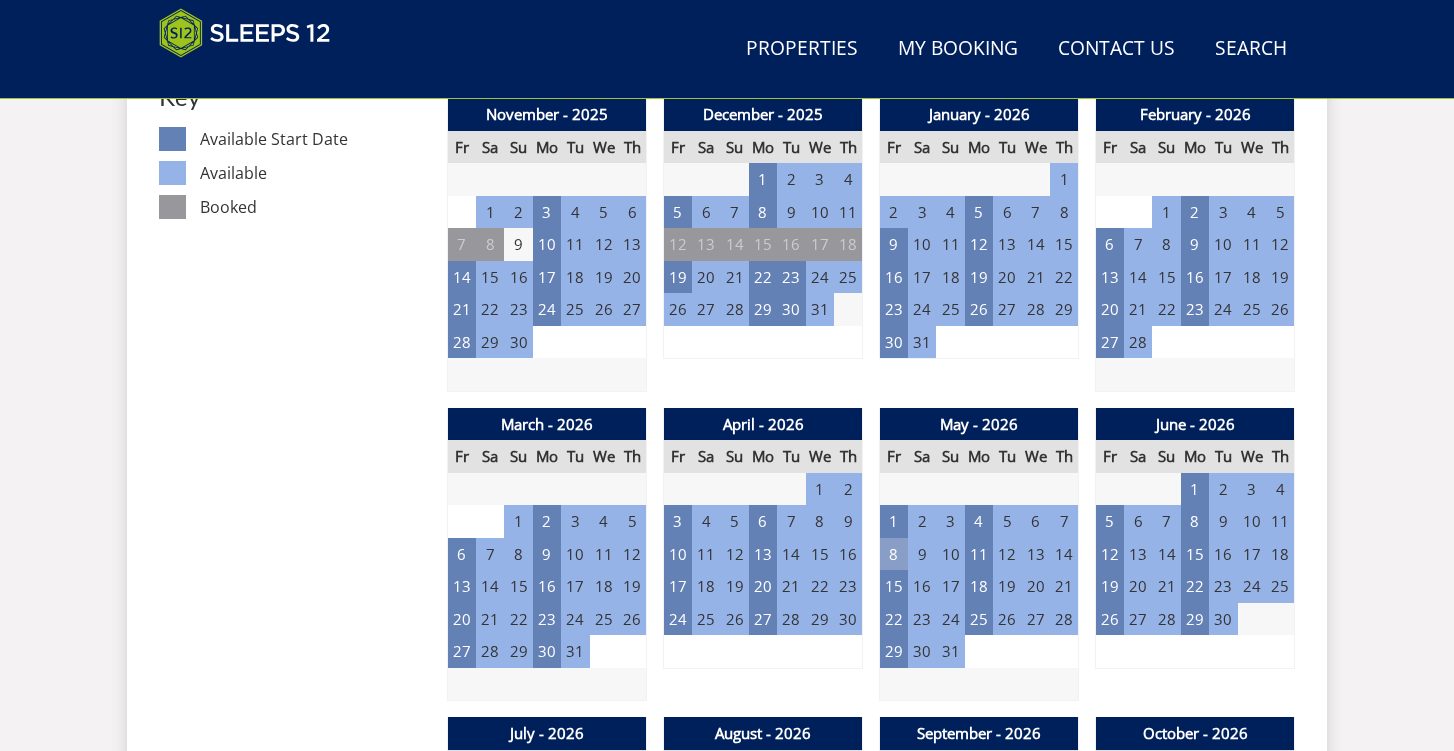 click on "8" at bounding box center [894, 554] 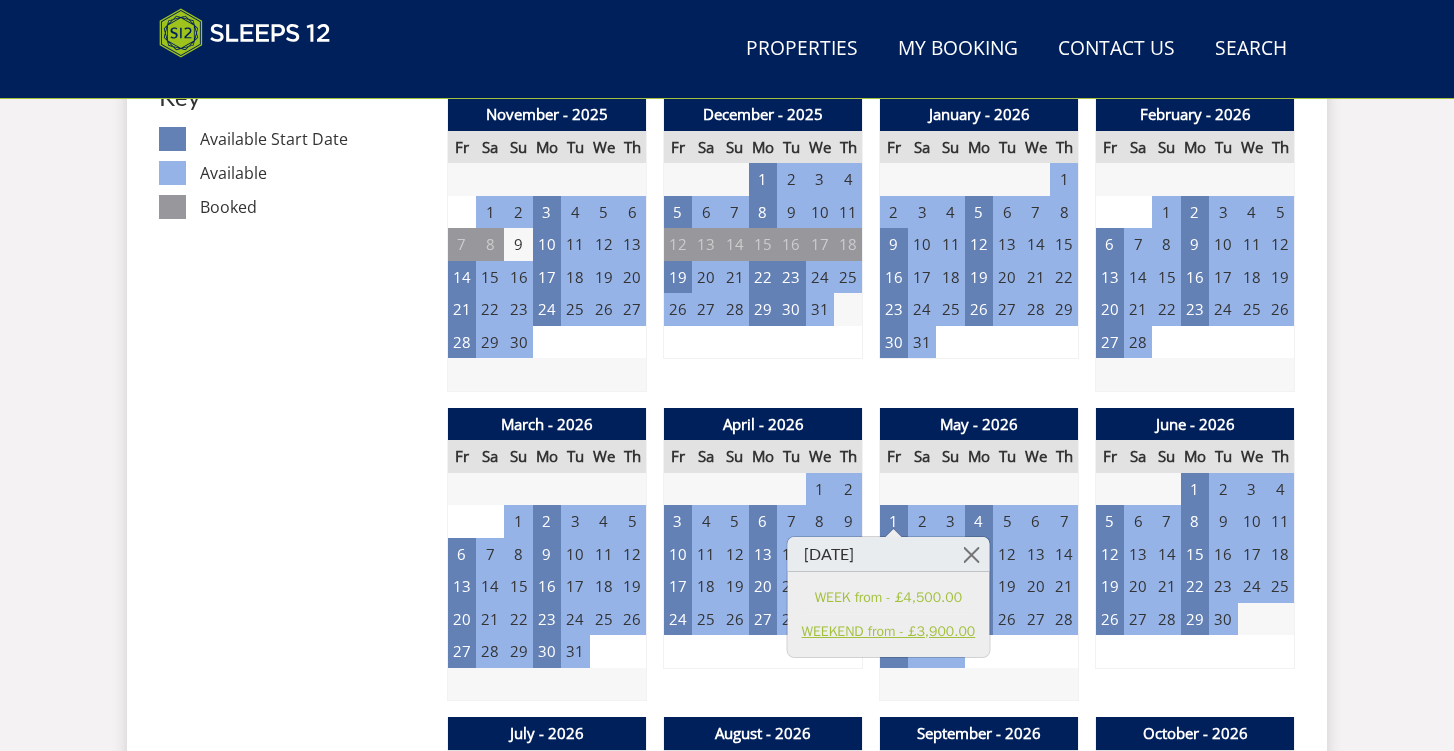 click on "WEEKEND from  - £3,900.00" at bounding box center (889, 631) 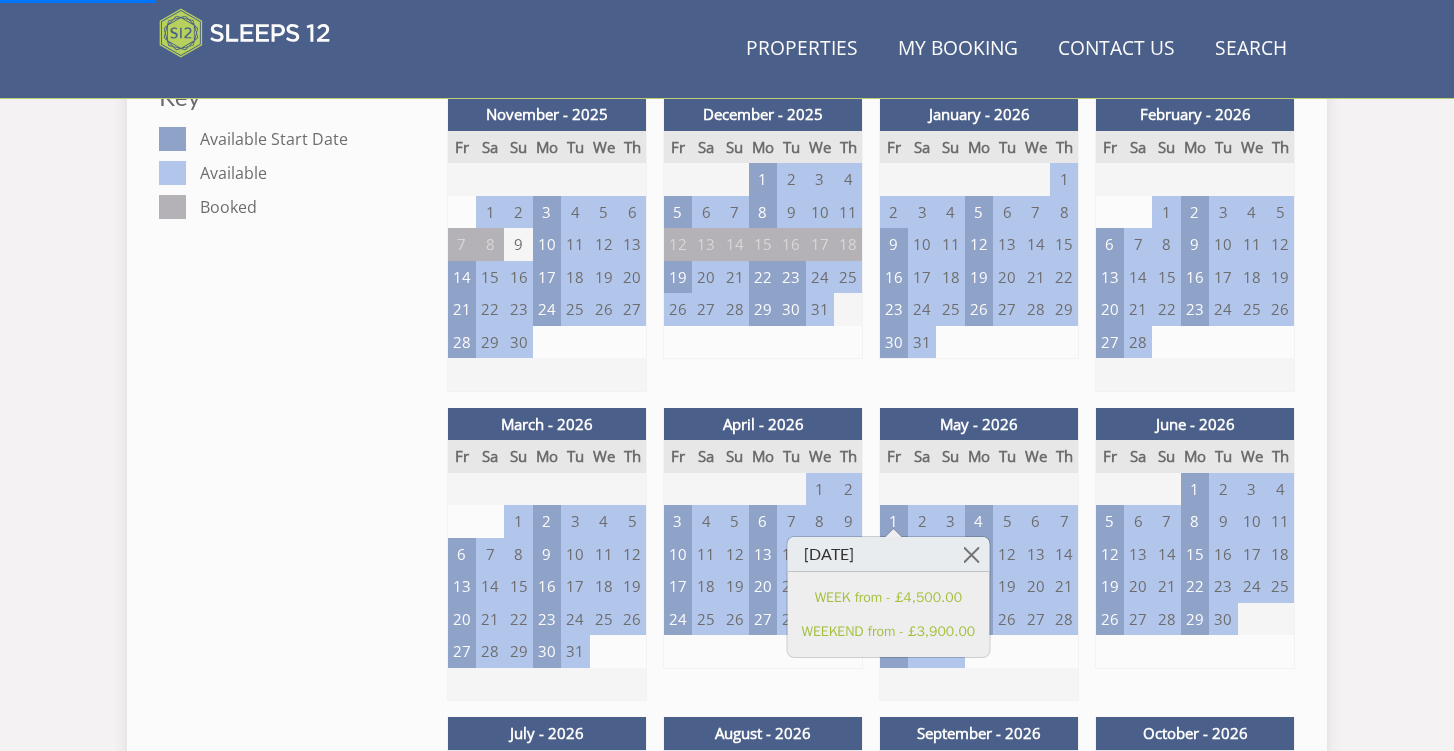 scroll, scrollTop: 390, scrollLeft: 0, axis: vertical 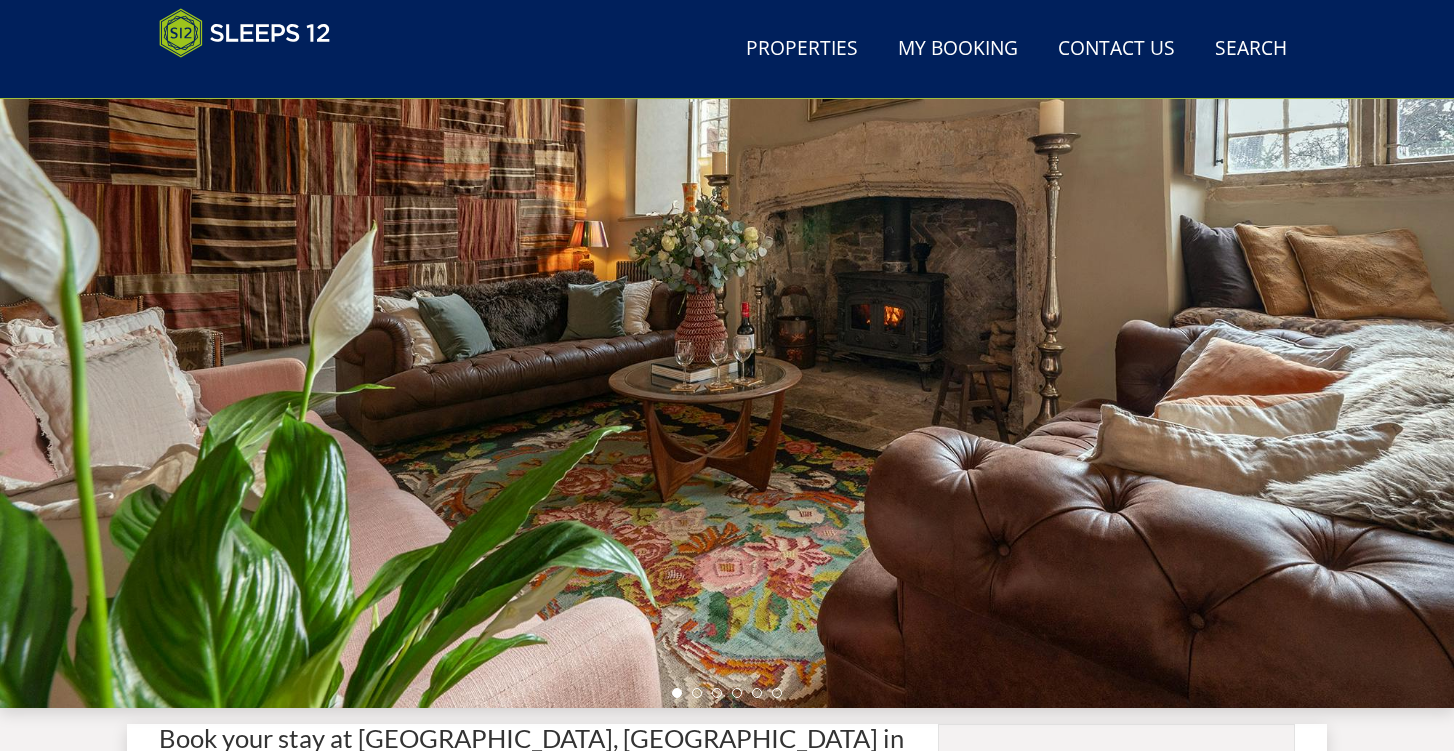 click at bounding box center (727, 358) 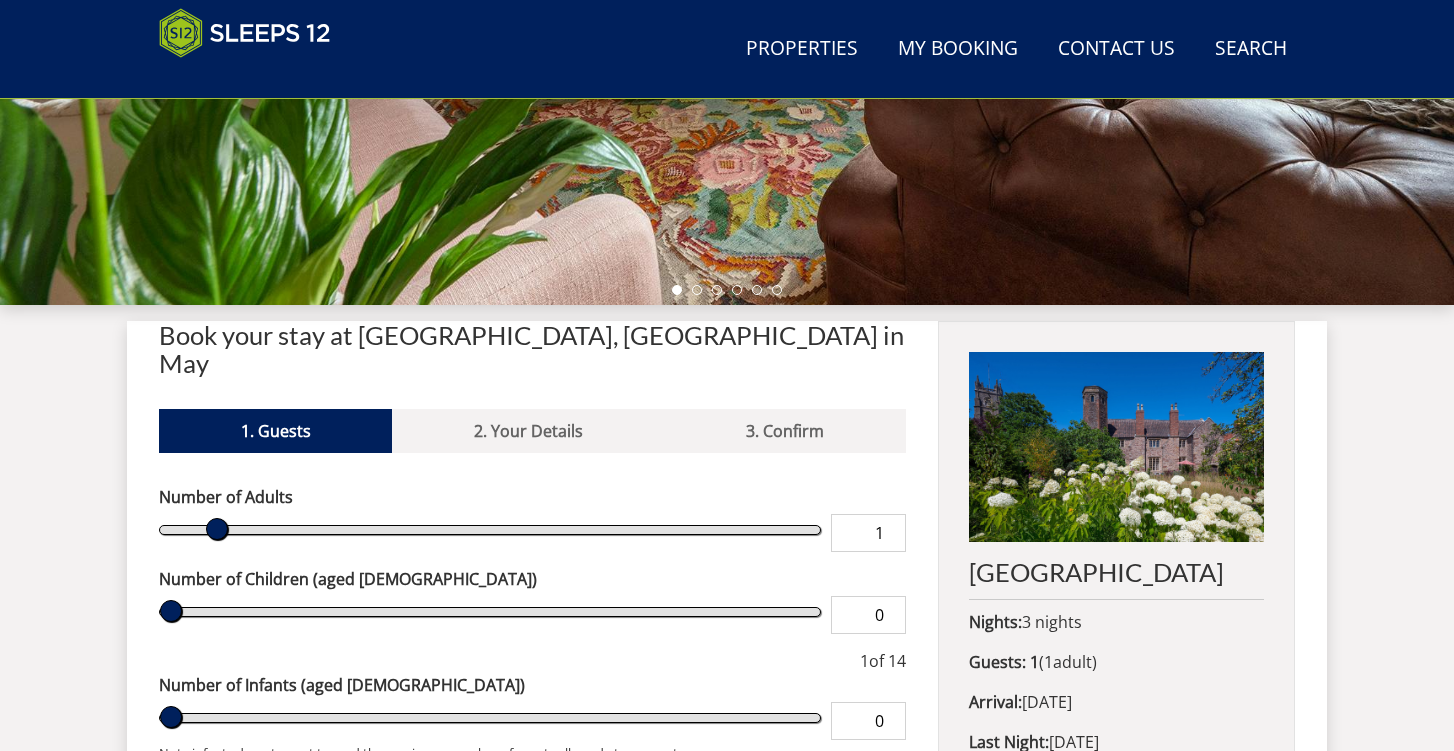 scroll, scrollTop: 539, scrollLeft: 0, axis: vertical 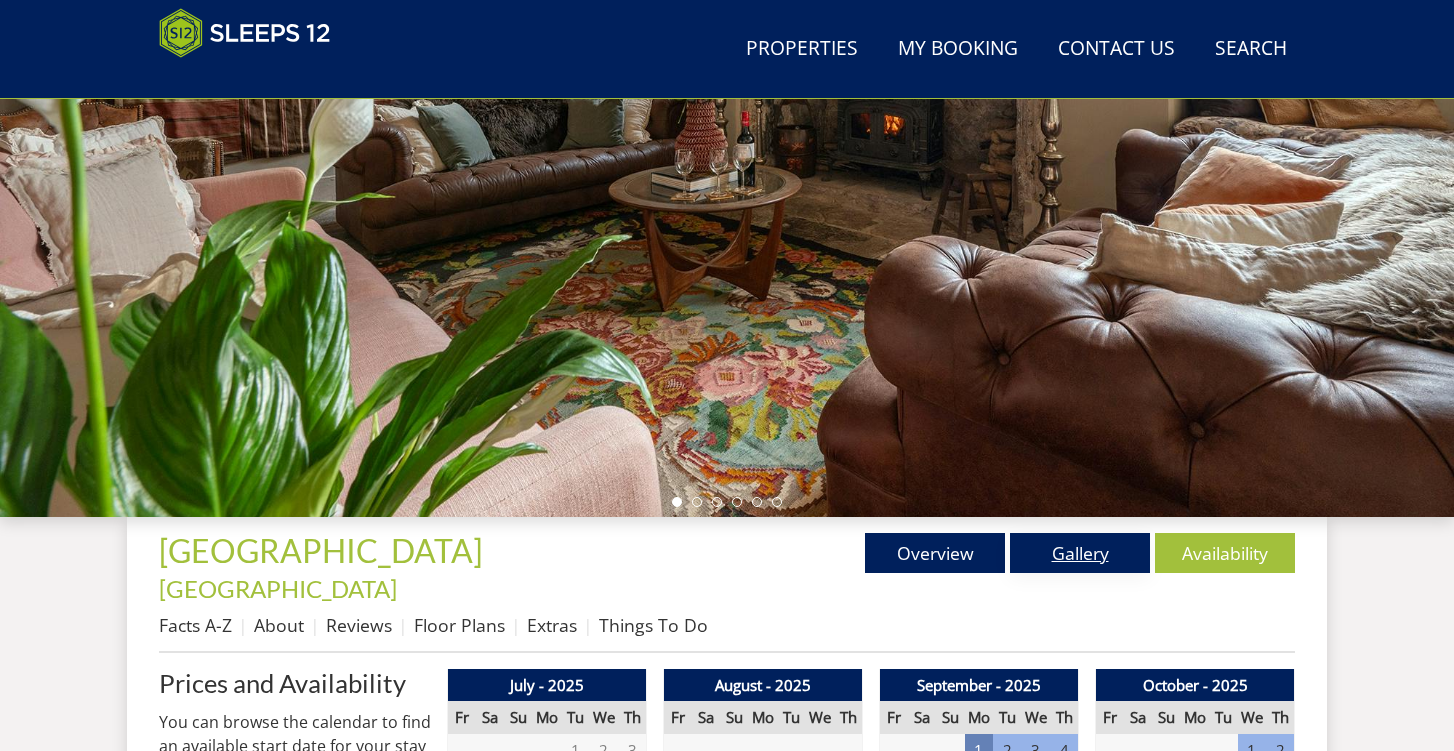 click on "Gallery" at bounding box center [1080, 553] 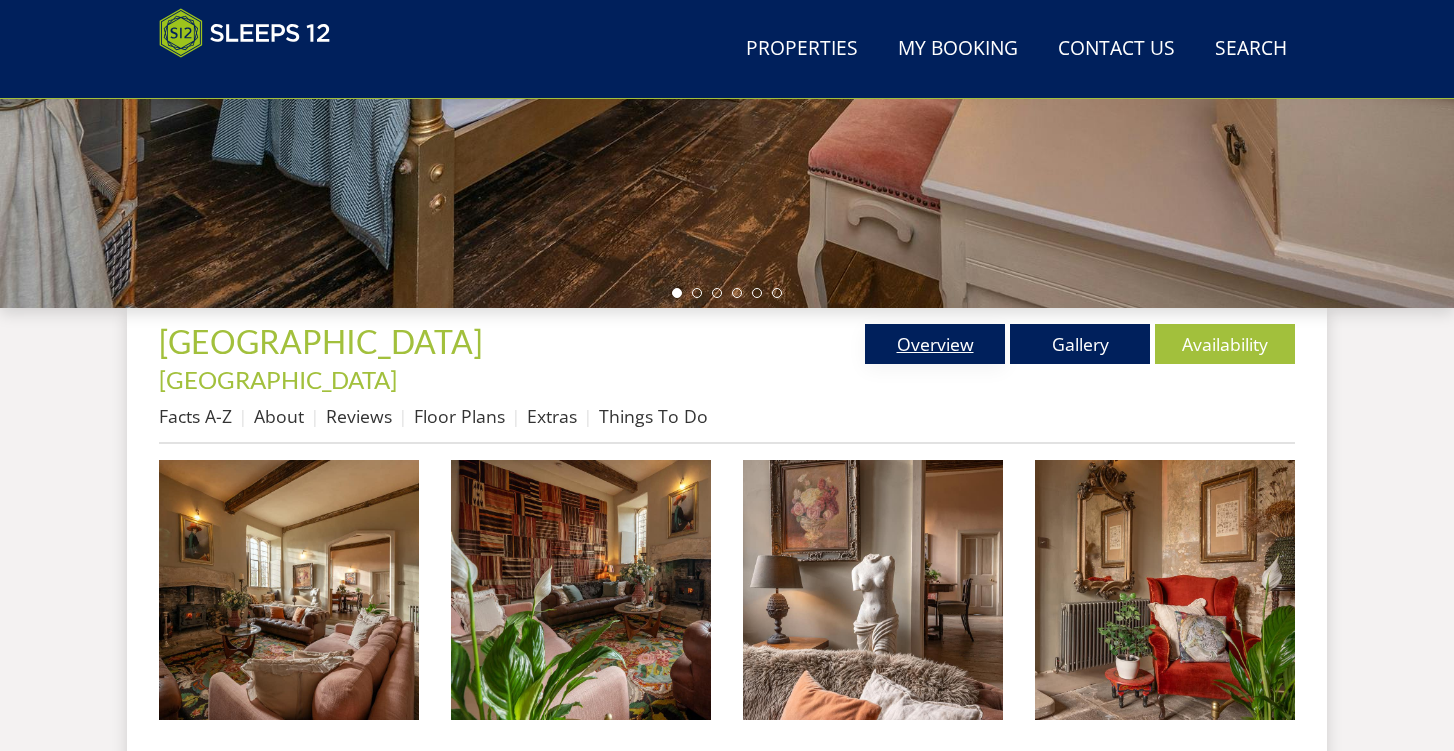 scroll, scrollTop: 595, scrollLeft: 0, axis: vertical 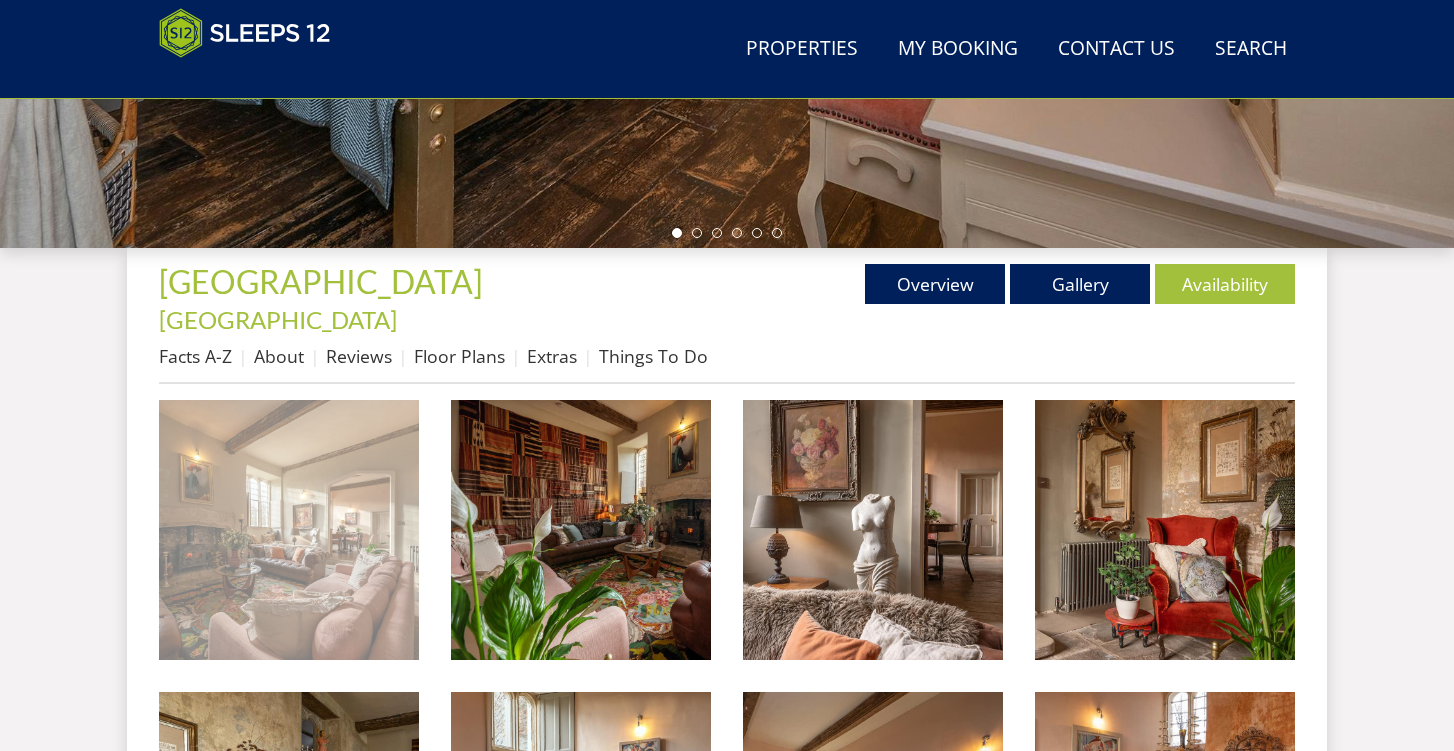click at bounding box center [289, 530] 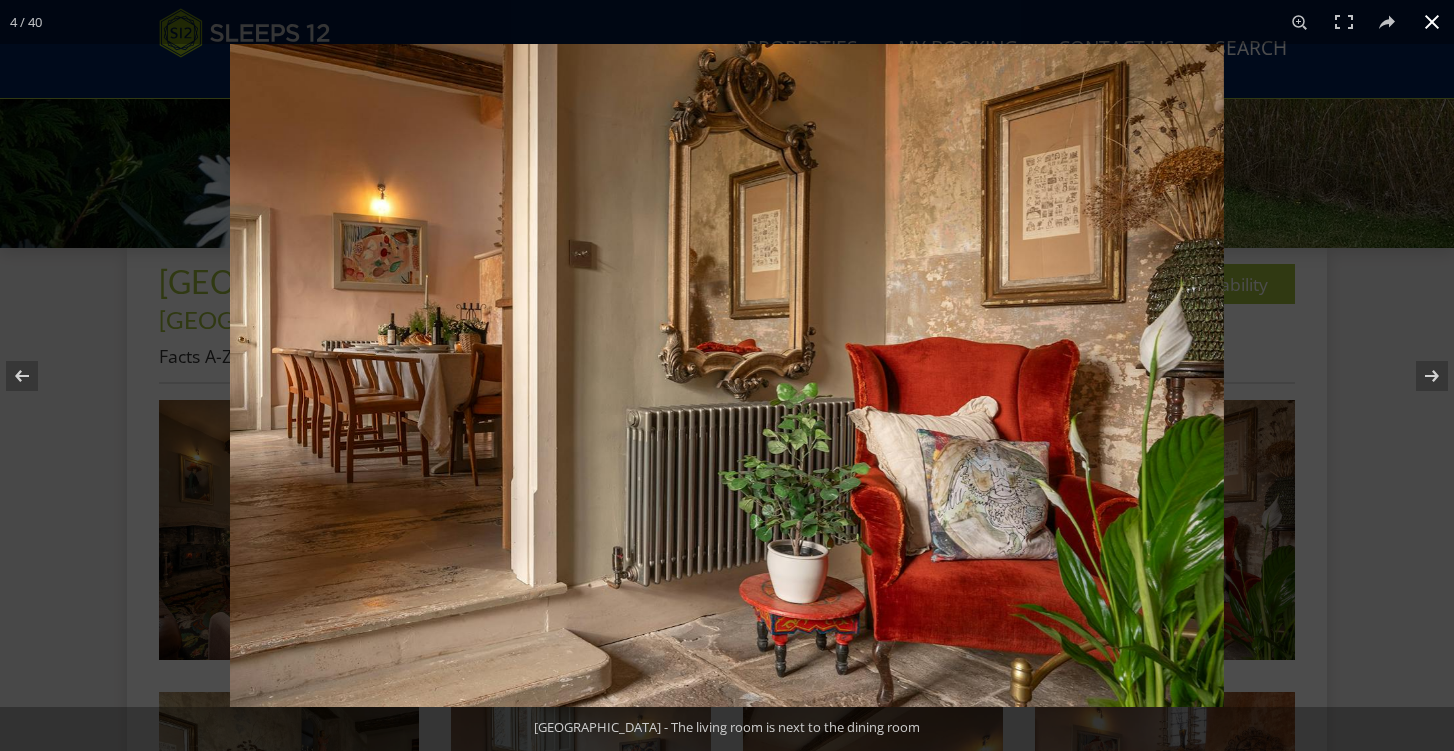 click at bounding box center (957, 419) 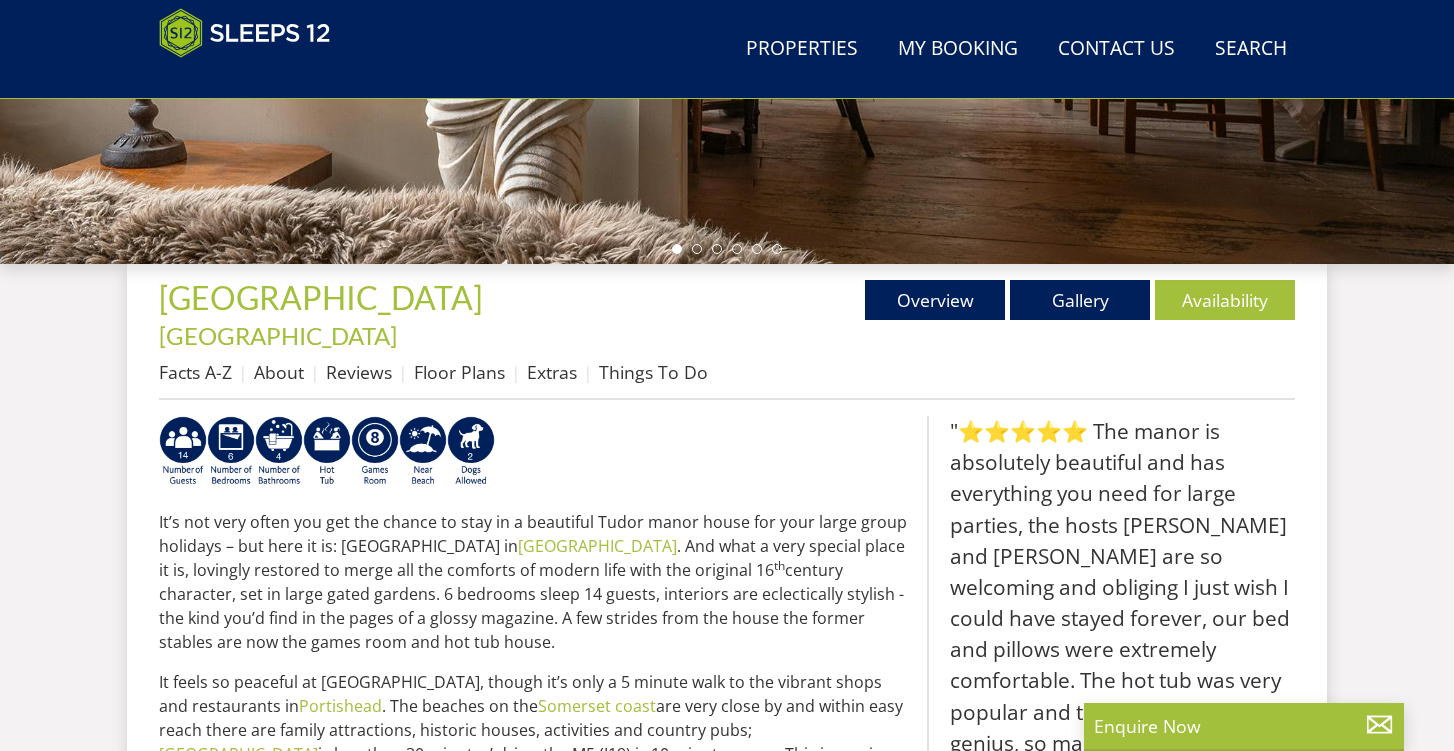 select on "25" 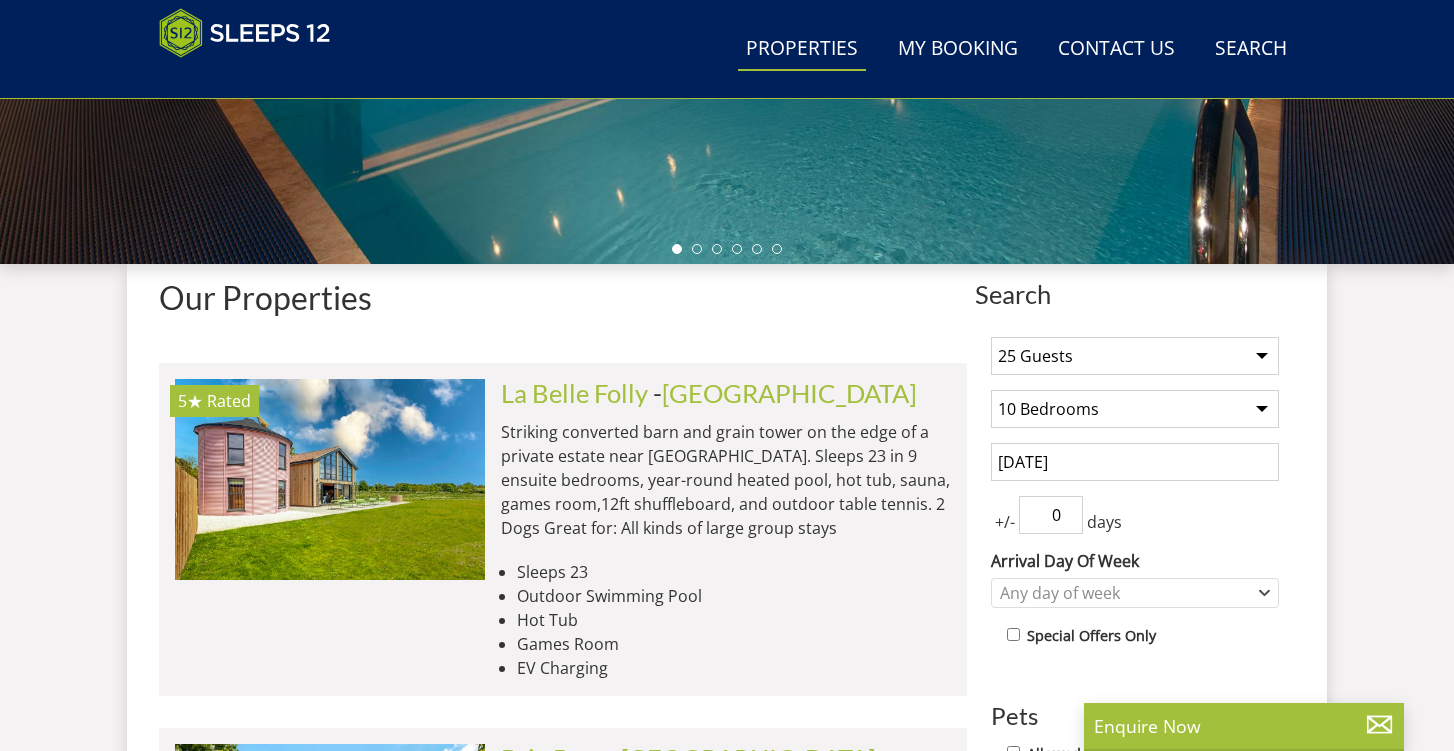 scroll, scrollTop: 5222, scrollLeft: 0, axis: vertical 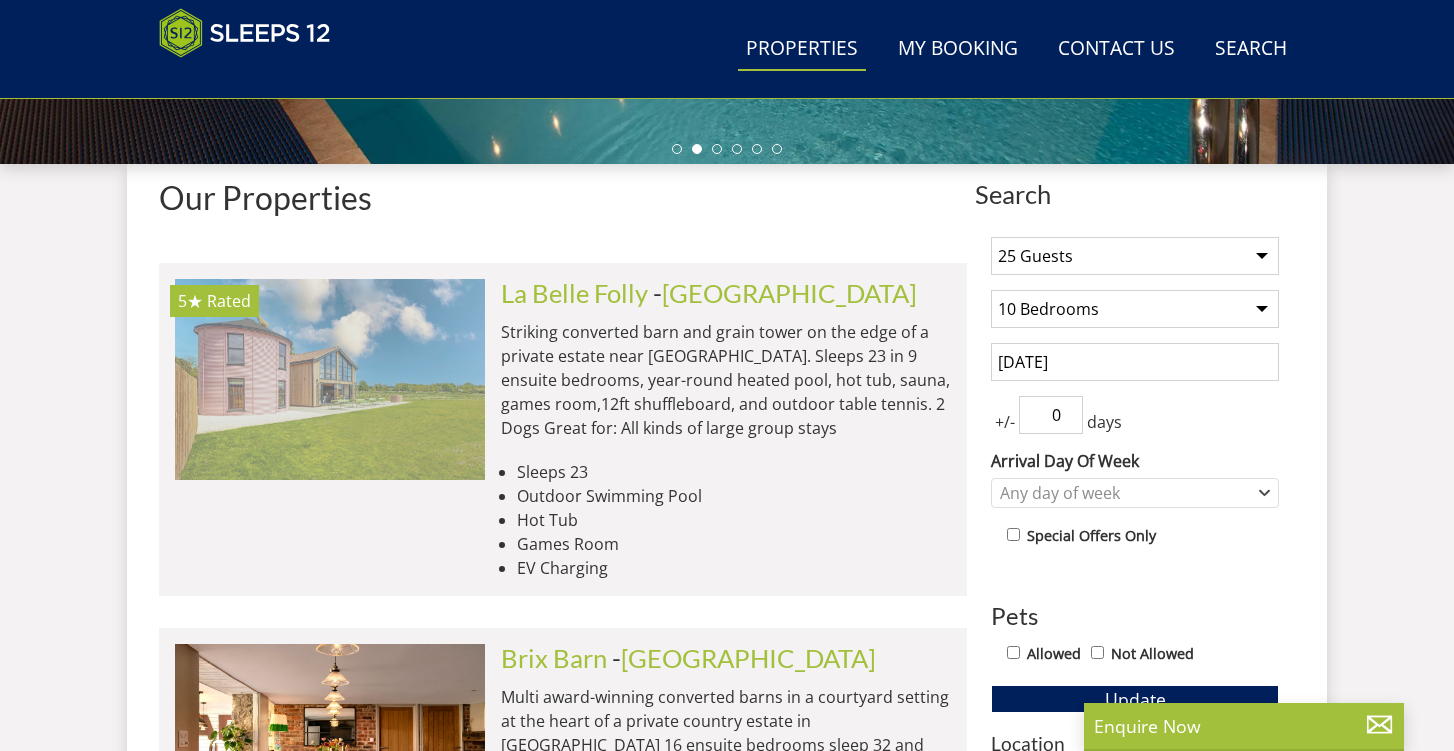 click at bounding box center (330, 379) 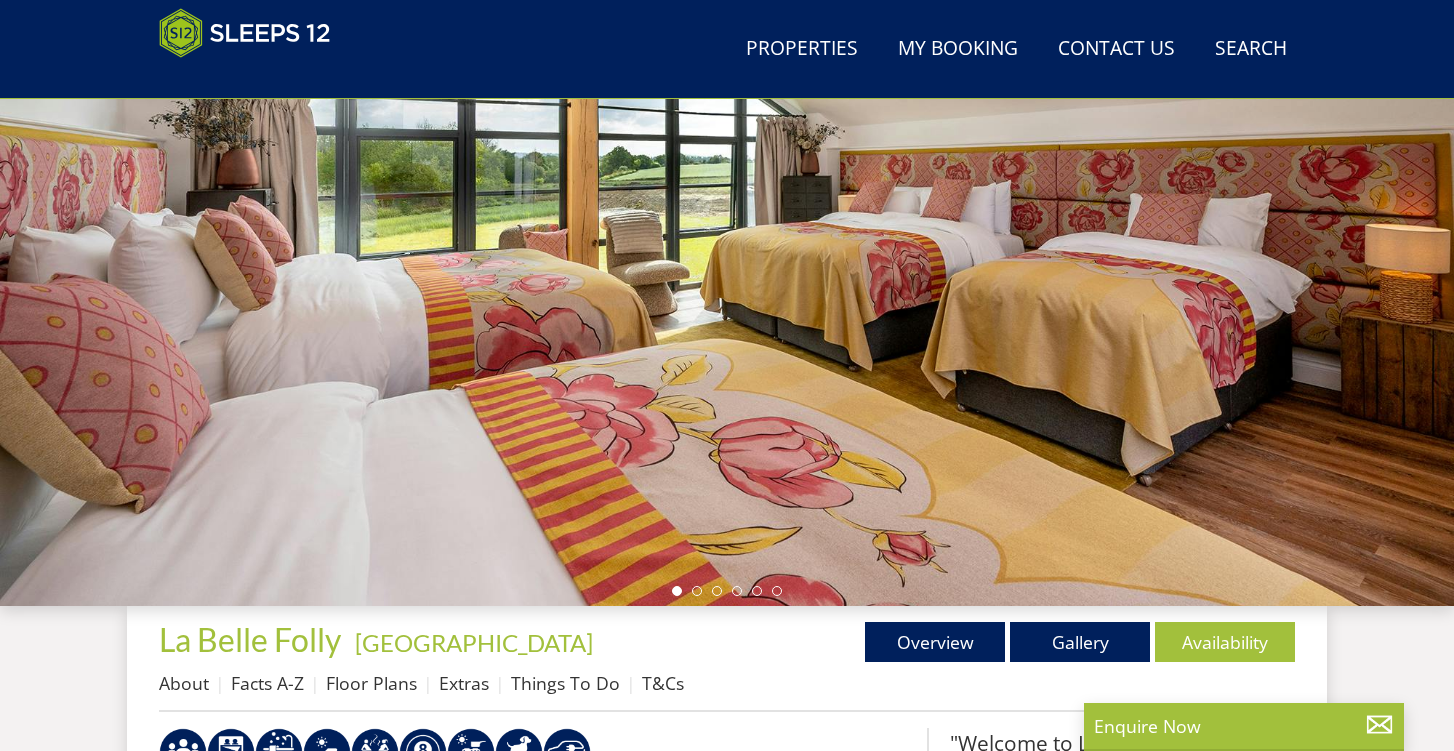 click at bounding box center [727, 256] 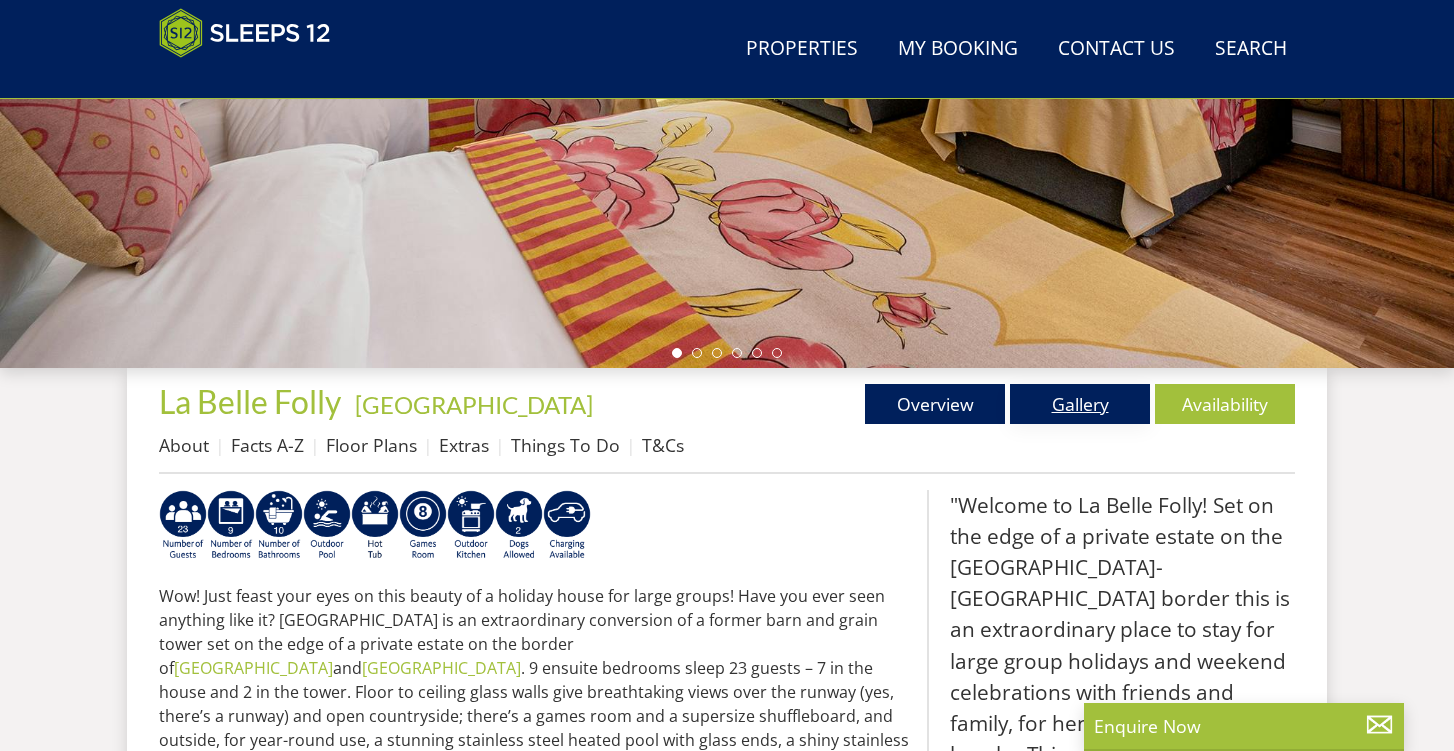 click on "Gallery" at bounding box center [1080, 404] 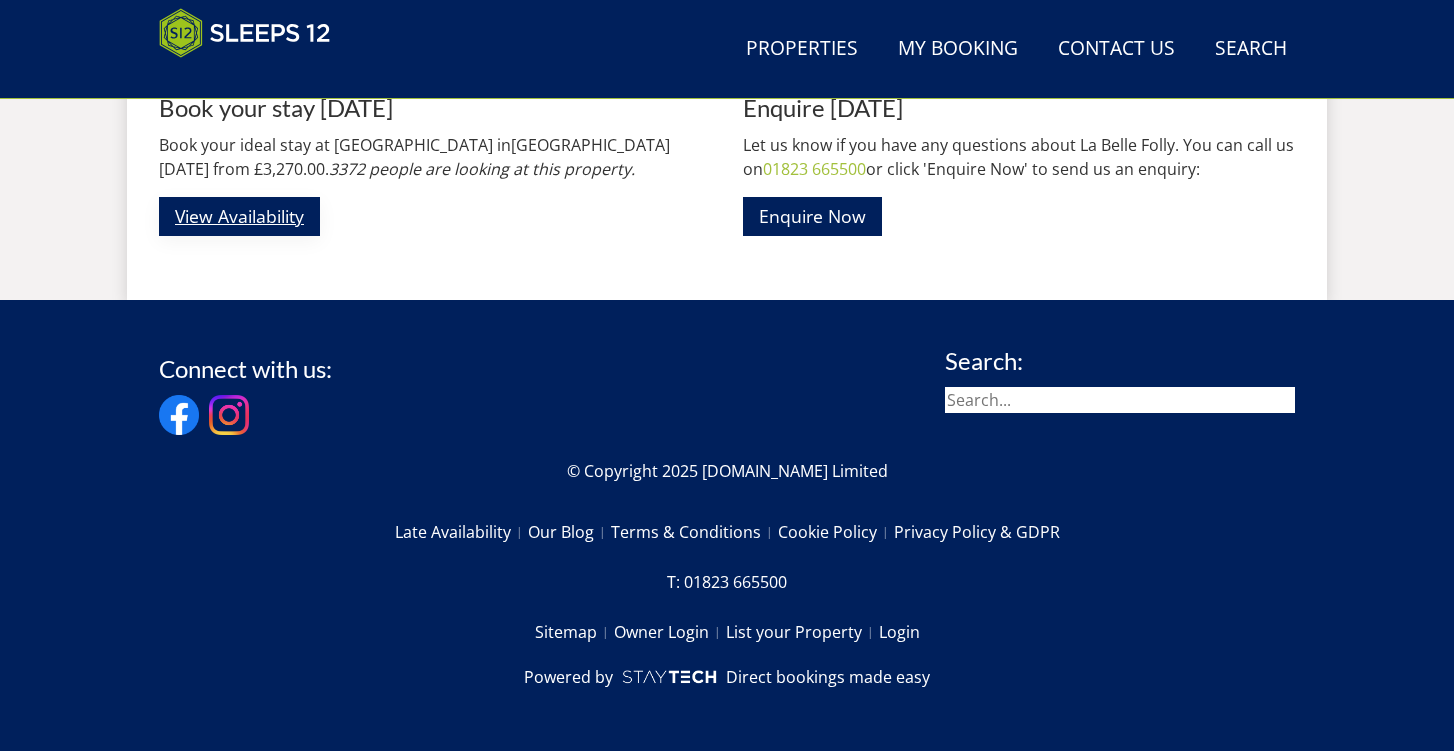 click on "View Availability" at bounding box center [239, 216] 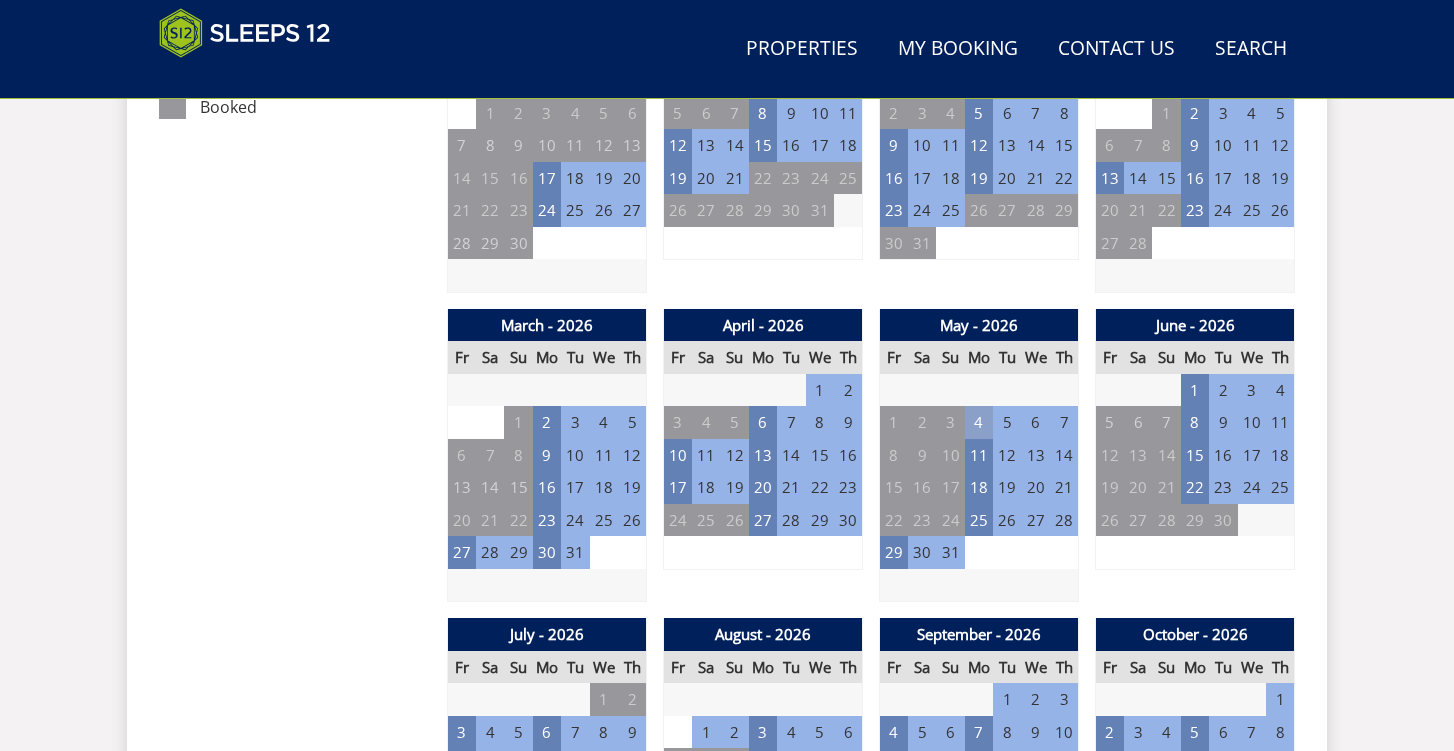 click on "4" at bounding box center [979, 422] 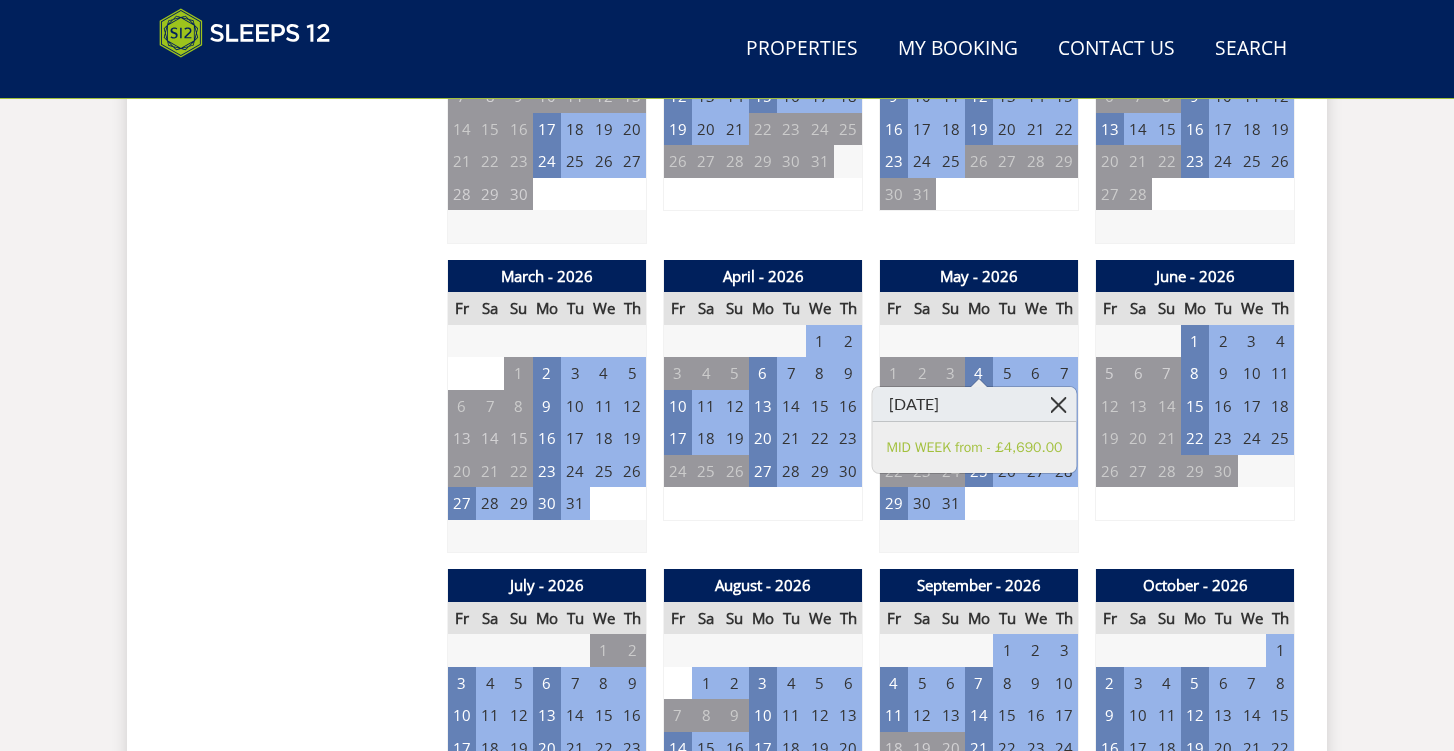 click at bounding box center [1058, 404] 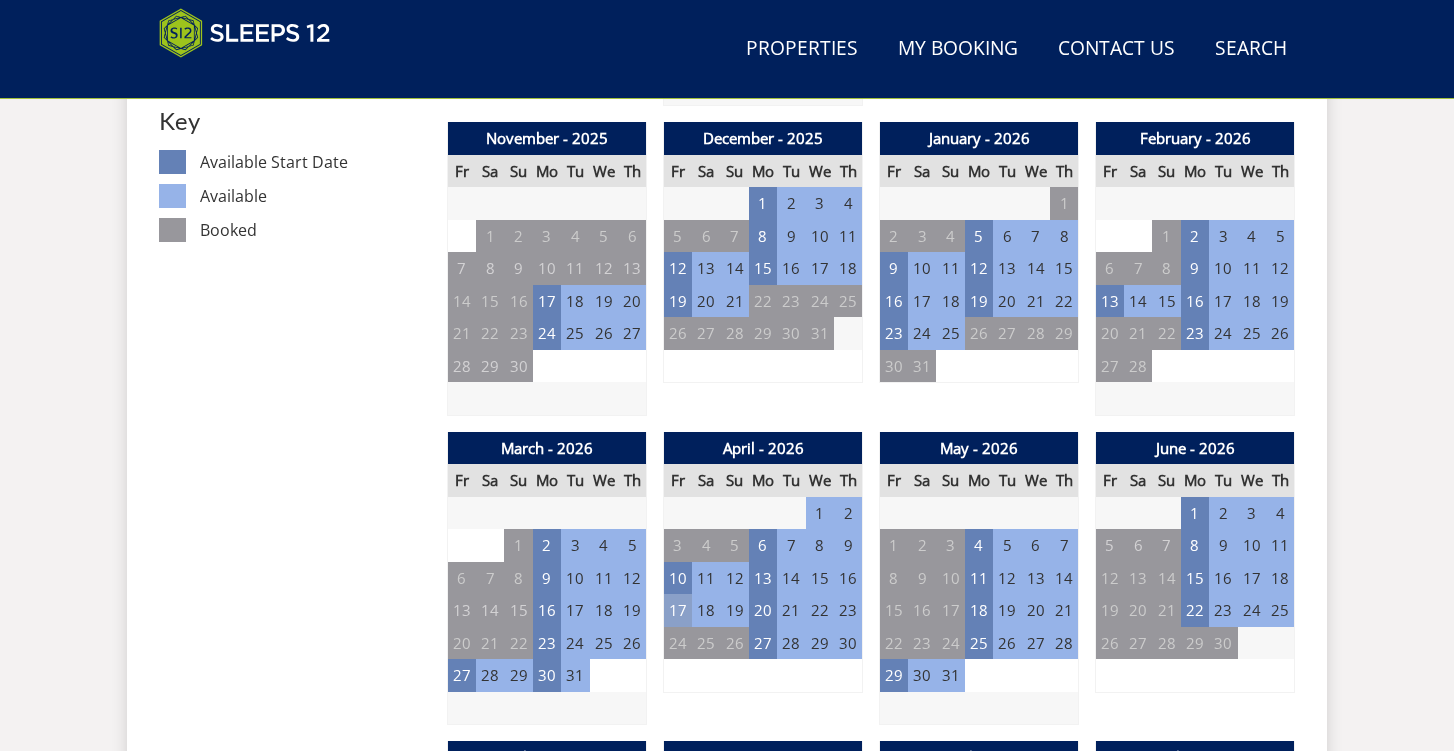 click on "17" at bounding box center [678, 610] 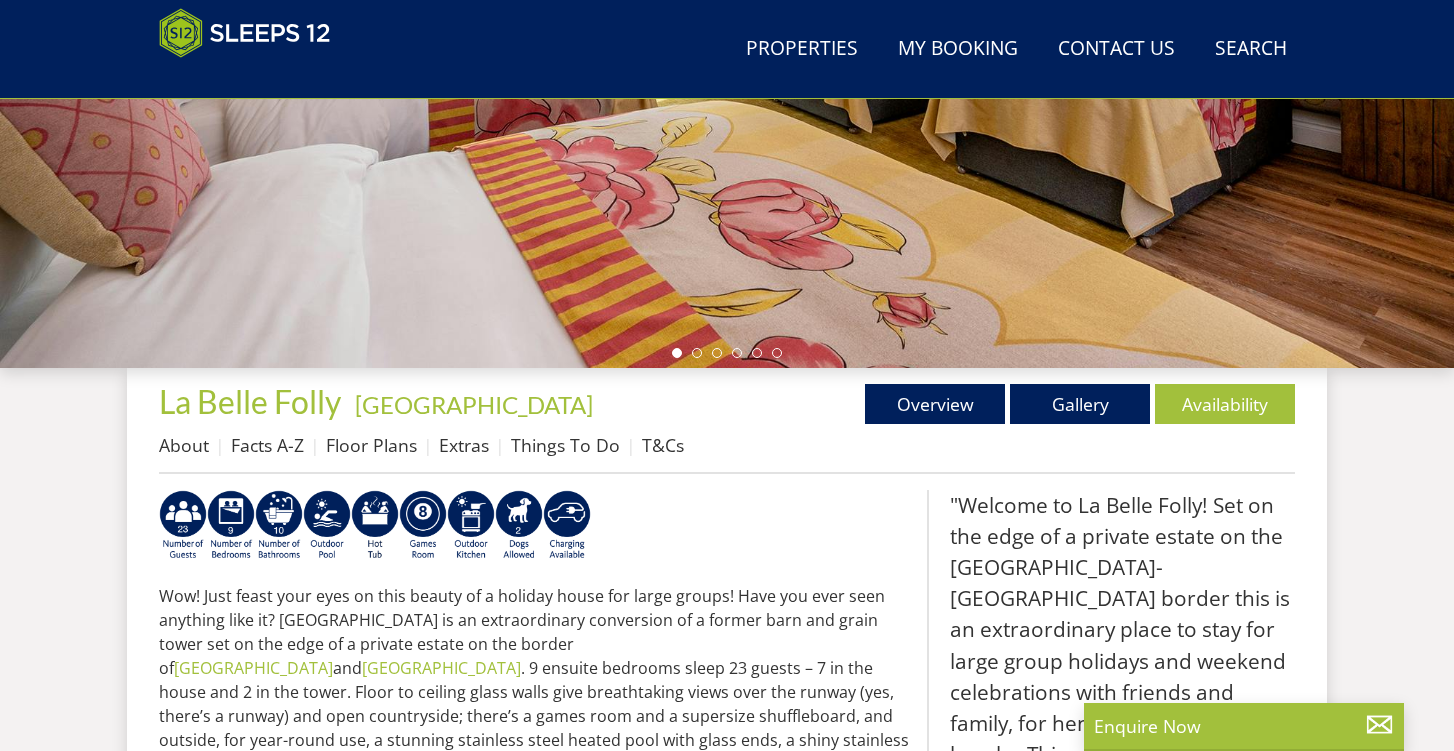 select on "25" 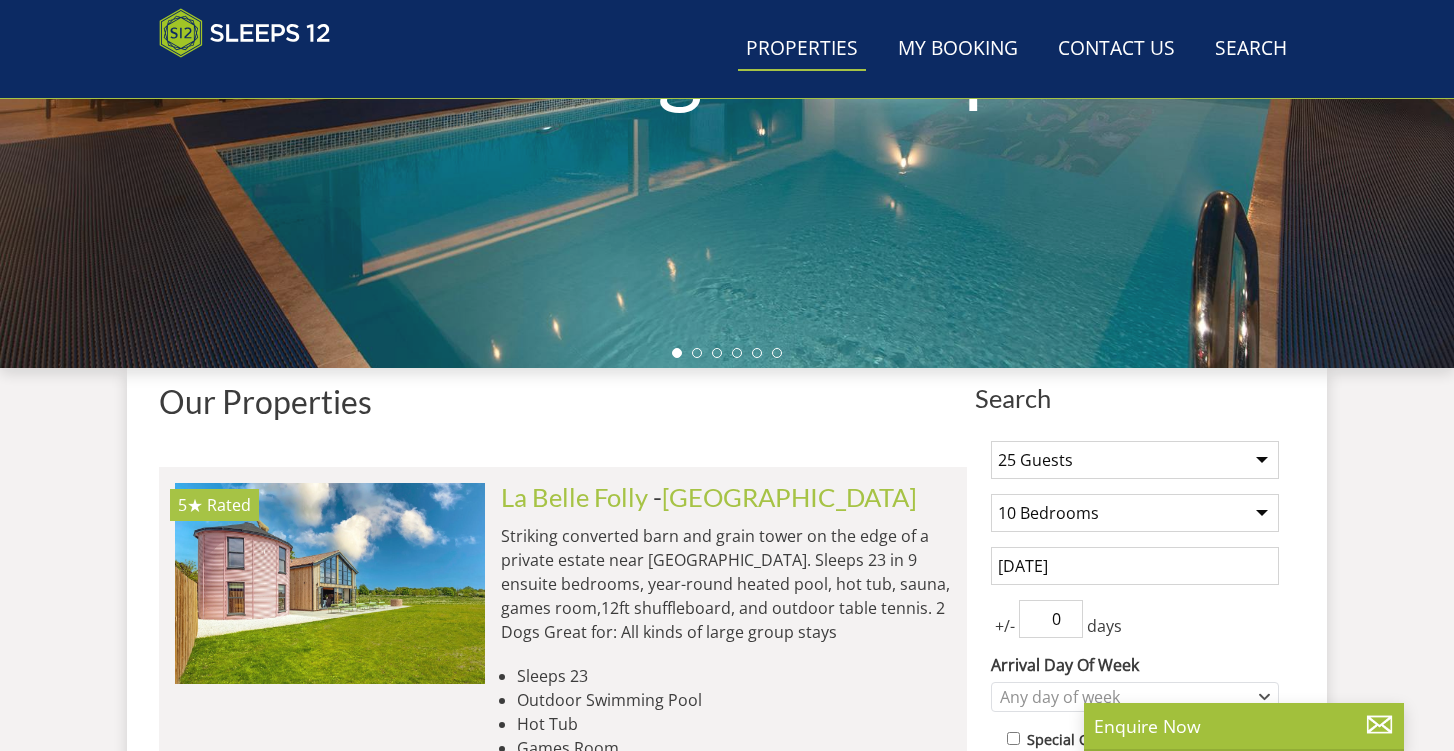 scroll, scrollTop: 679, scrollLeft: 0, axis: vertical 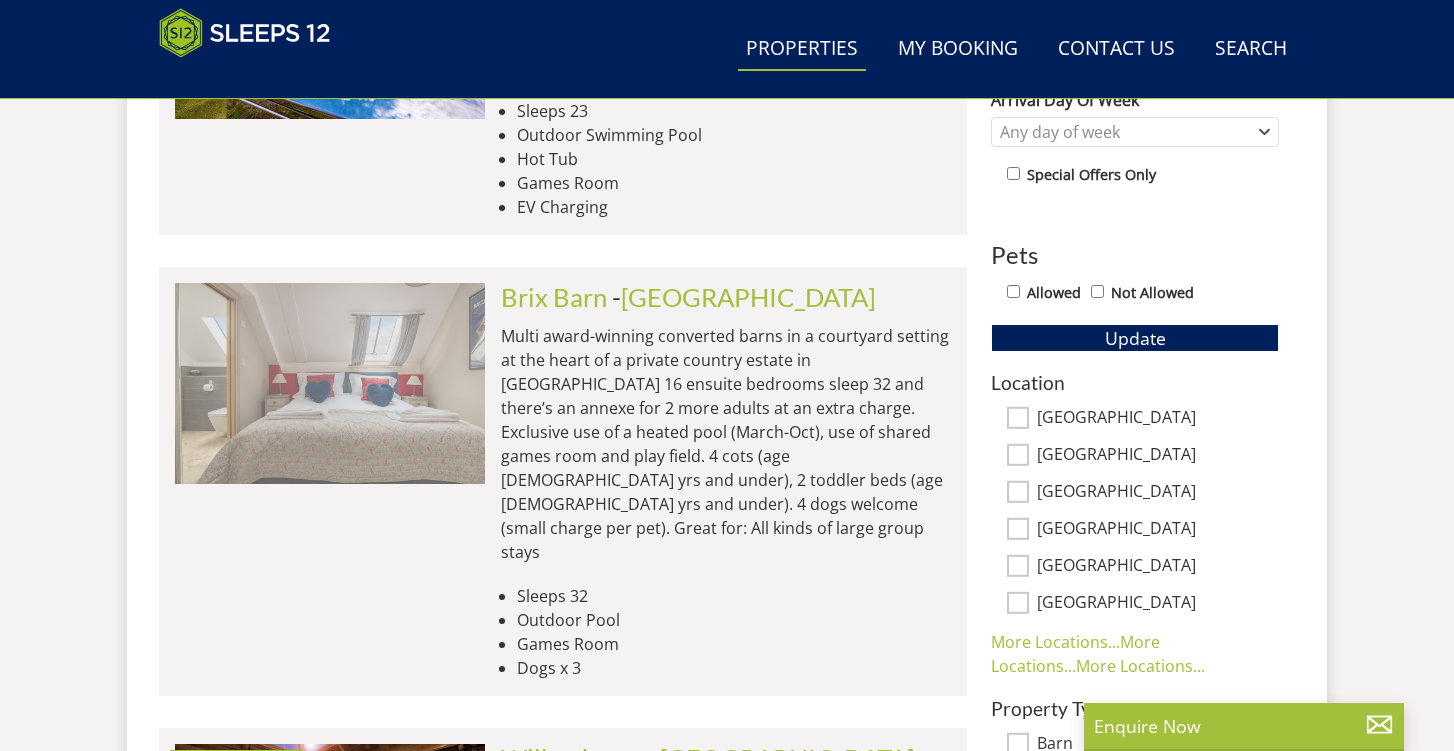 click at bounding box center (330, 383) 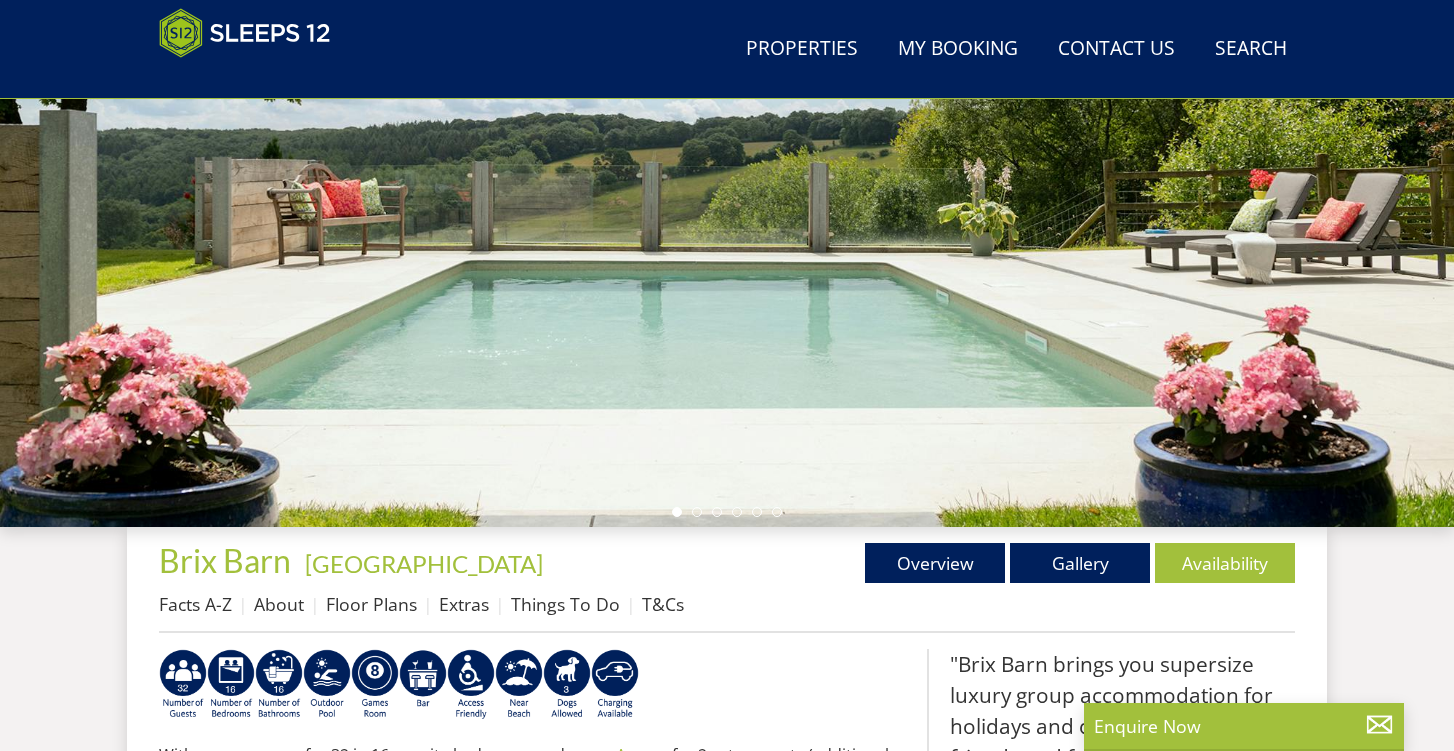 scroll, scrollTop: 428, scrollLeft: 0, axis: vertical 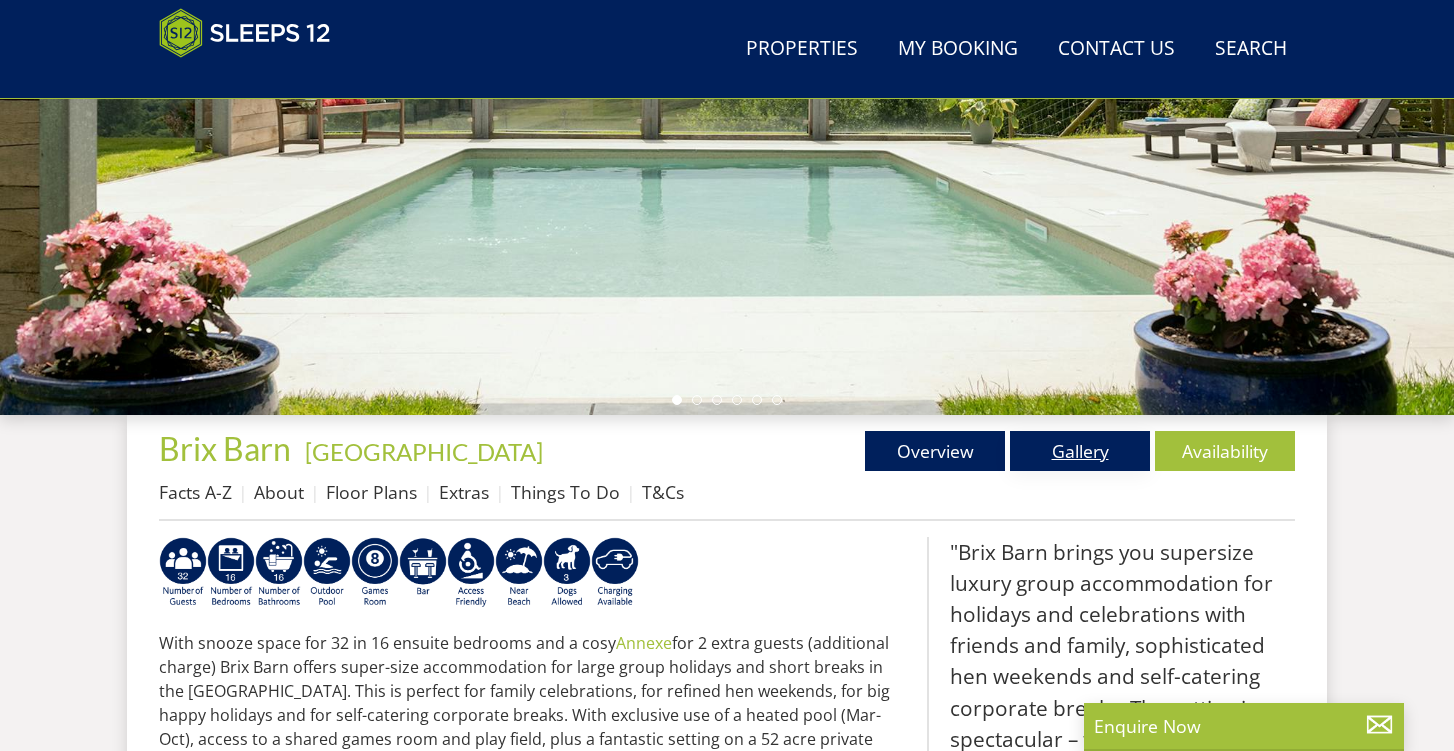 click on "Gallery" at bounding box center [1080, 451] 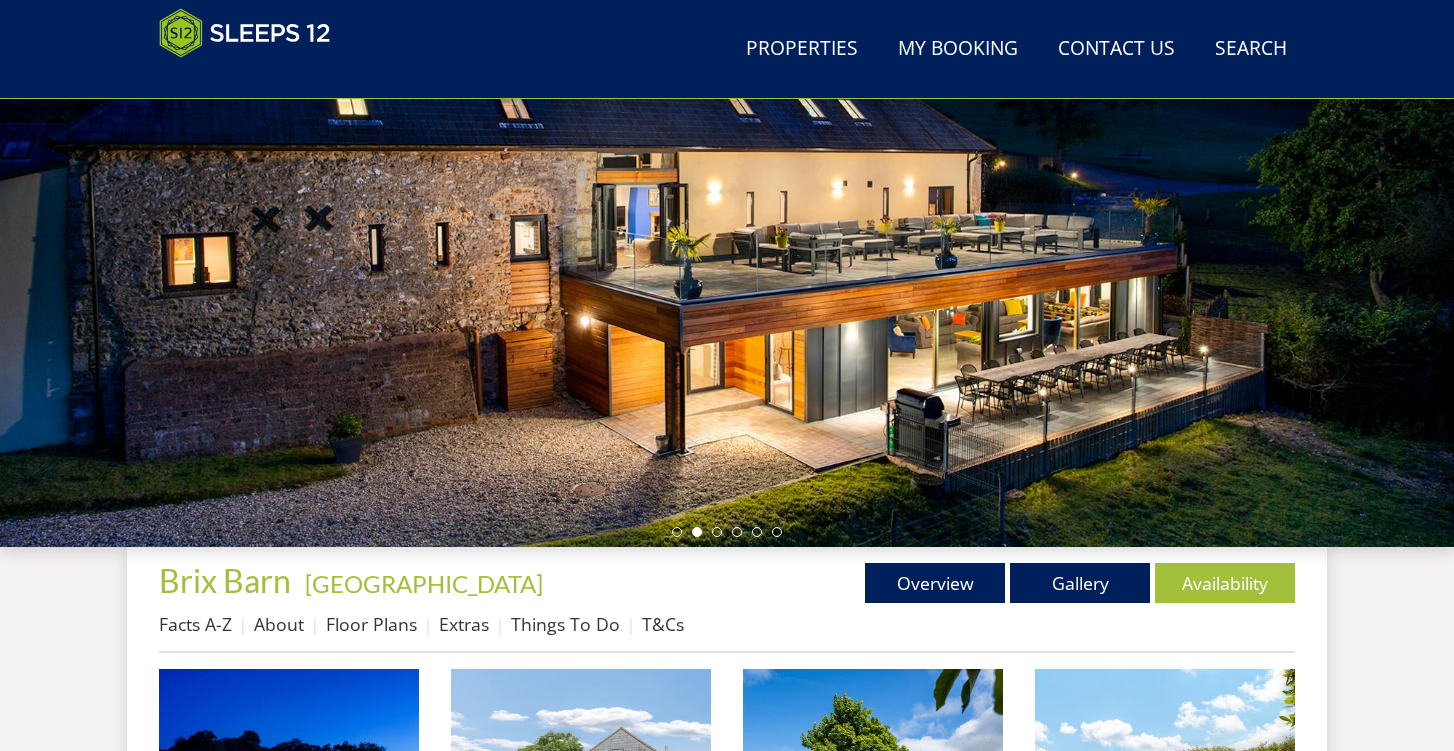scroll, scrollTop: 71, scrollLeft: 0, axis: vertical 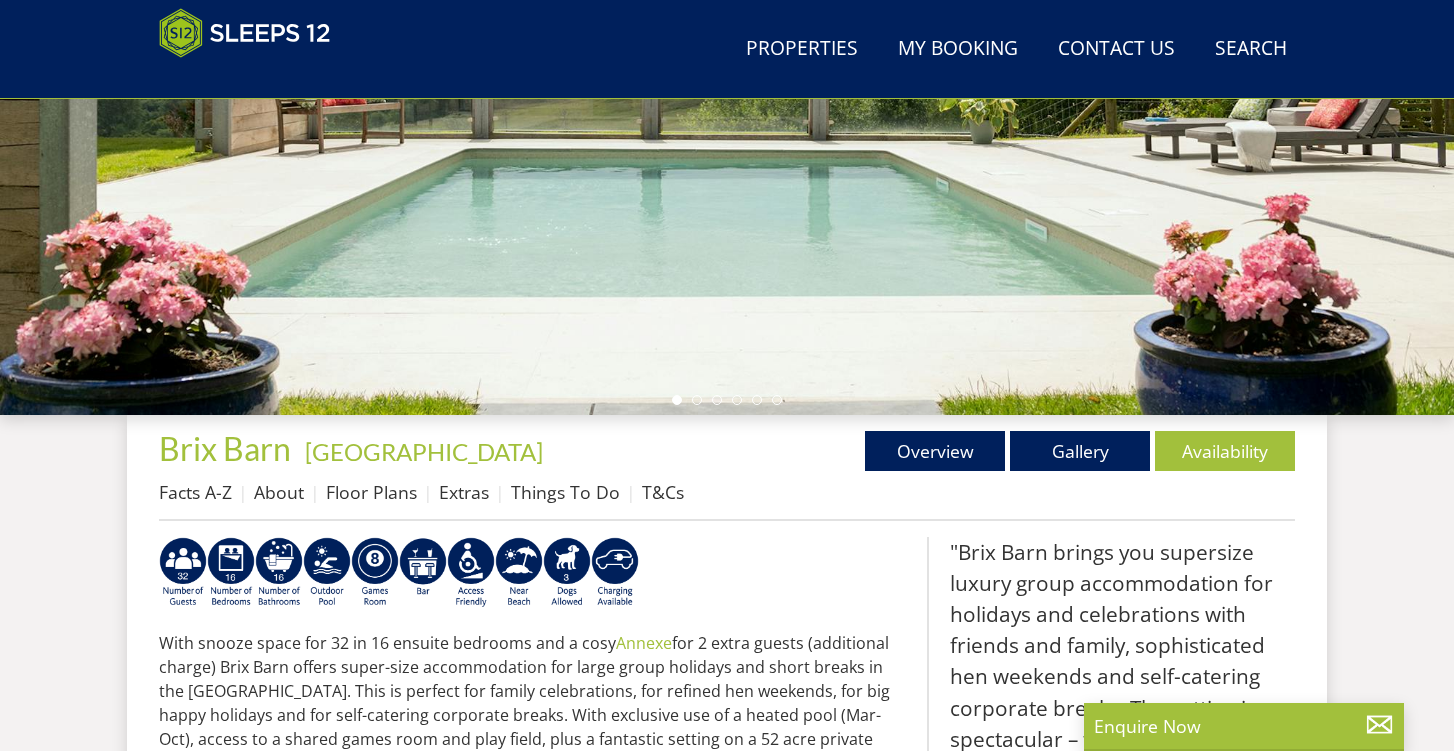 select on "25" 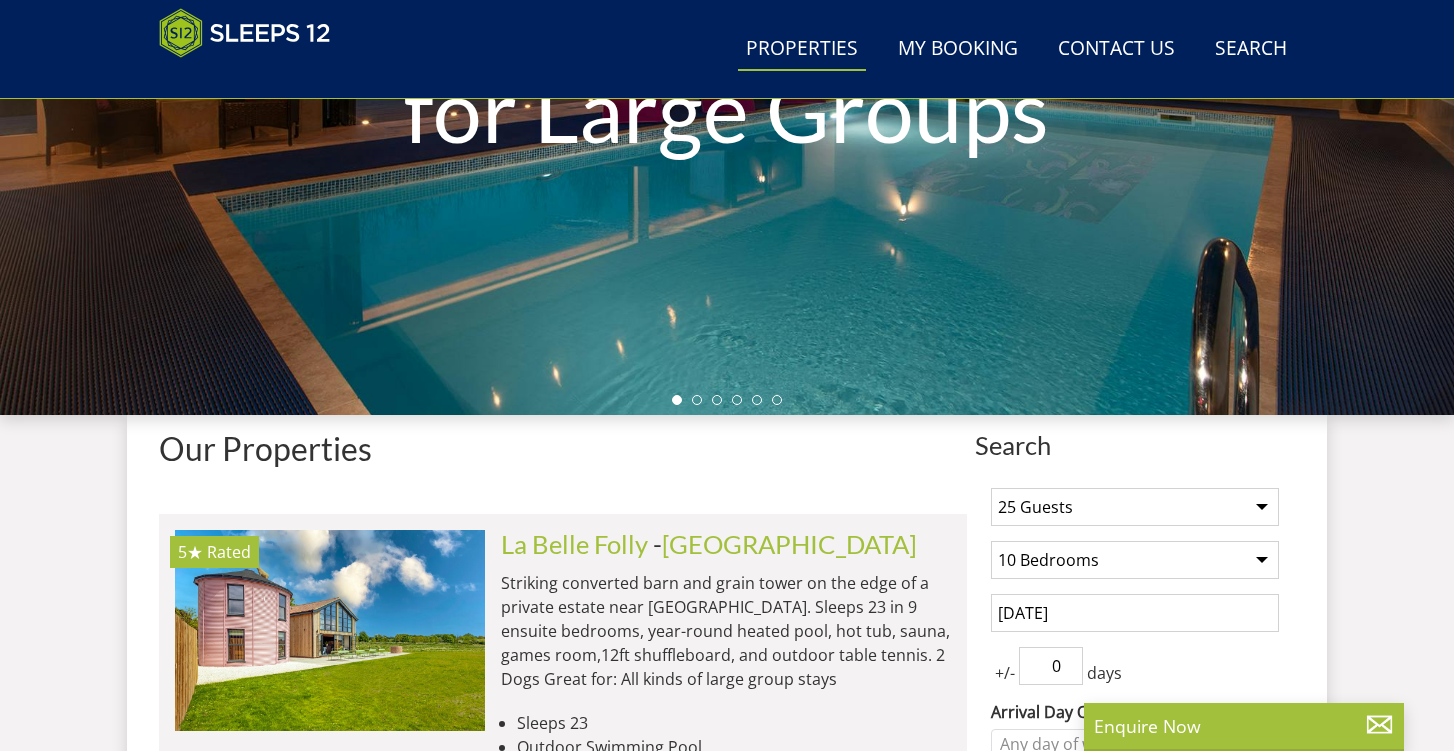 scroll, scrollTop: 1040, scrollLeft: 0, axis: vertical 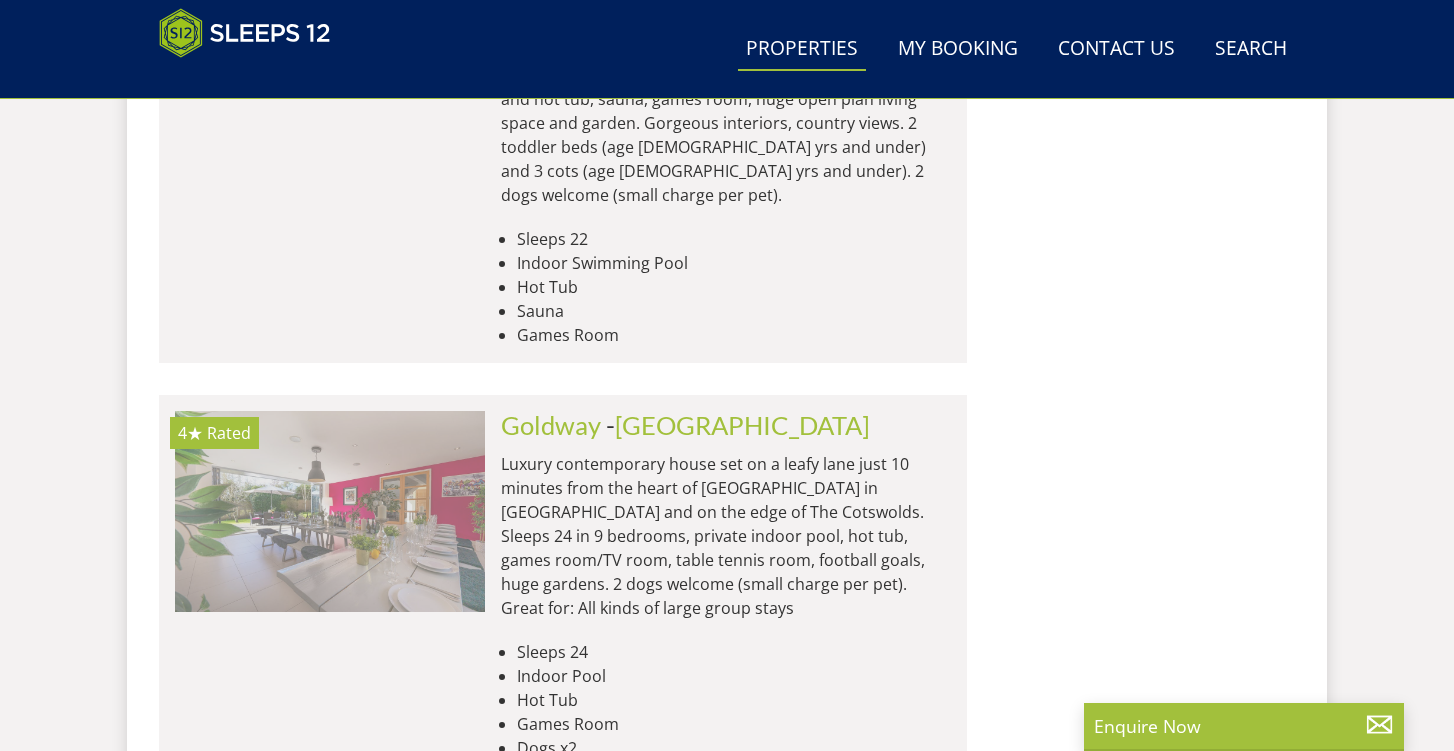 click at bounding box center (330, 511) 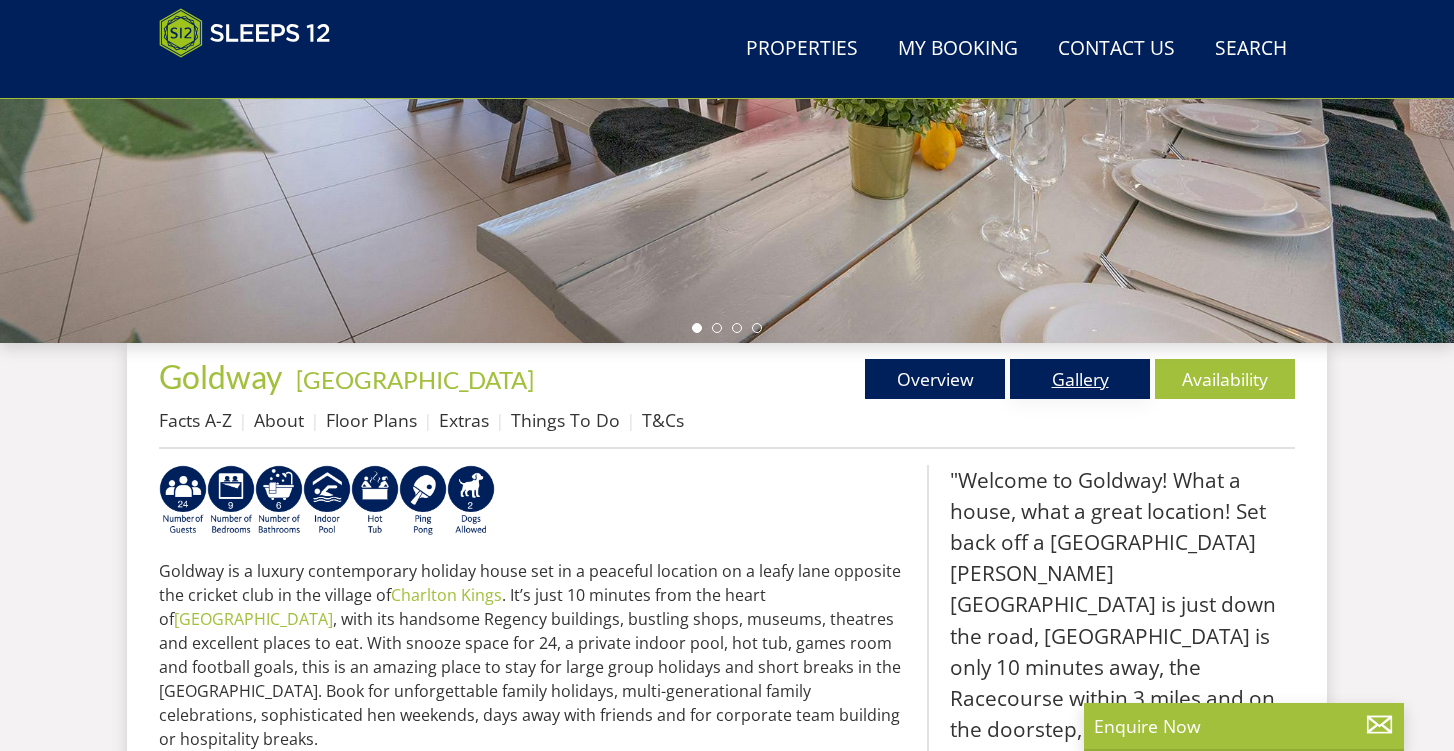 click on "Gallery" at bounding box center [1080, 379] 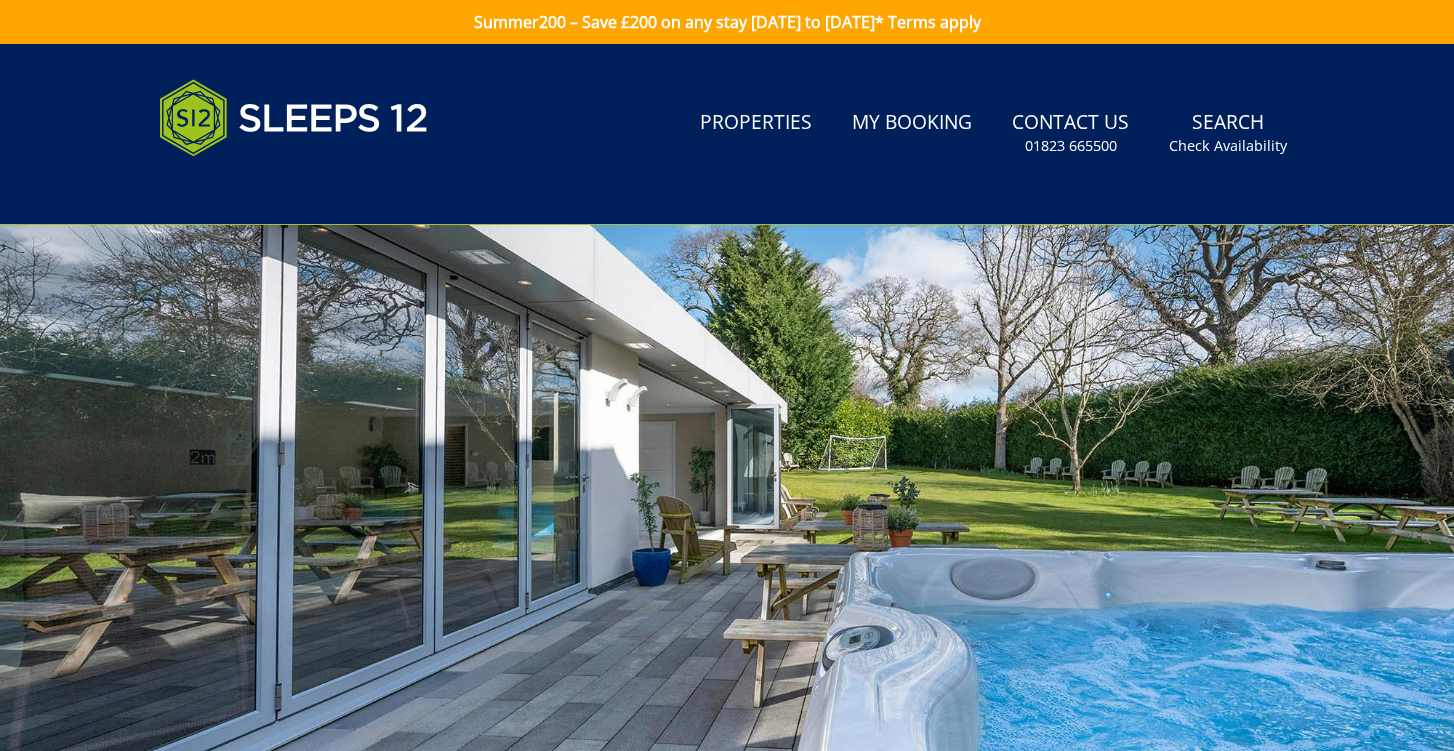 click on "Search
Menu
Properties
My Booking
Contact Us  [PHONE_NUMBER]
Search  Check Availability" at bounding box center [727, 134] 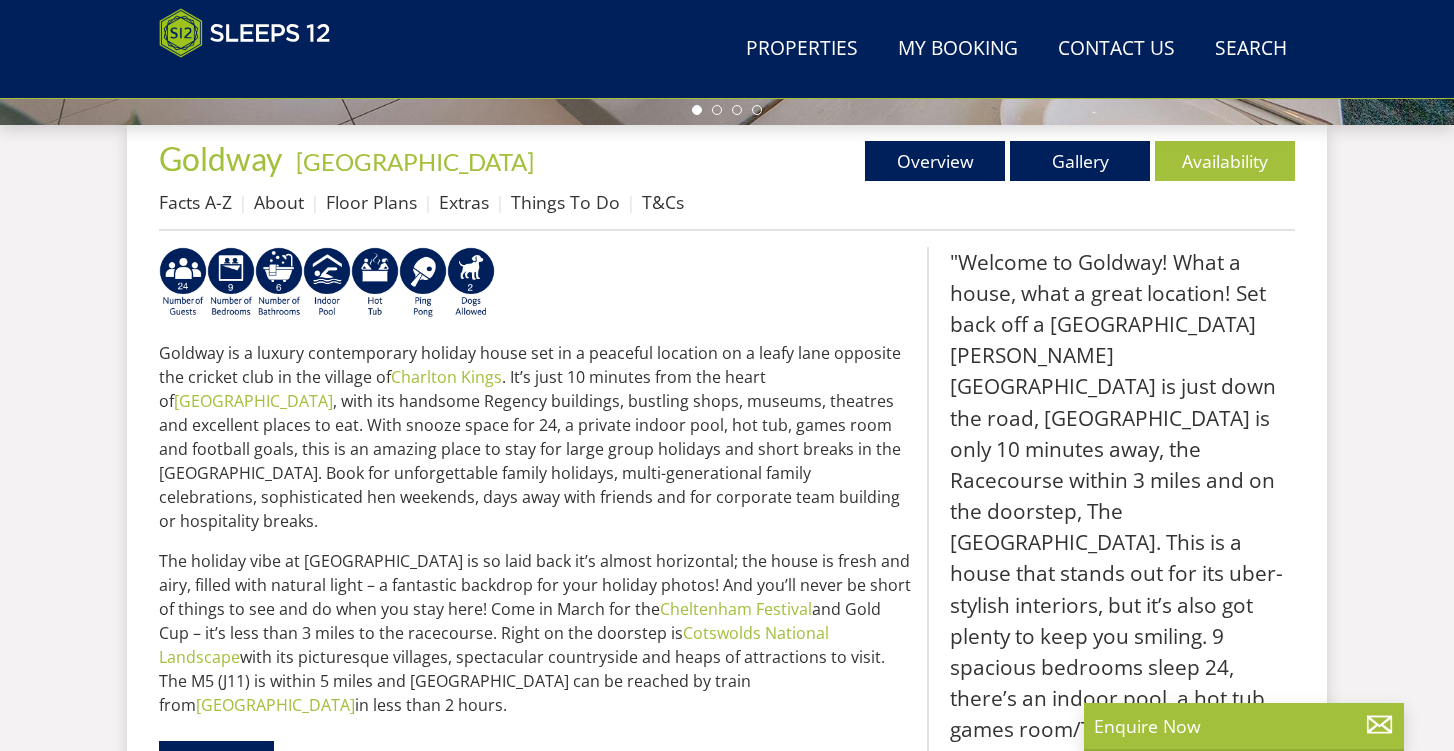select on "25" 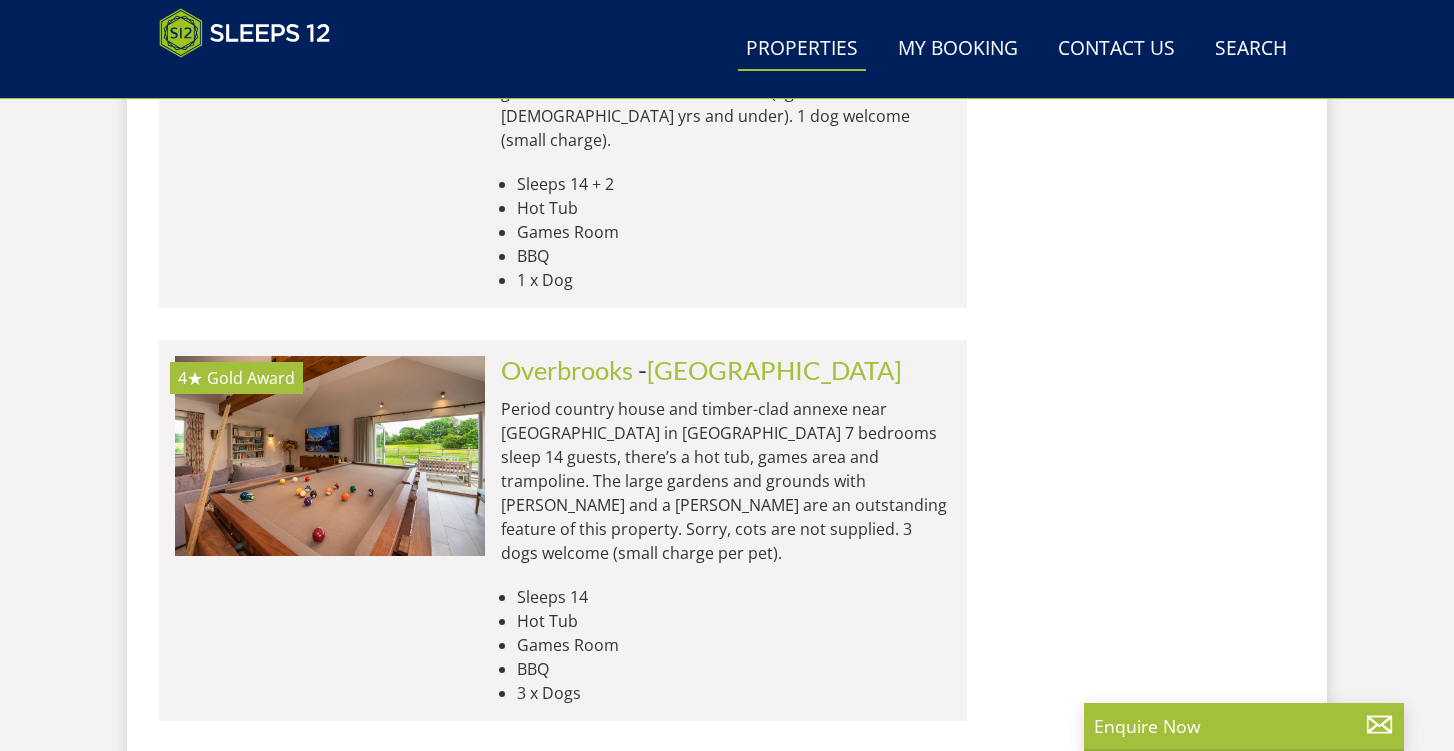click at bounding box center (6848, 769) 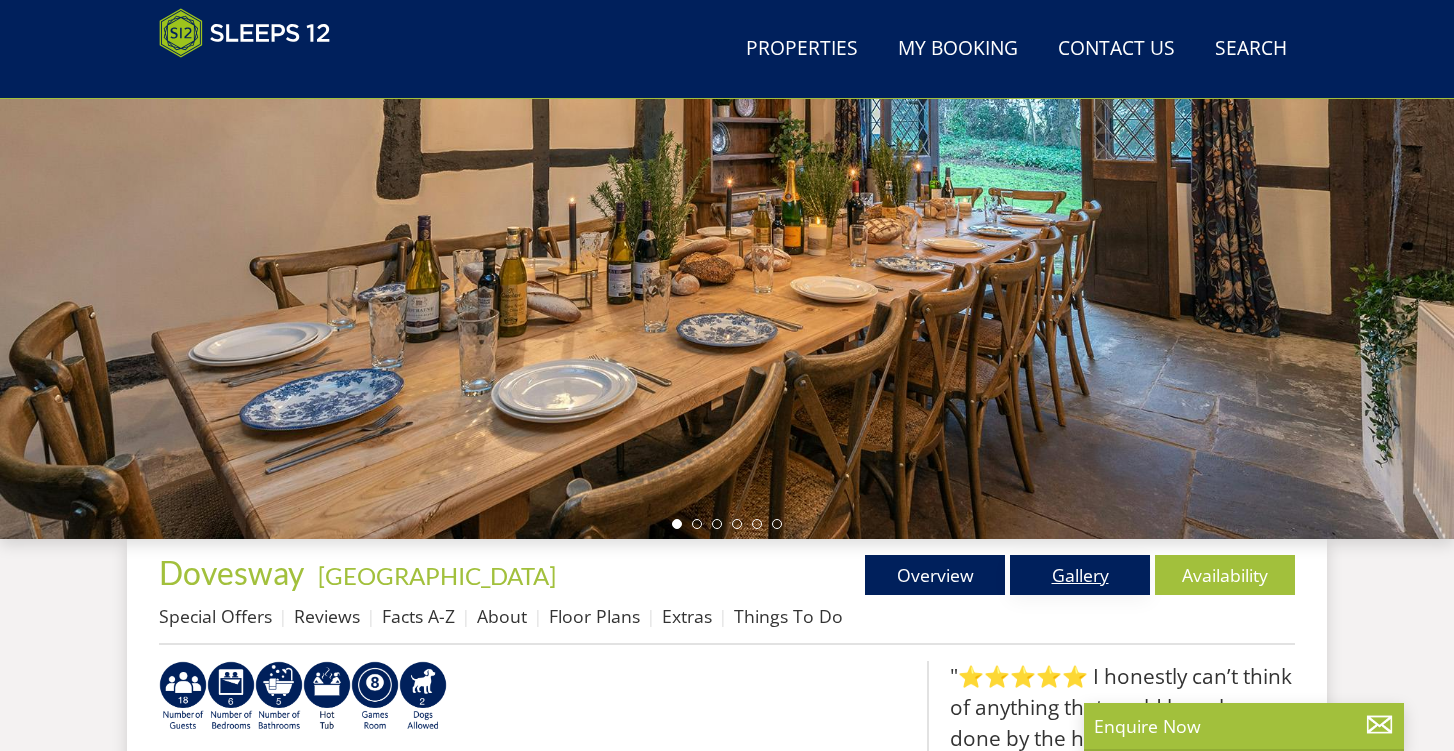 click on "Gallery" at bounding box center (1080, 575) 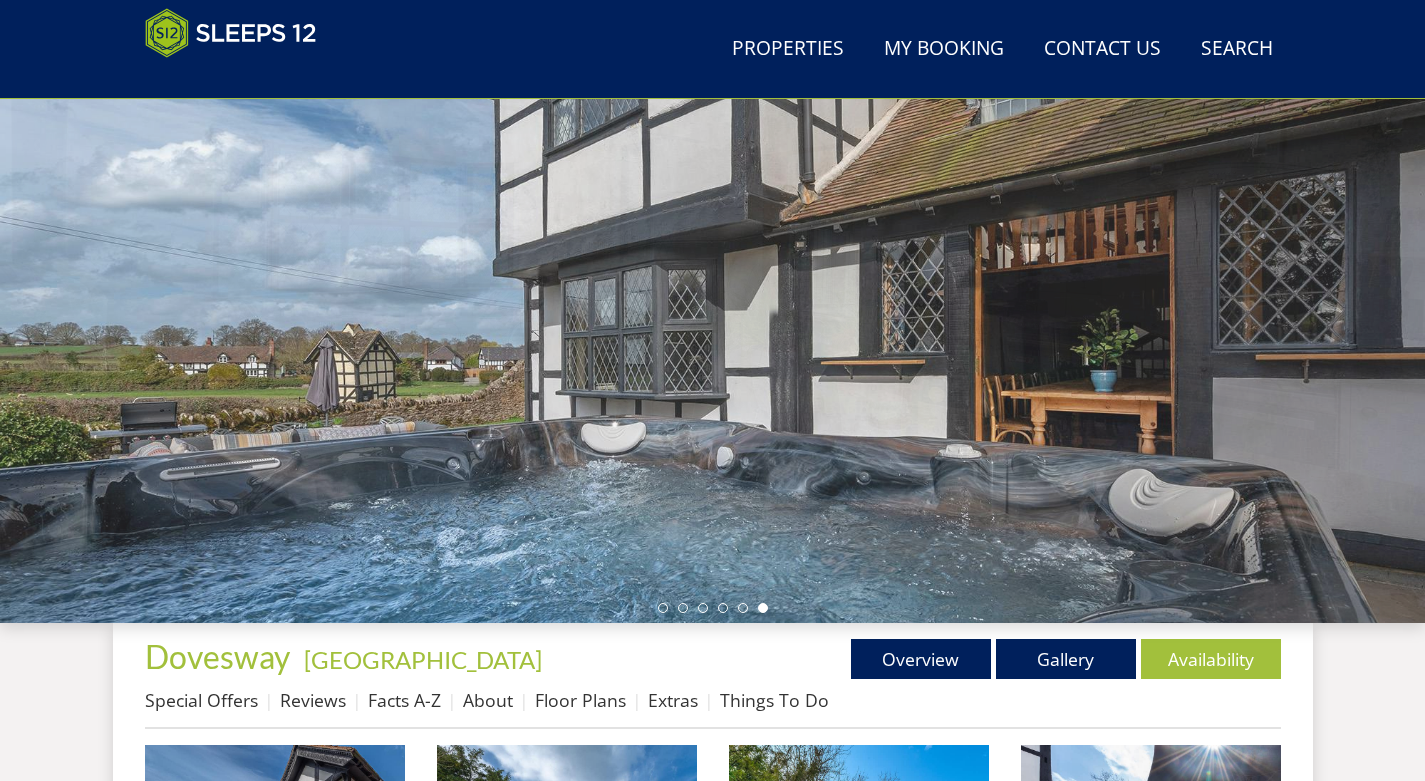 scroll, scrollTop: 187, scrollLeft: 0, axis: vertical 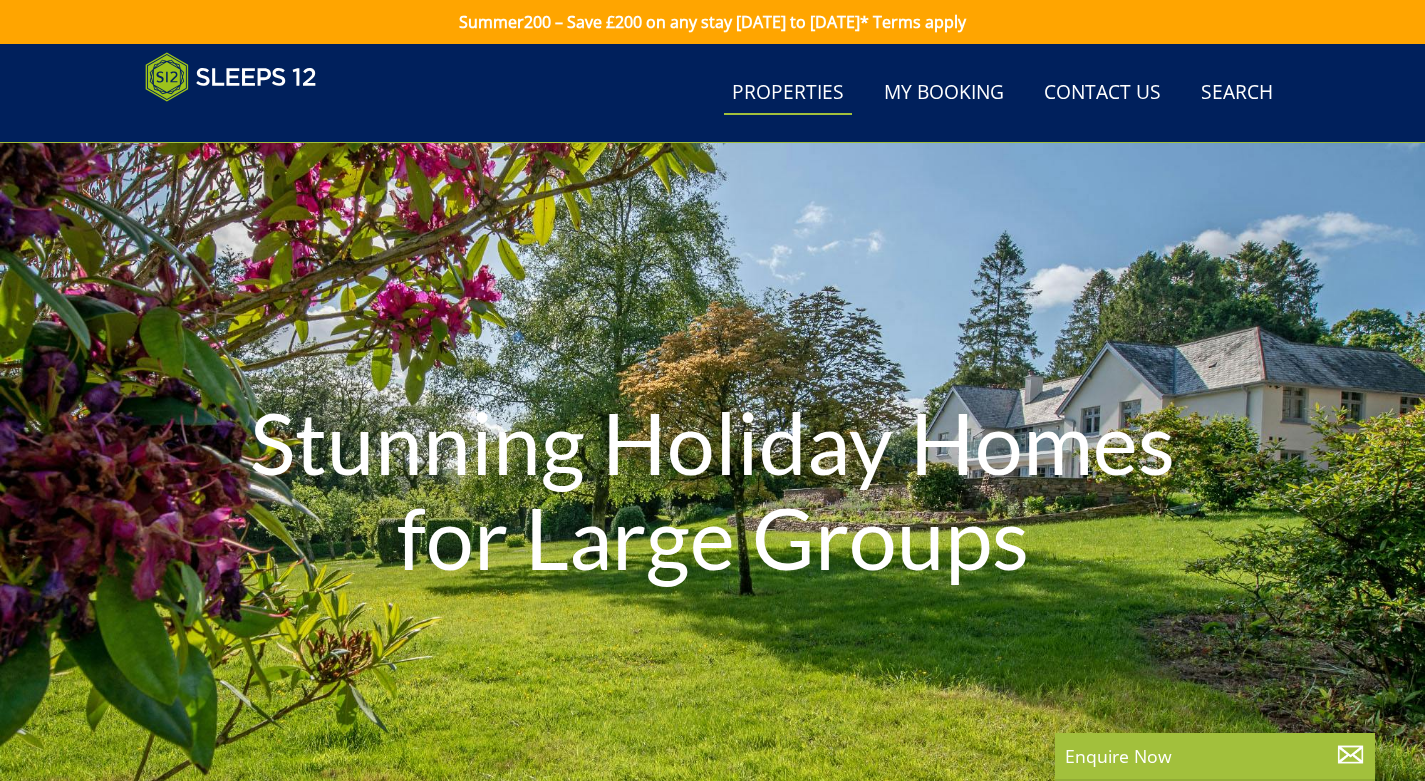select on "25" 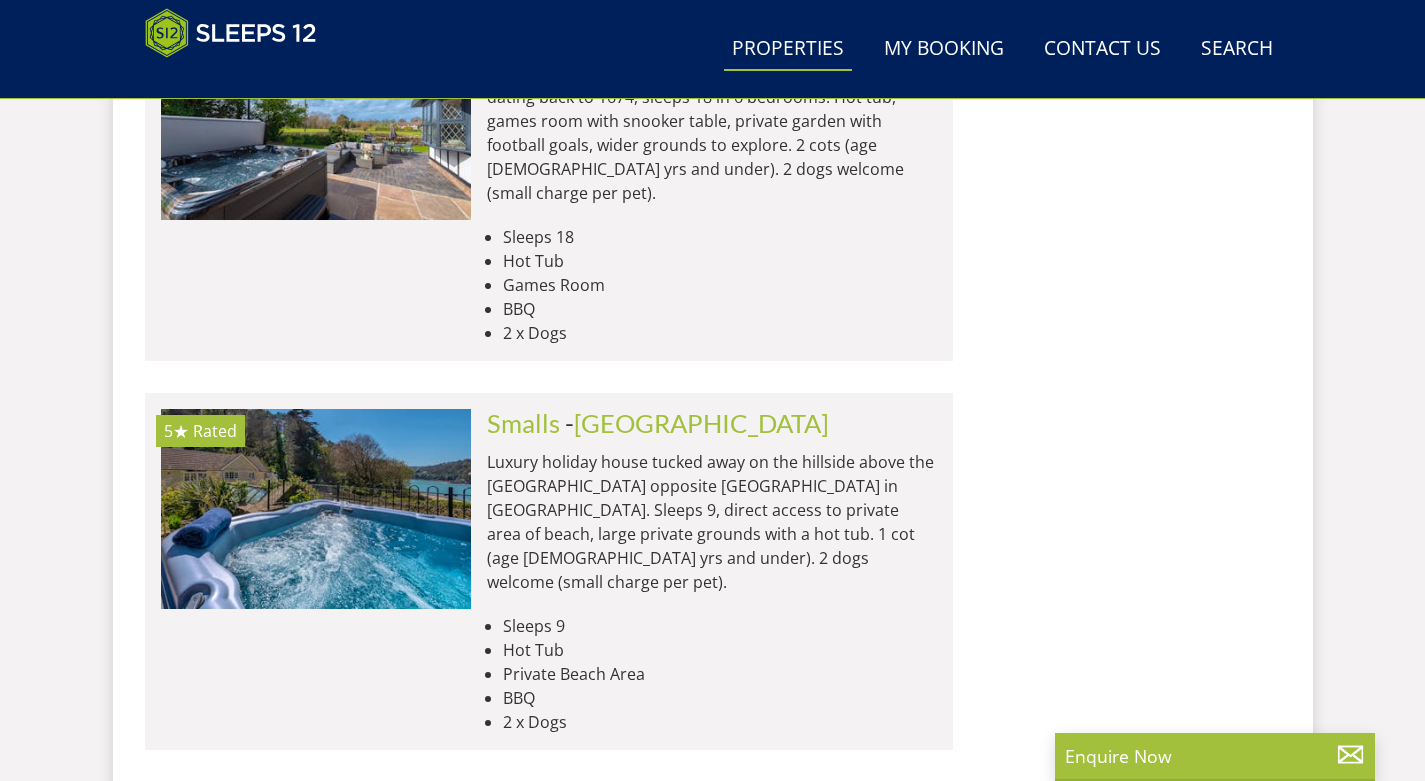 scroll, scrollTop: 0, scrollLeft: 7760, axis: horizontal 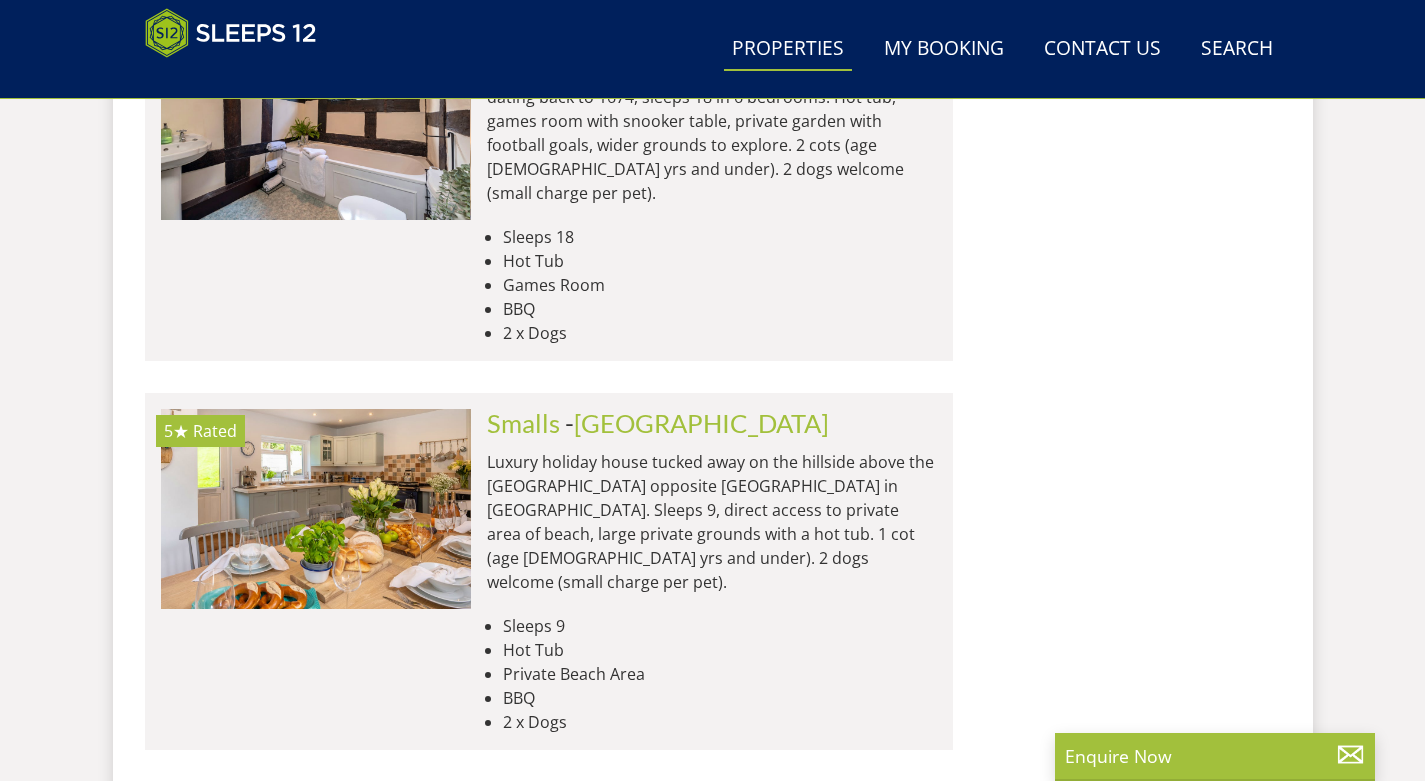 click at bounding box center [315, 898] 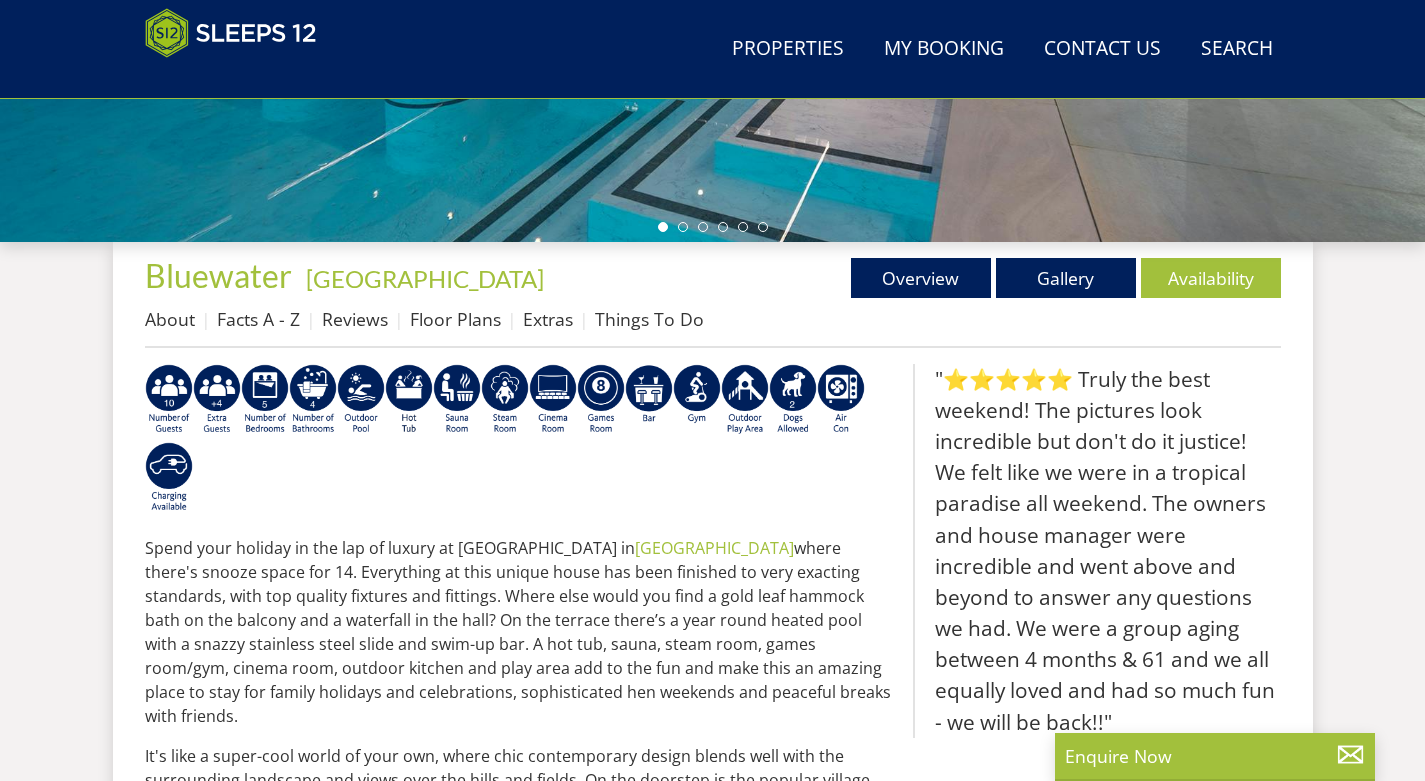 scroll, scrollTop: 401, scrollLeft: 0, axis: vertical 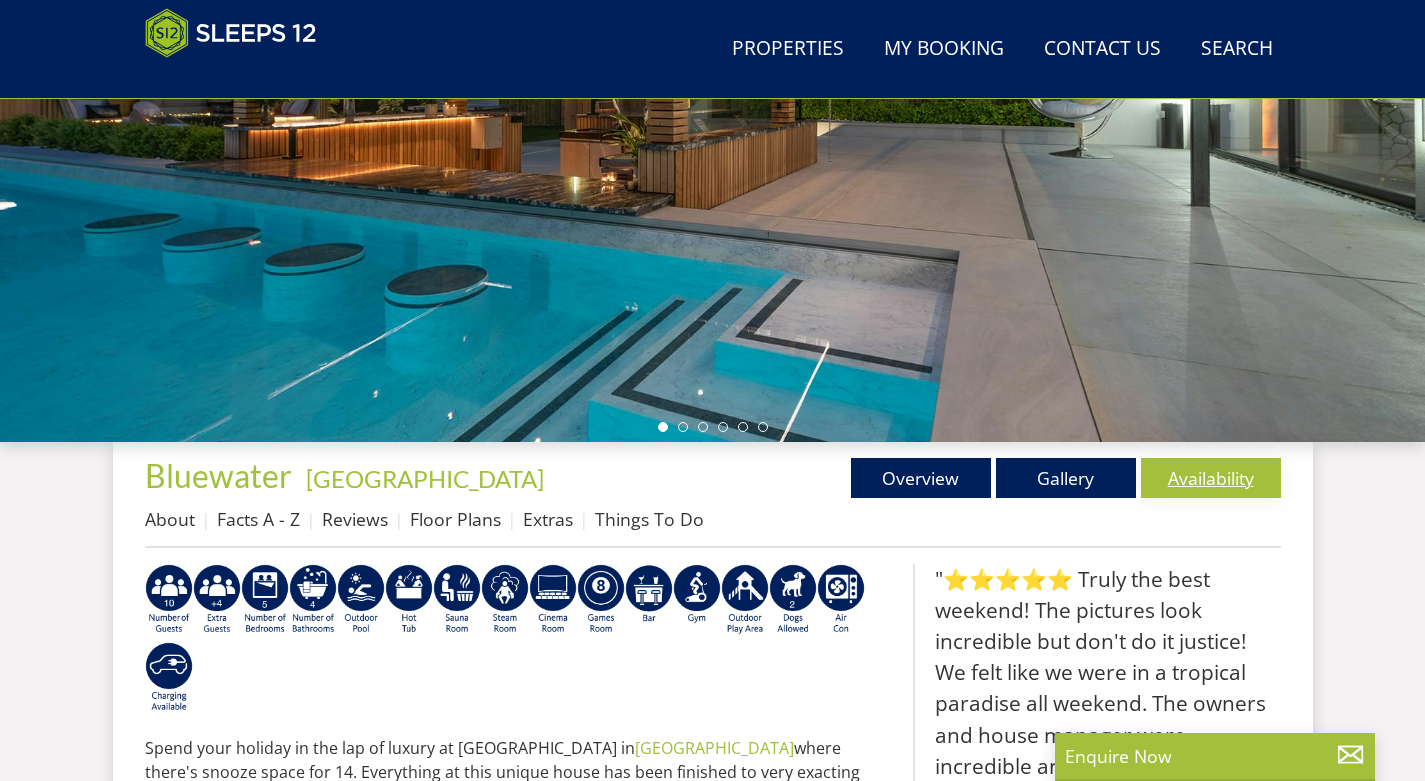 click on "Availability" at bounding box center (1211, 478) 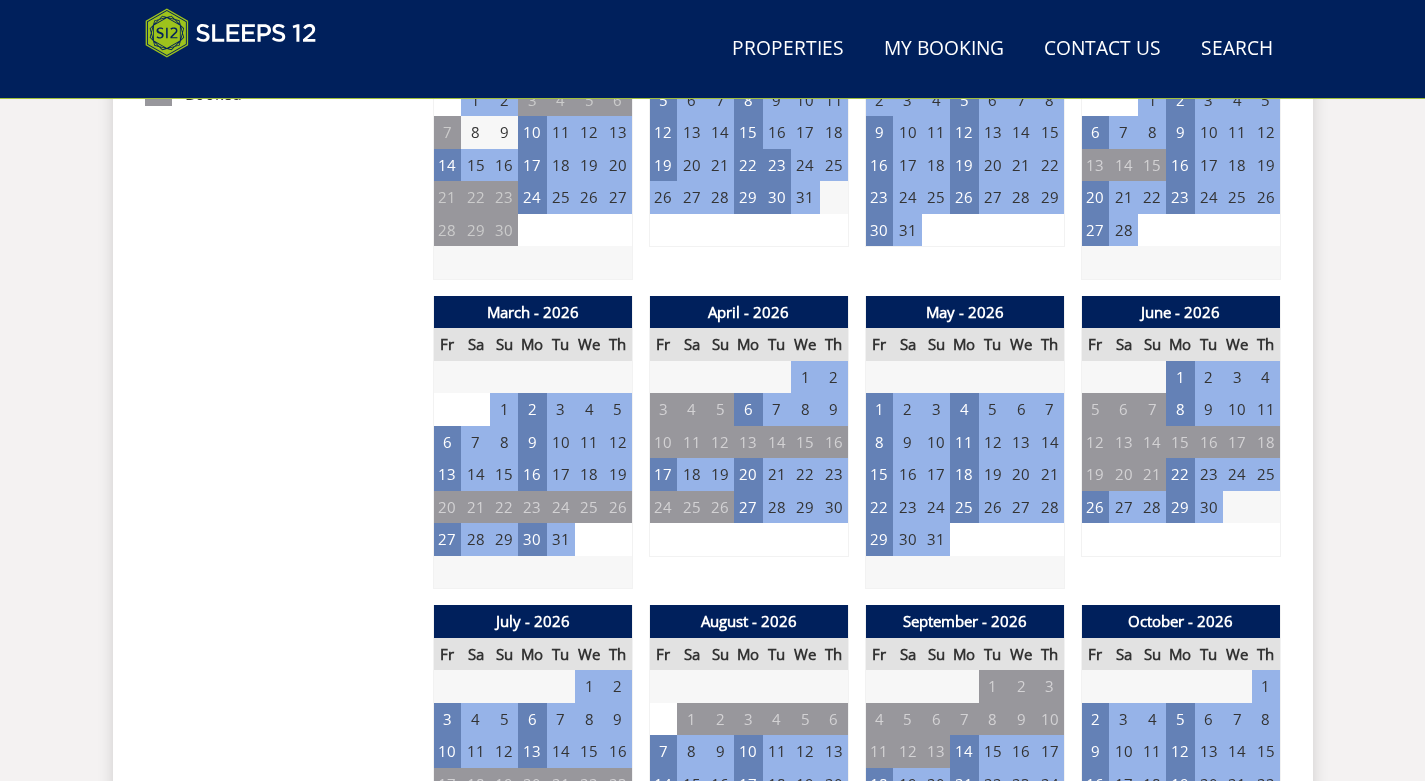 scroll, scrollTop: 1487, scrollLeft: 0, axis: vertical 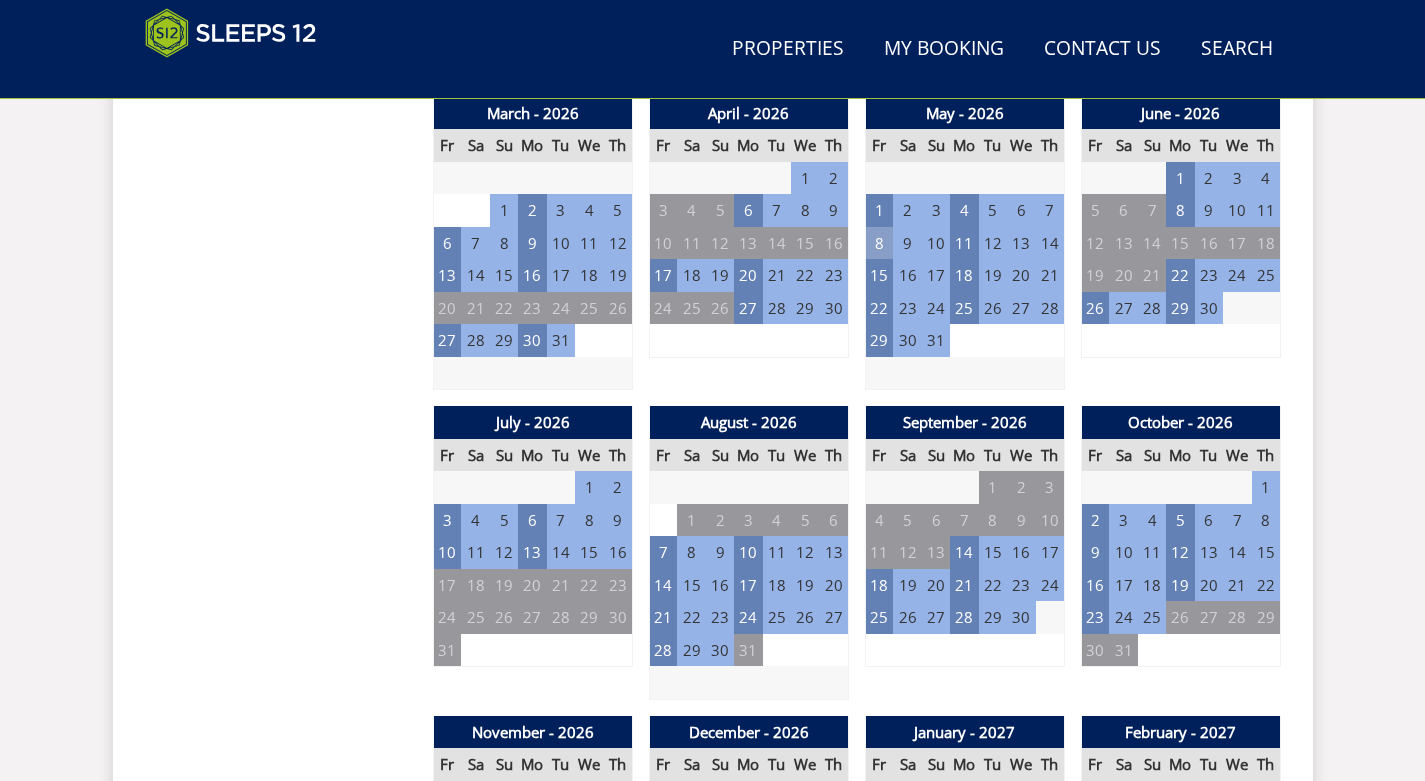 click on "8" at bounding box center (879, 243) 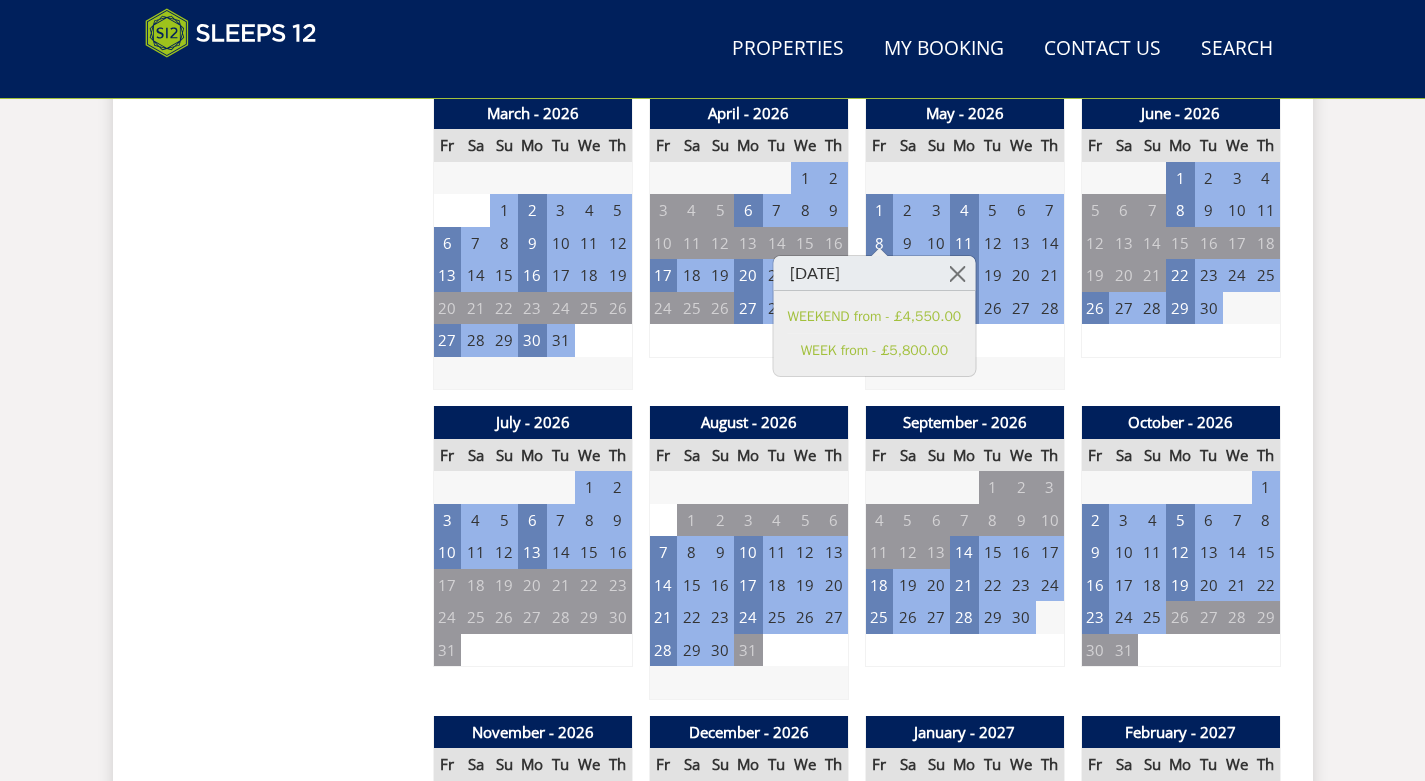 click on "April - 2026
Fr
Sa
Su
Mo
Tu
We
Th
27
28
29
30
31
1
2
3
4
5
6
7
8
9
10
11" at bounding box center (749, 244) 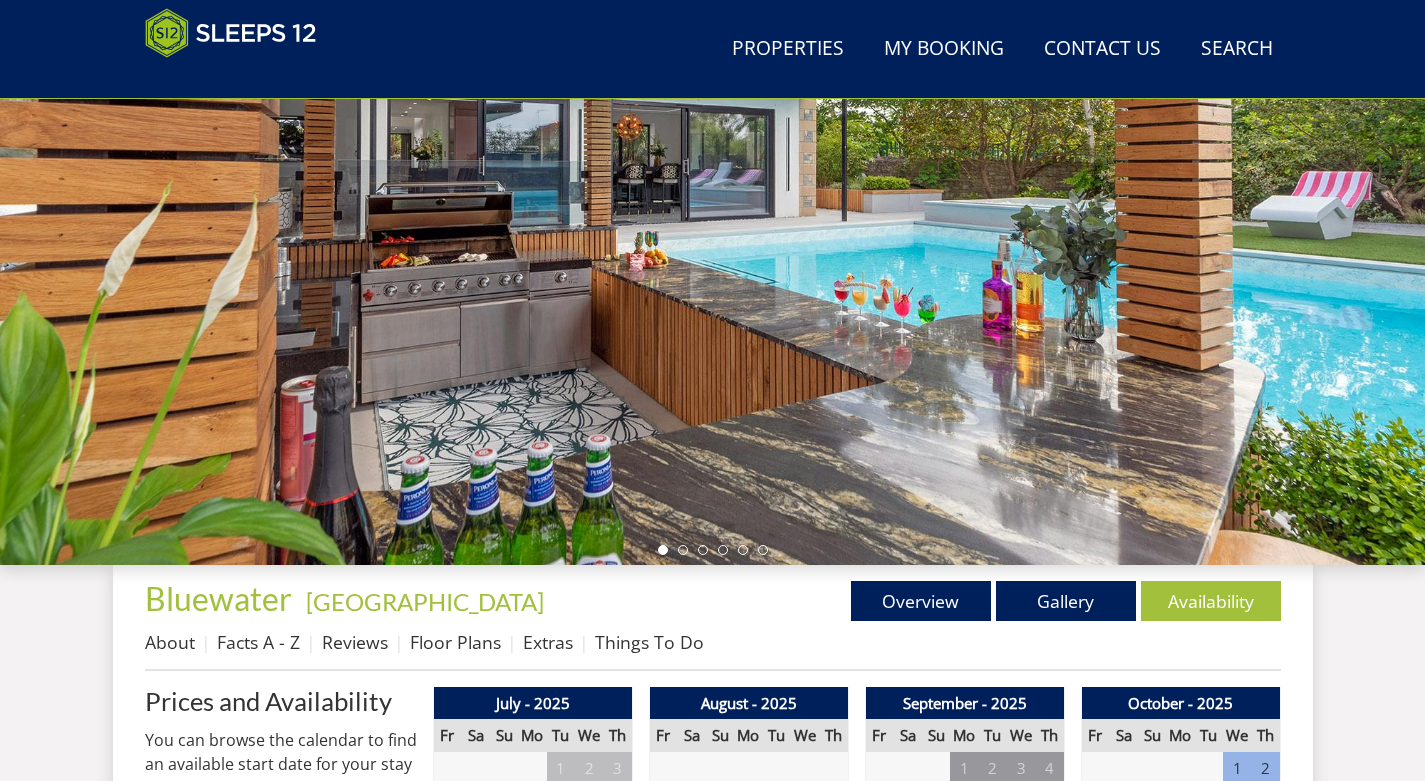 scroll, scrollTop: 287, scrollLeft: 0, axis: vertical 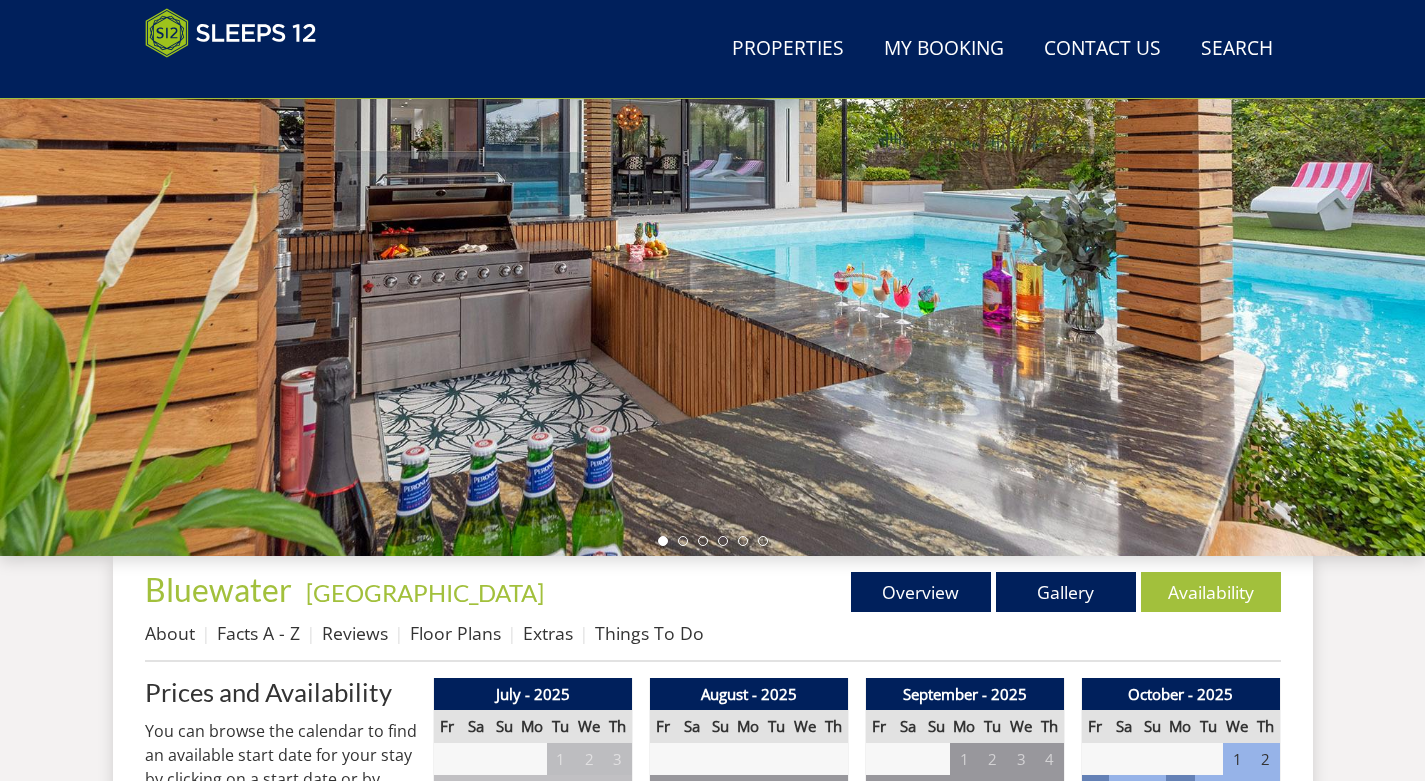 click at bounding box center [712, 206] 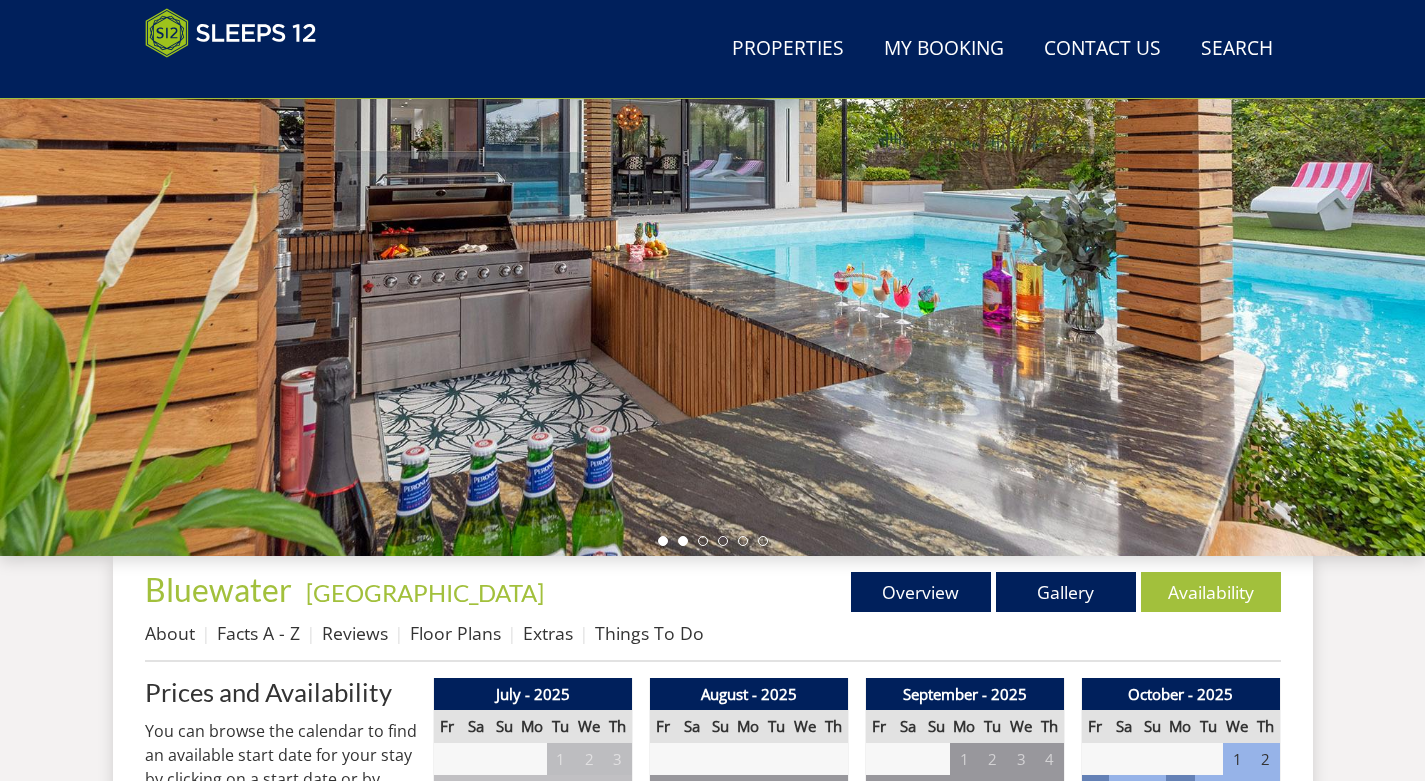 click at bounding box center [683, 541] 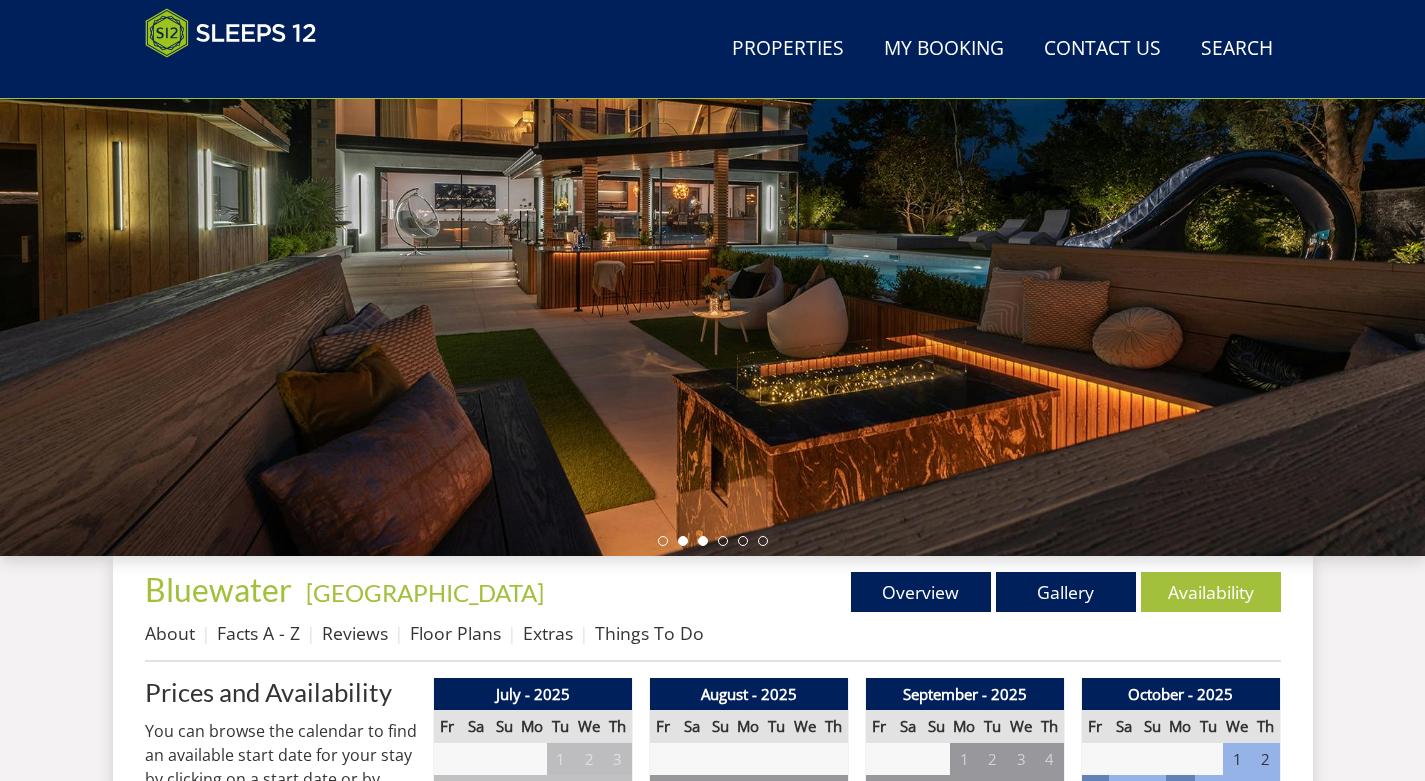 click at bounding box center (703, 541) 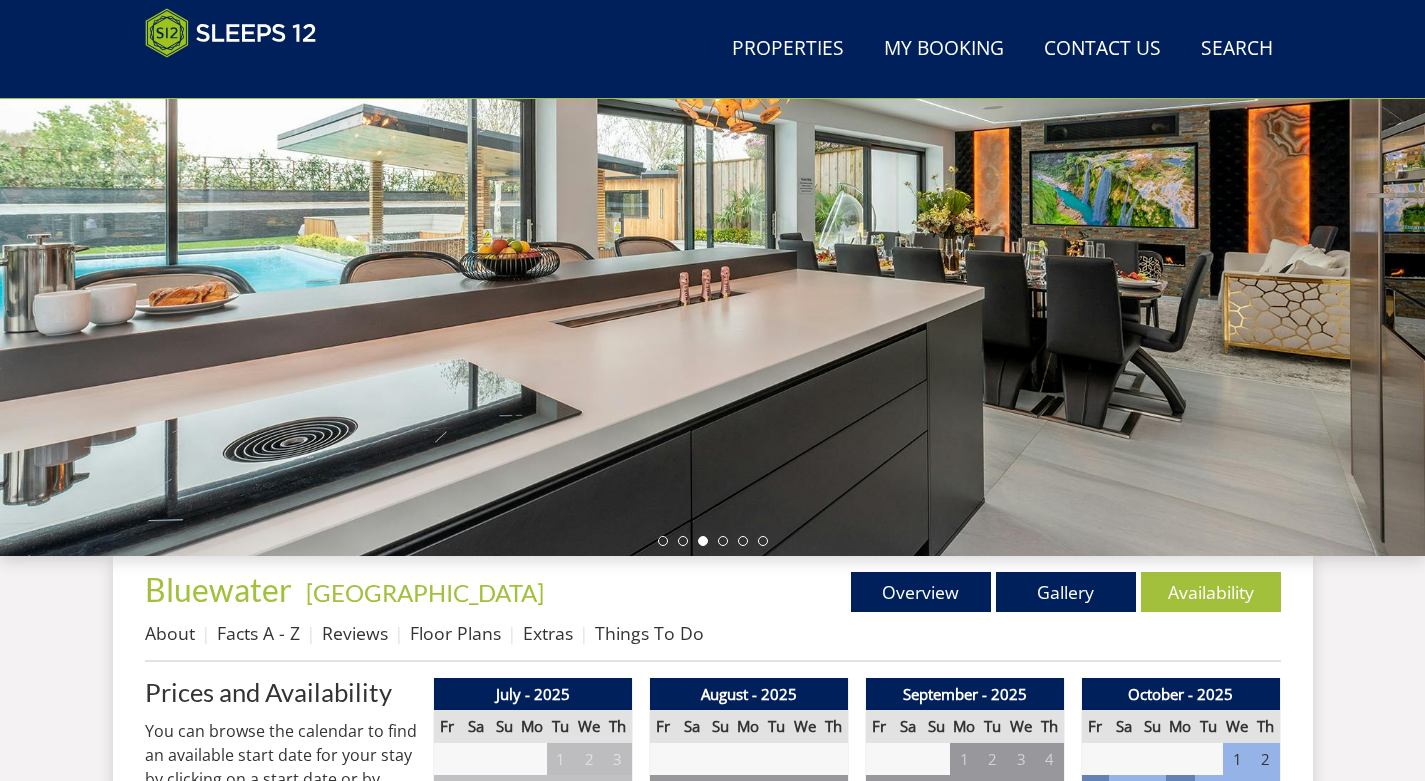 click at bounding box center (713, 541) 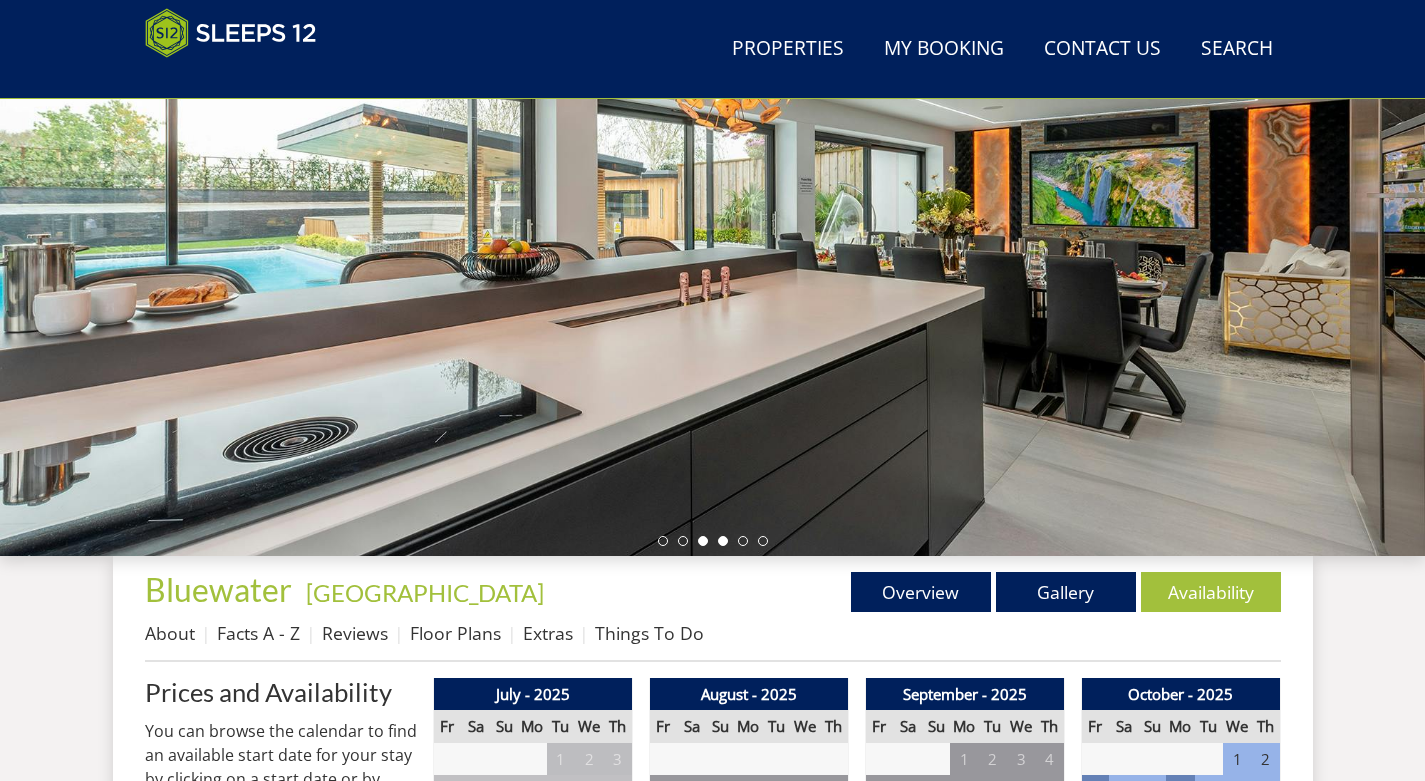 click at bounding box center [723, 541] 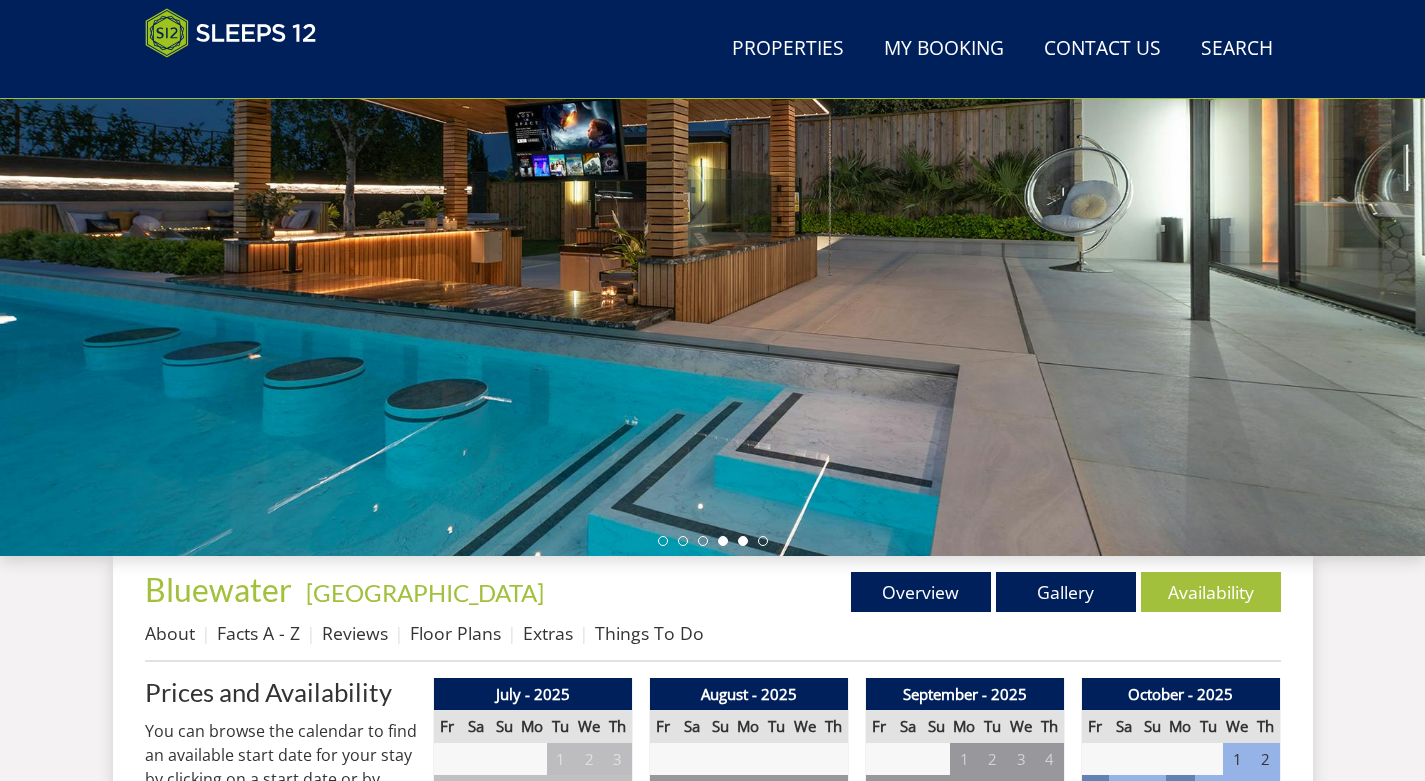 click at bounding box center (743, 541) 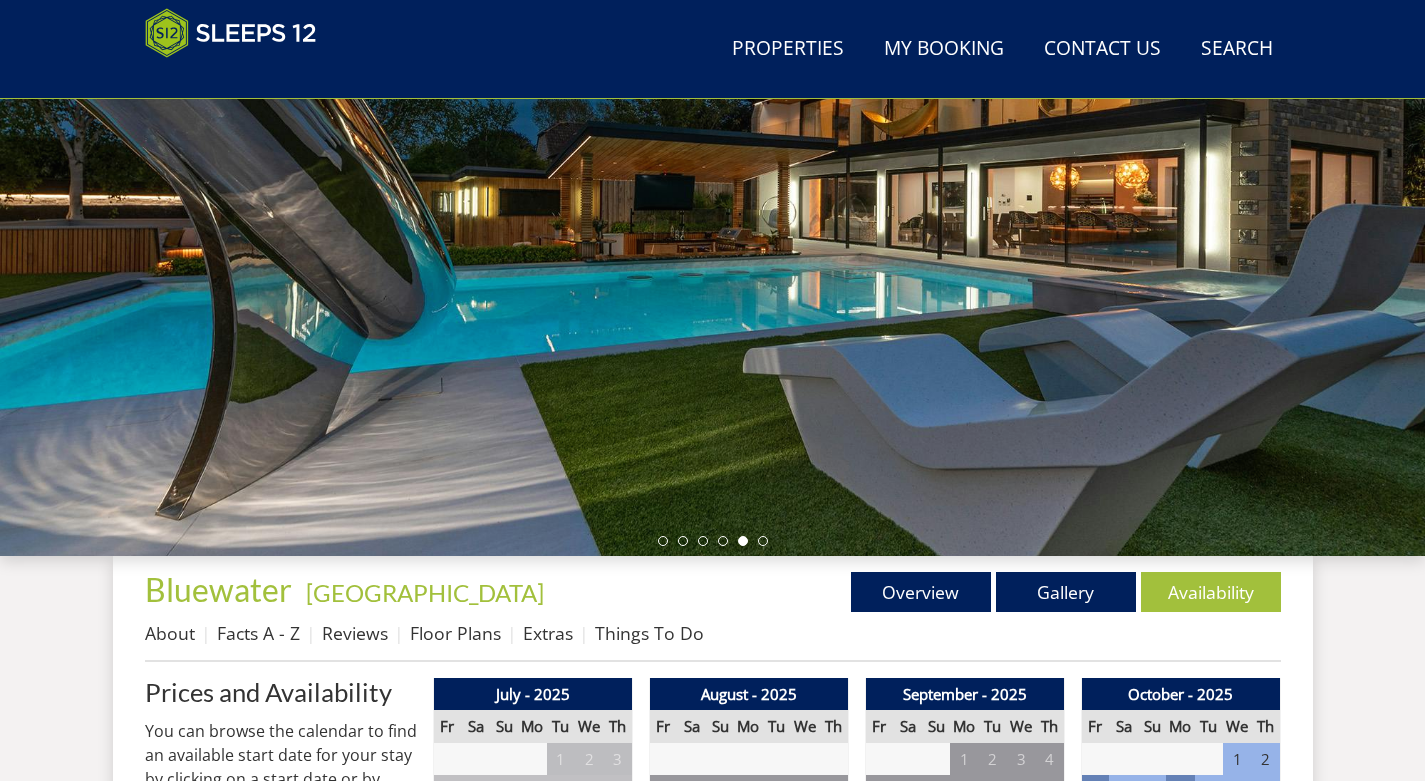 click at bounding box center (712, 206) 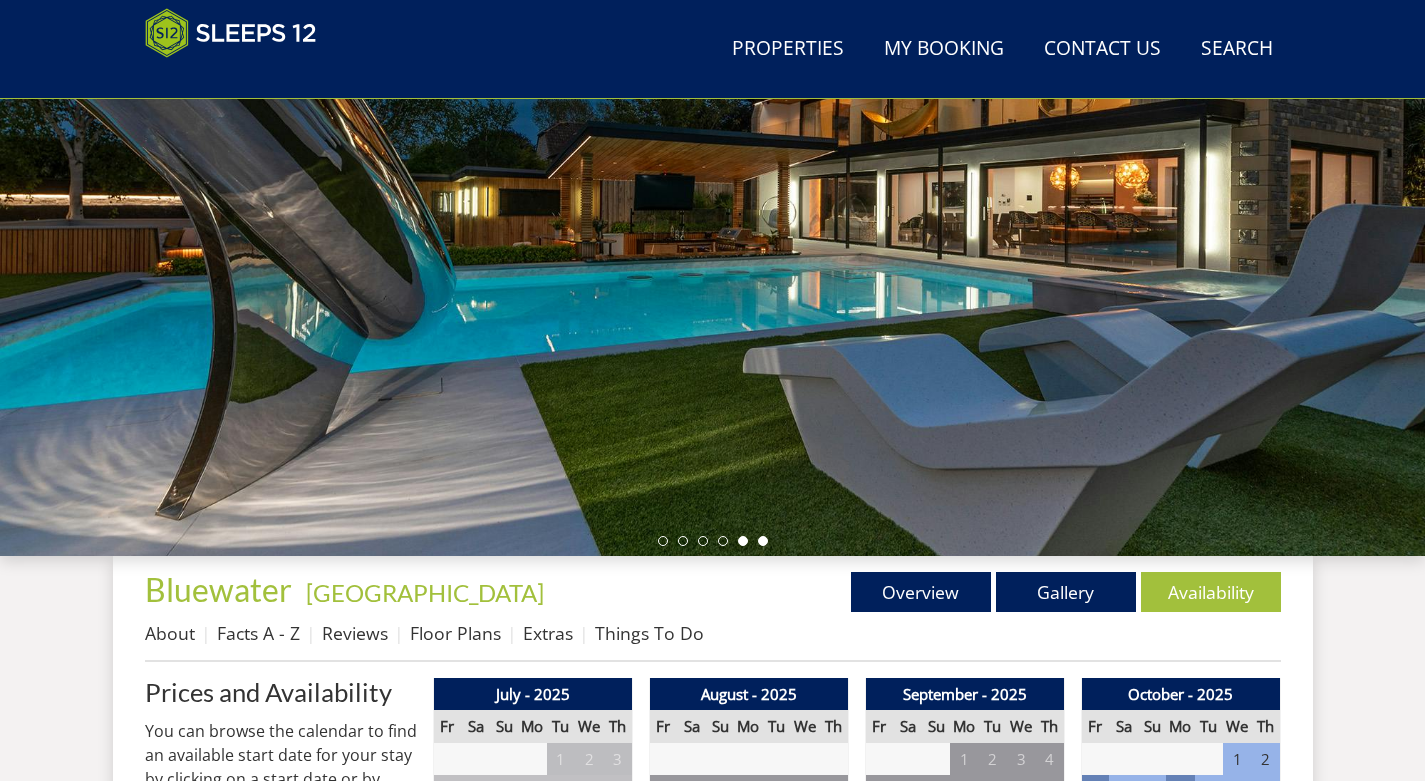 click at bounding box center (763, 541) 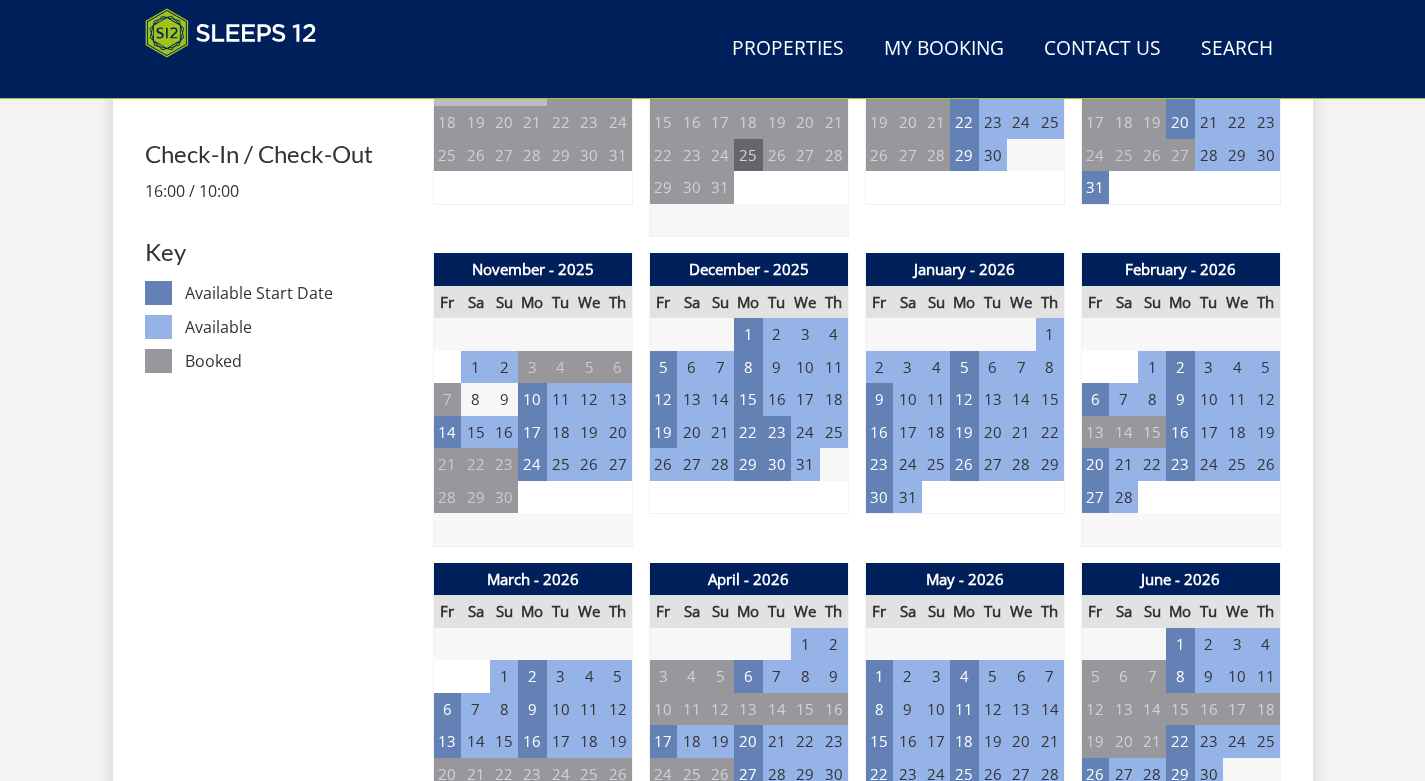 scroll, scrollTop: 1029, scrollLeft: 0, axis: vertical 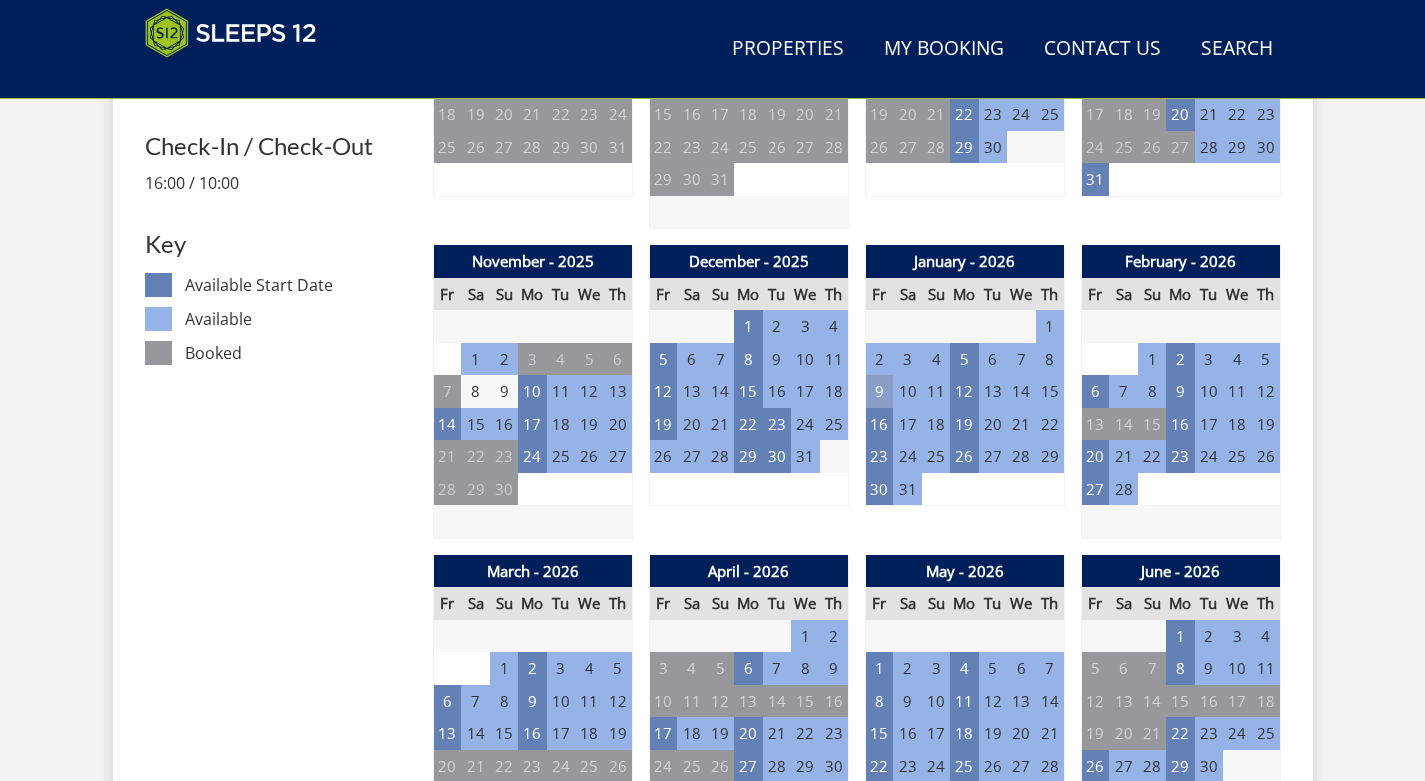 click on "9" at bounding box center [879, 391] 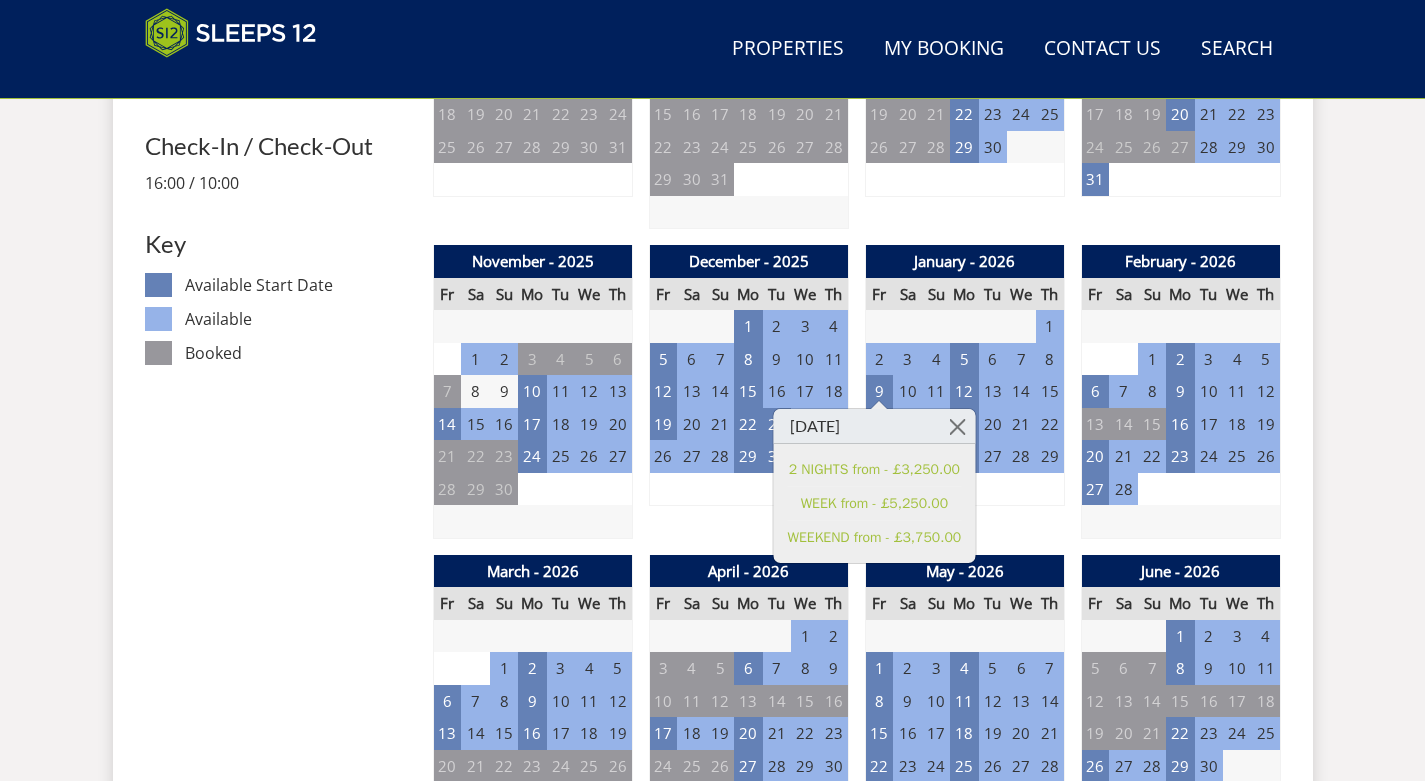 click on "2" at bounding box center (663, 489) 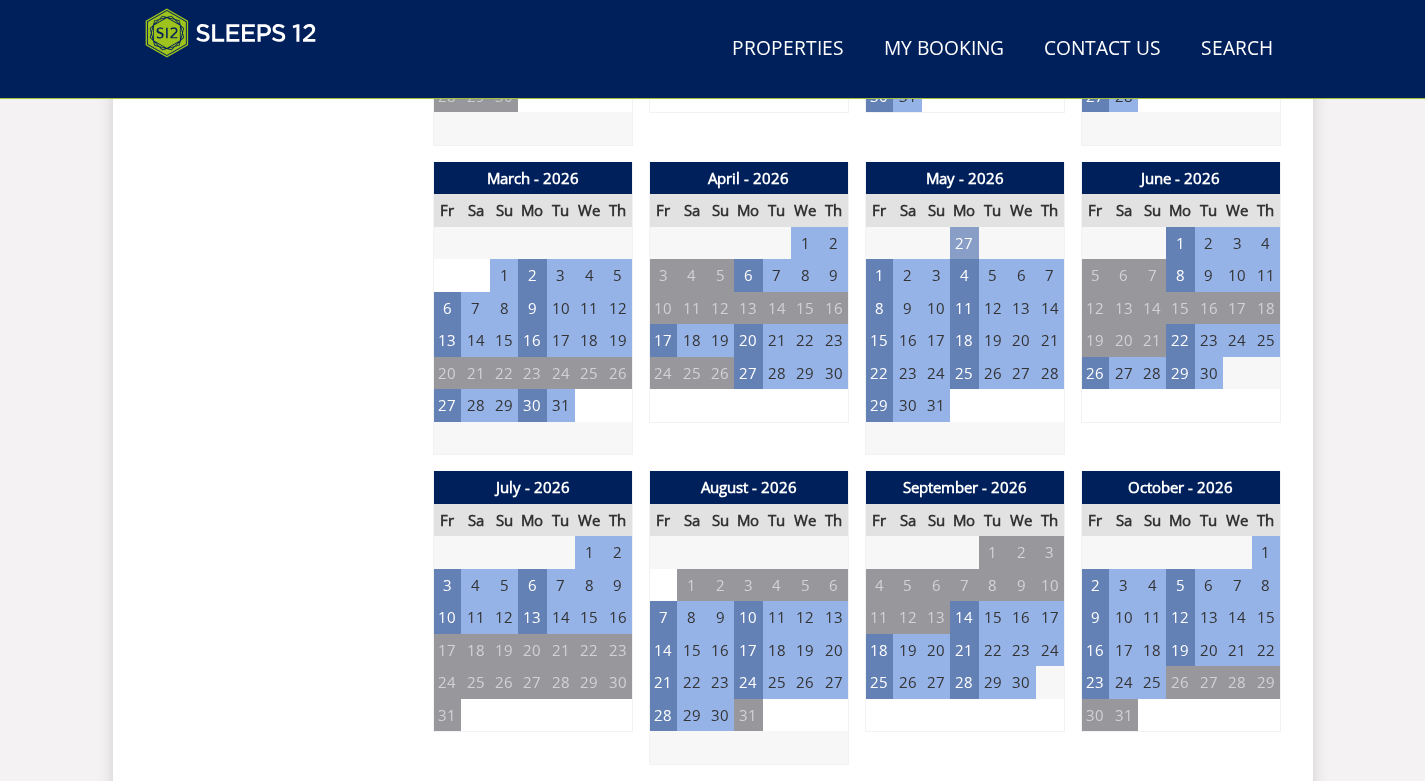 scroll, scrollTop: 1431, scrollLeft: 0, axis: vertical 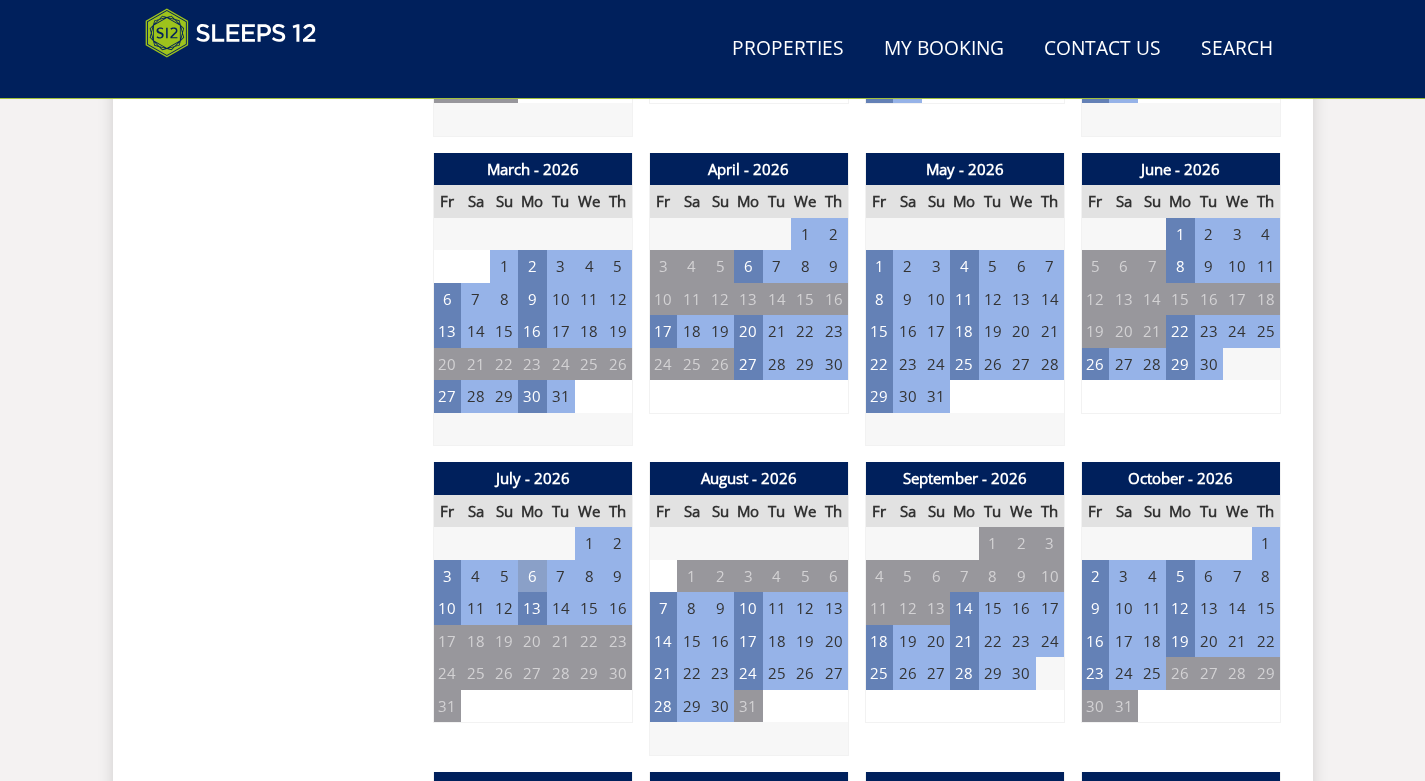 click on "6" at bounding box center (532, 576) 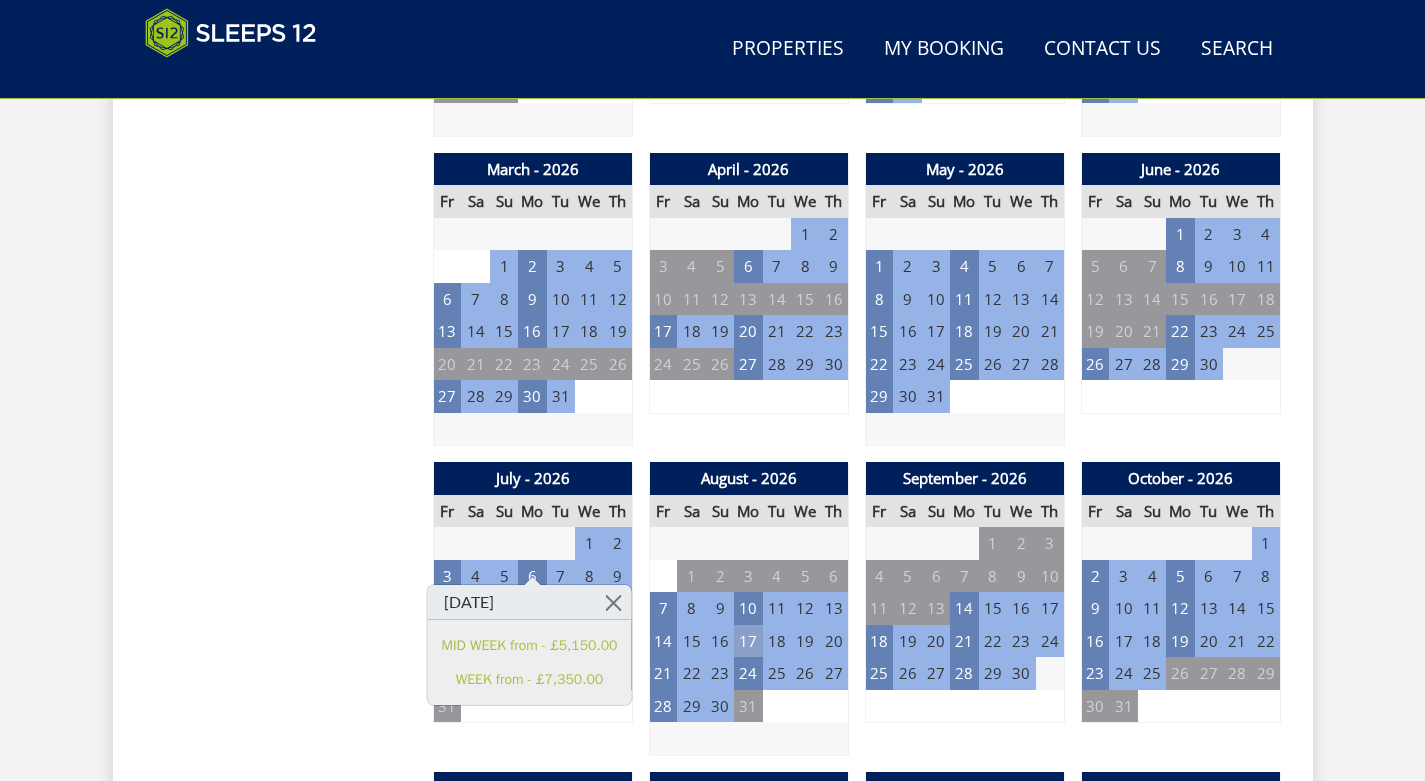 click on "17" at bounding box center [748, 641] 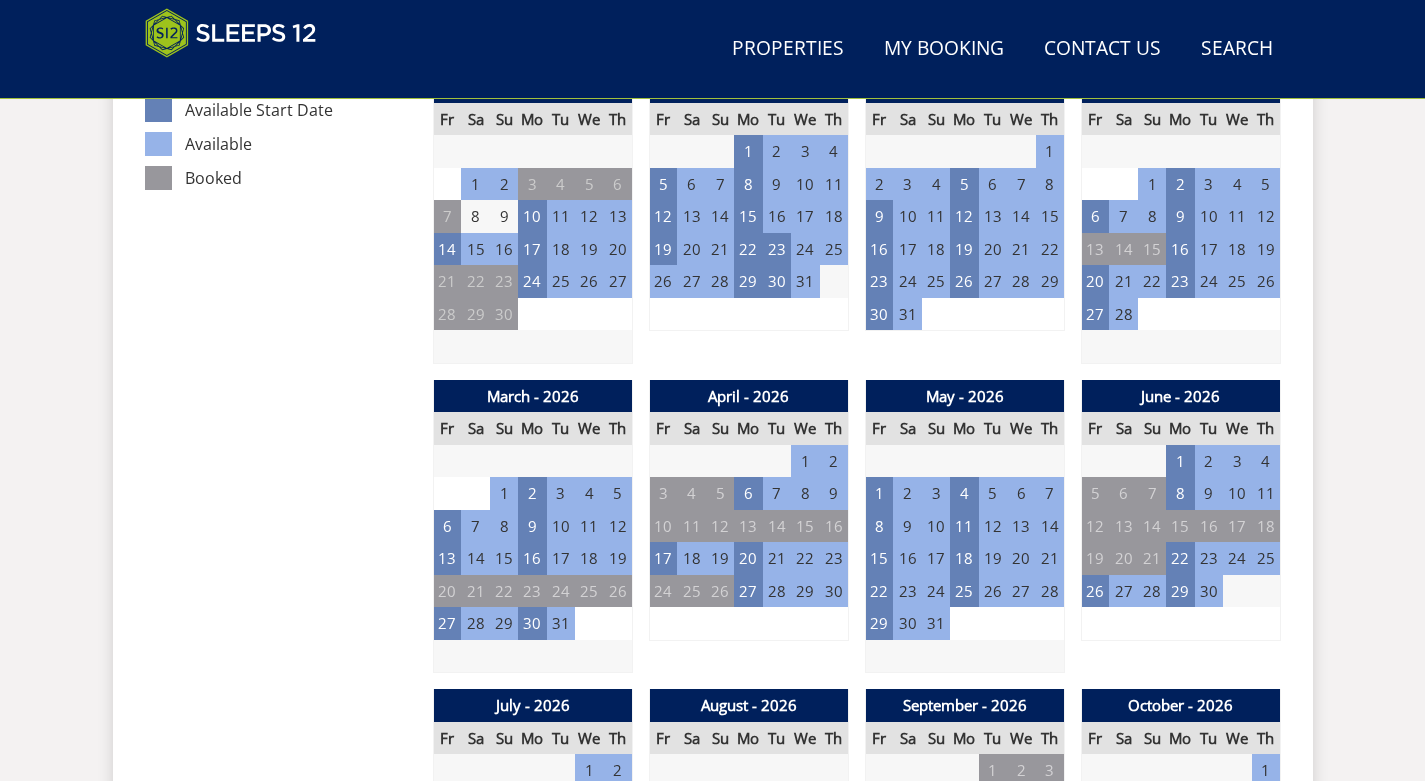 scroll, scrollTop: 1144, scrollLeft: 0, axis: vertical 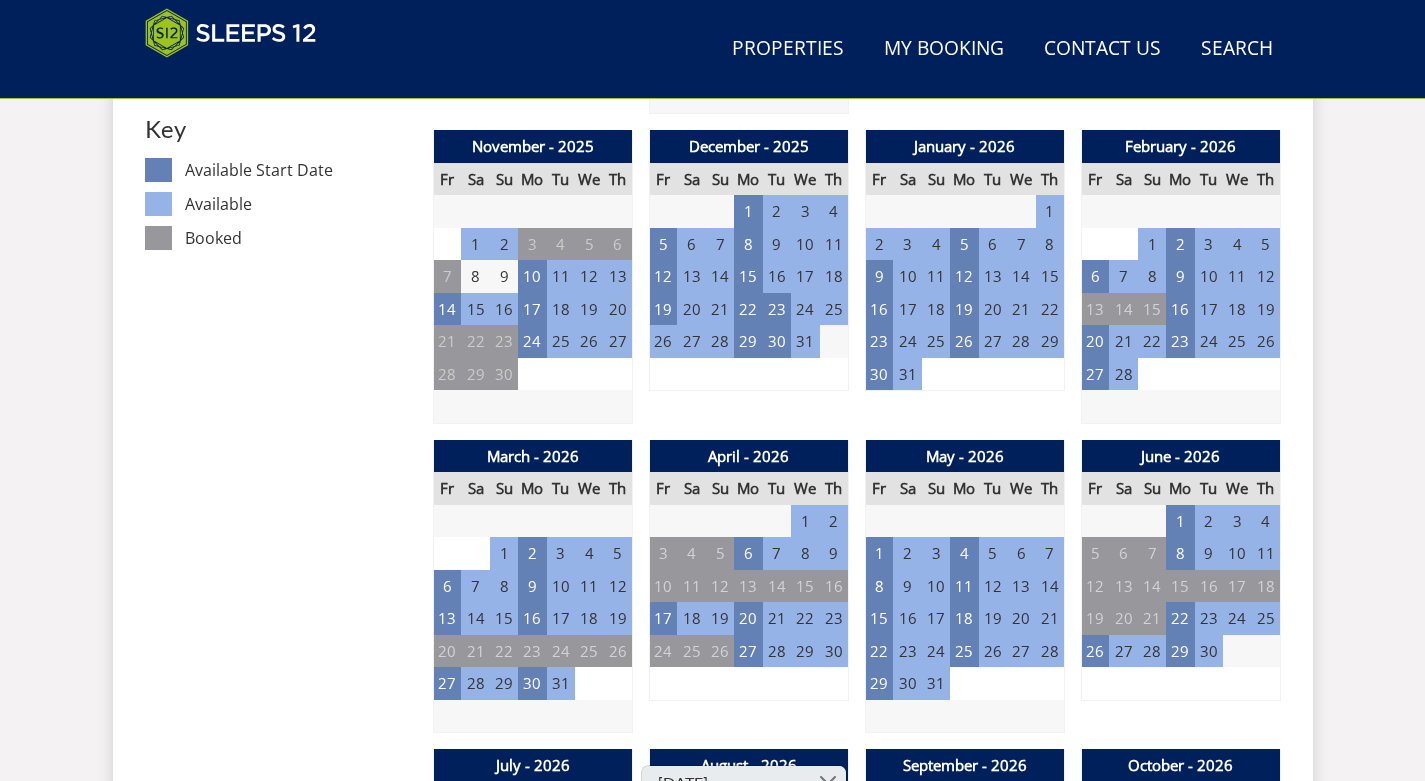 click on "10" at bounding box center (936, 586) 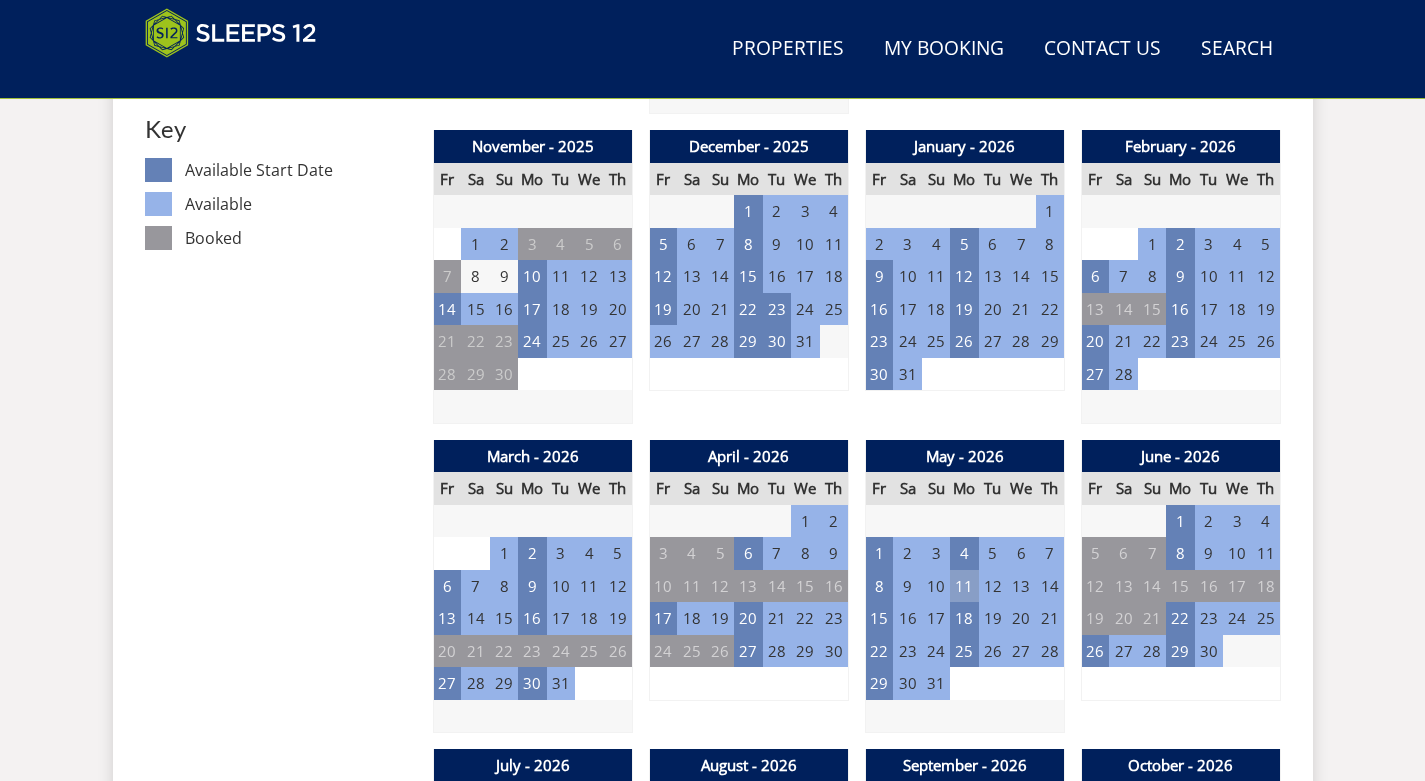 click on "11" at bounding box center (964, 586) 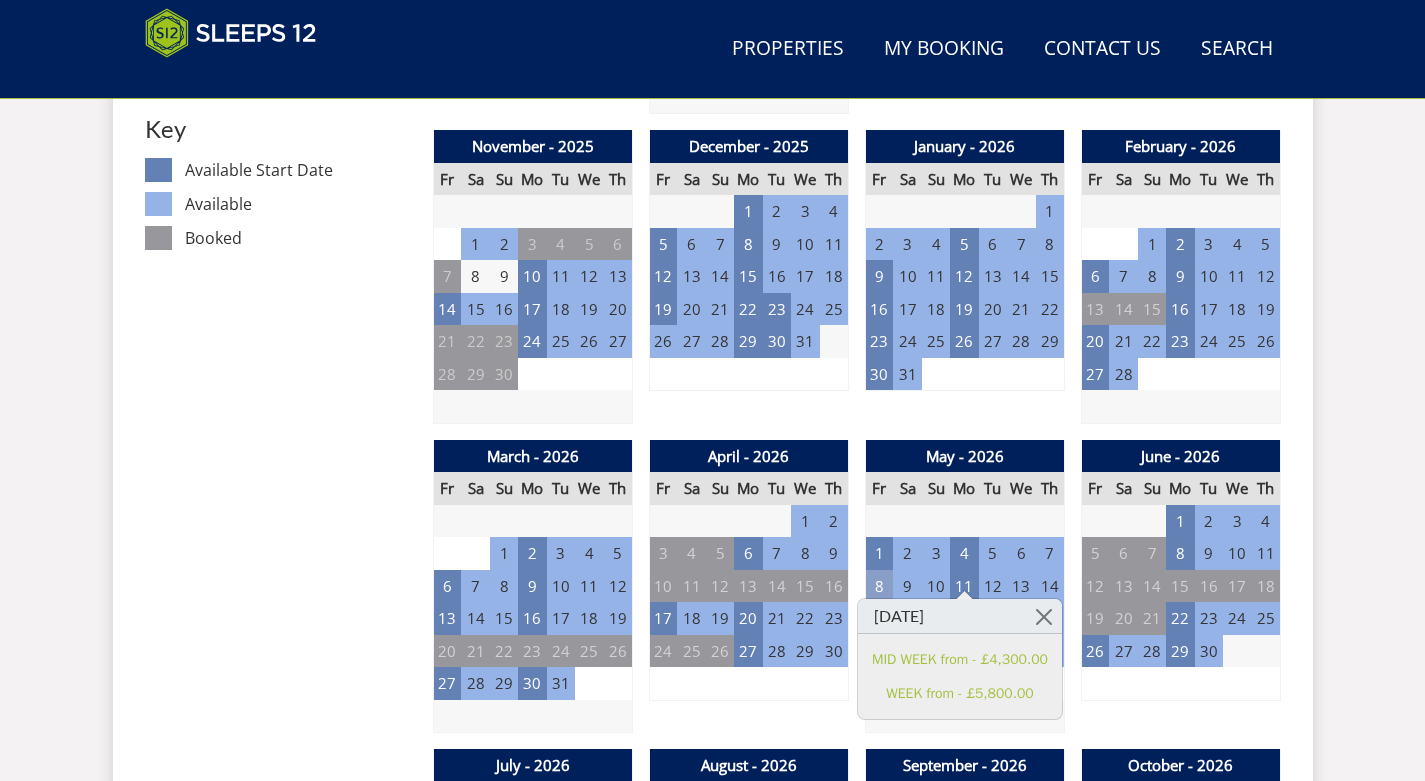 click on "8" at bounding box center (879, 586) 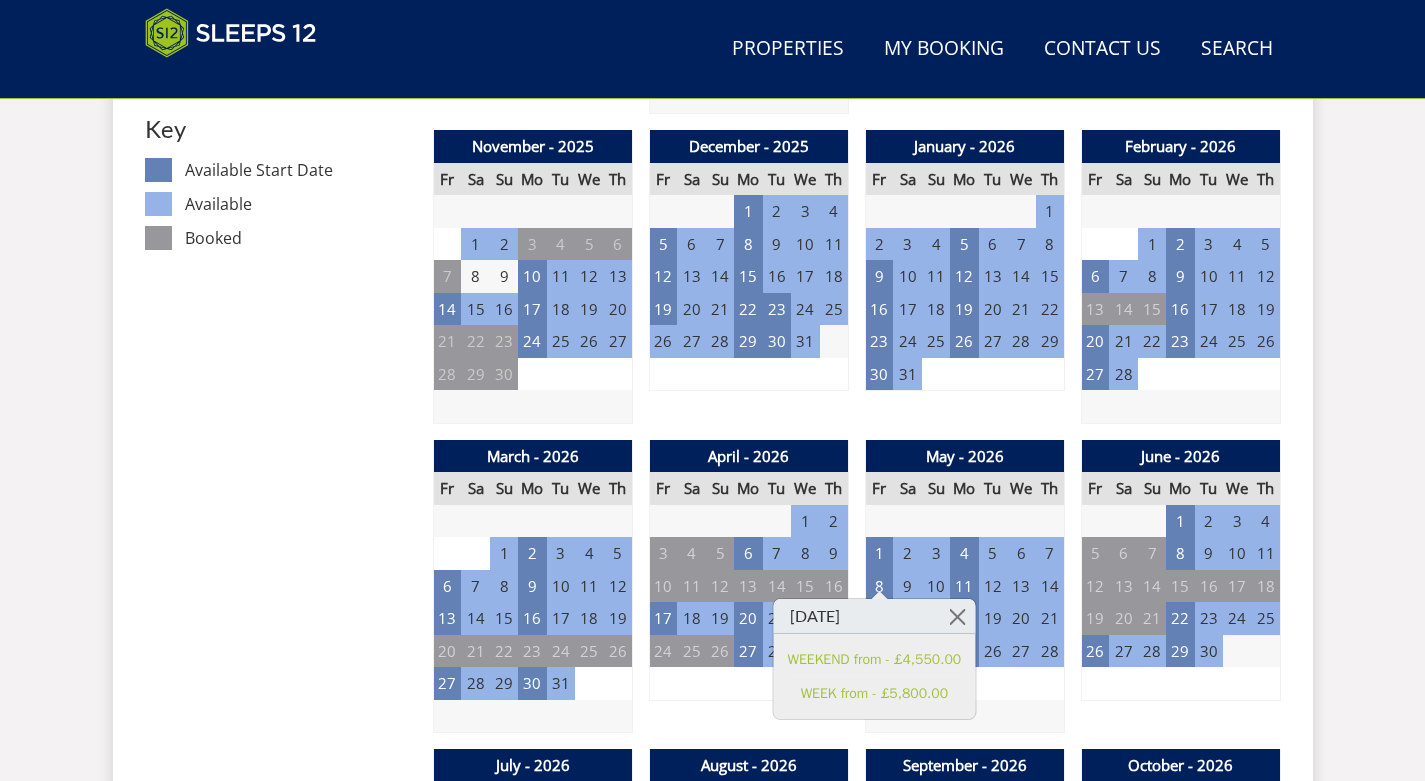 click on "12" at bounding box center [993, 586] 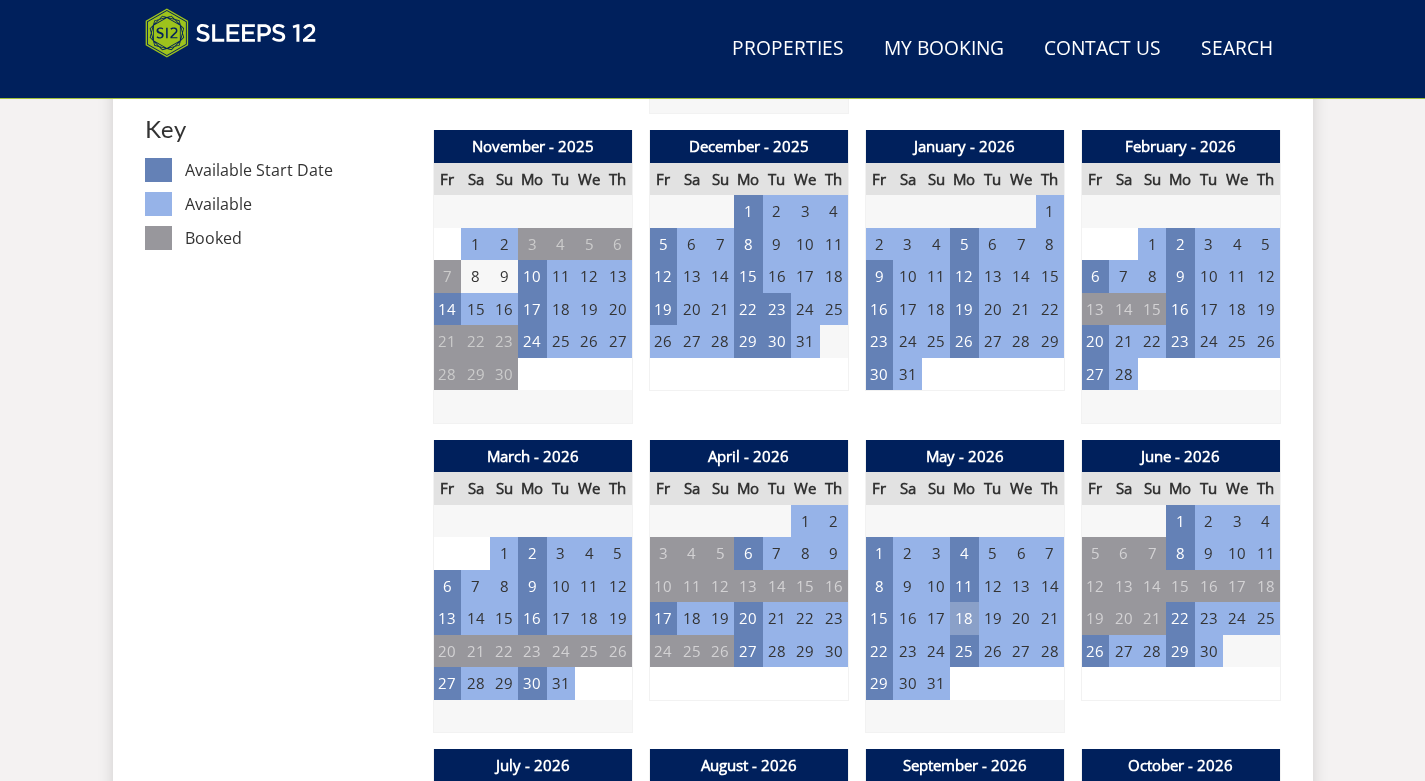 click on "18" at bounding box center [964, 618] 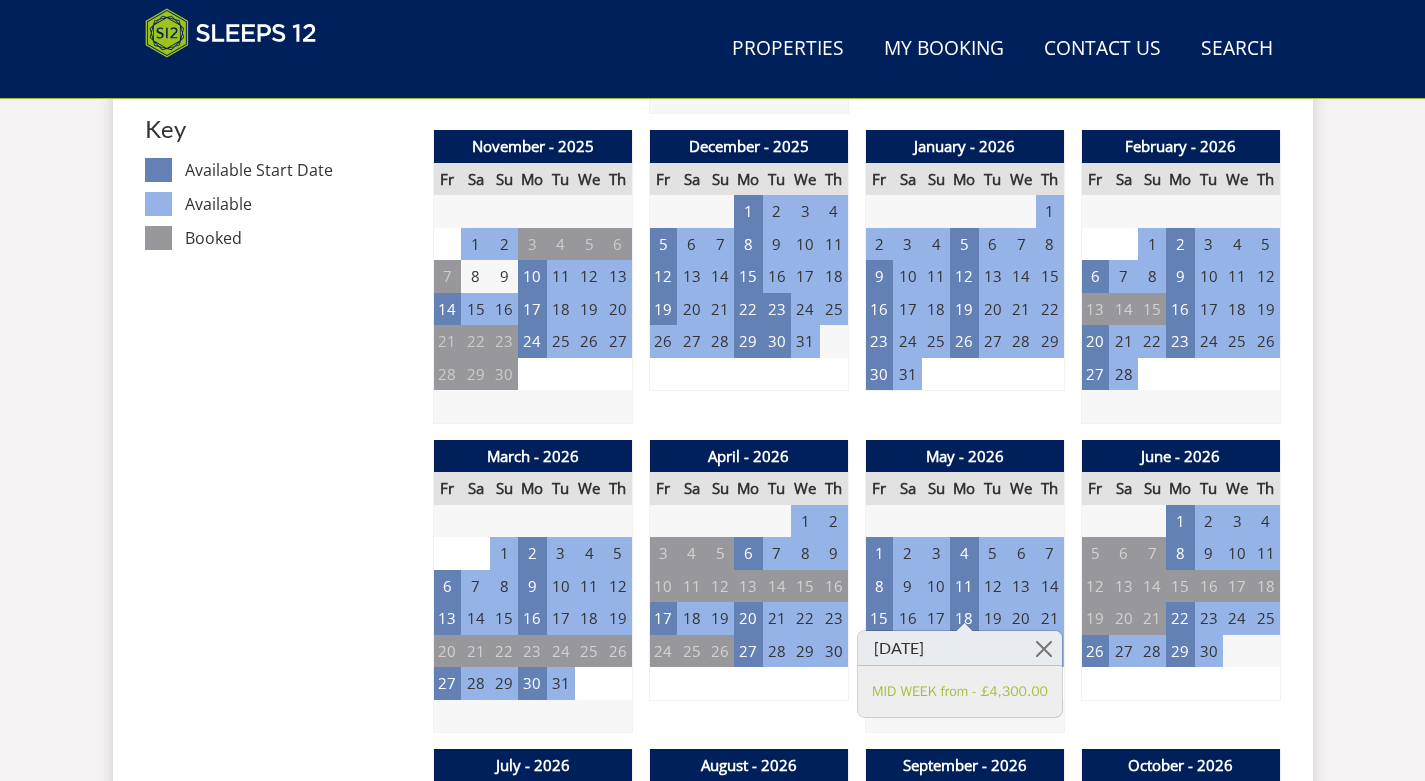 click on "16" at bounding box center (907, 618) 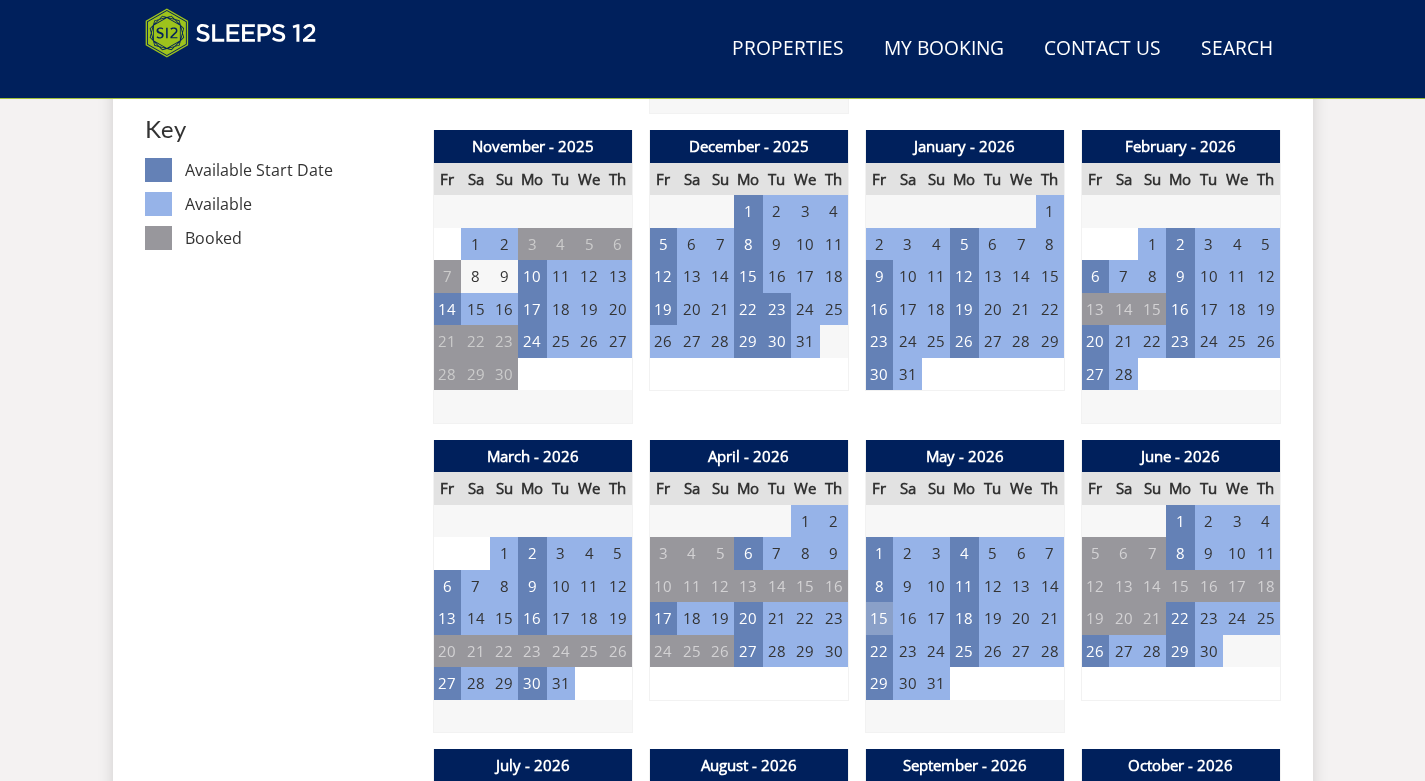 click on "15" at bounding box center (879, 618) 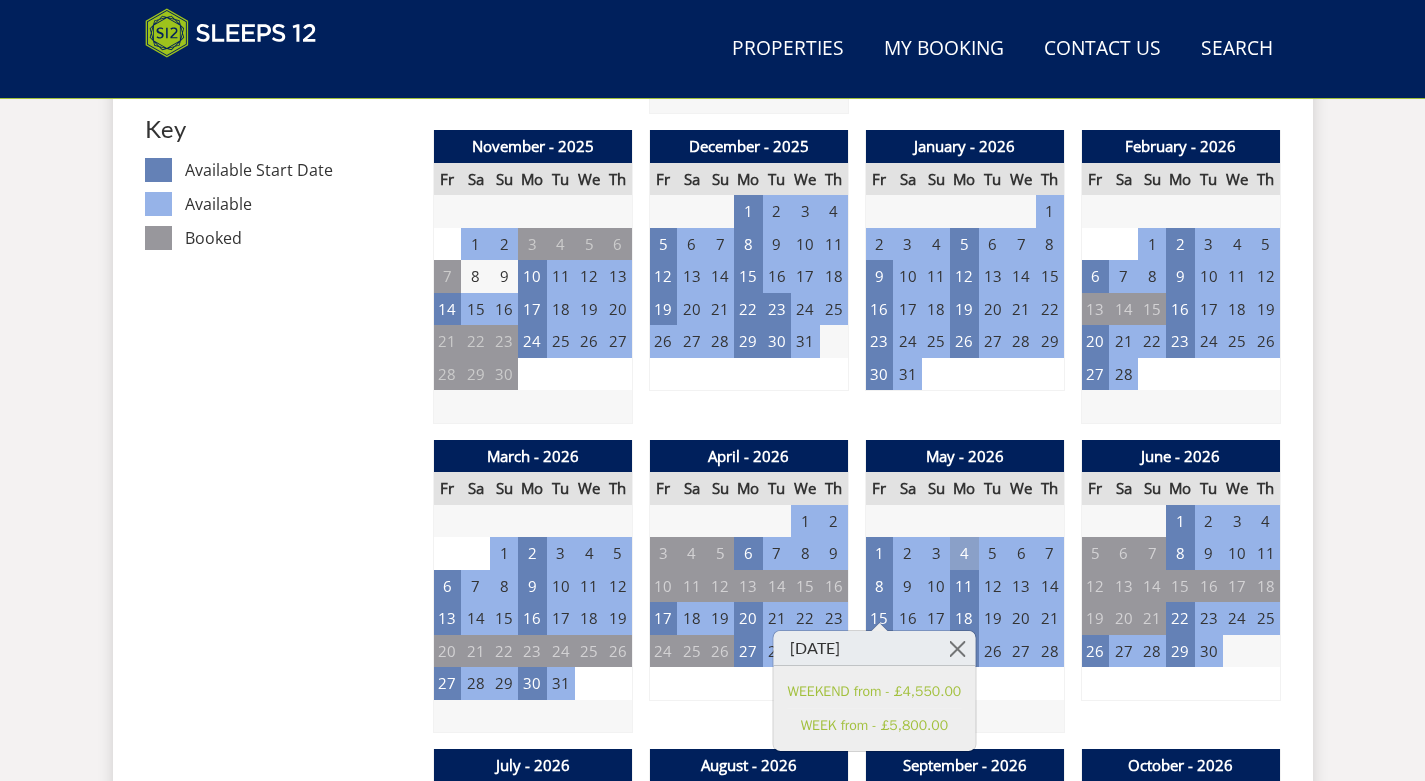 click on "4" at bounding box center (964, 553) 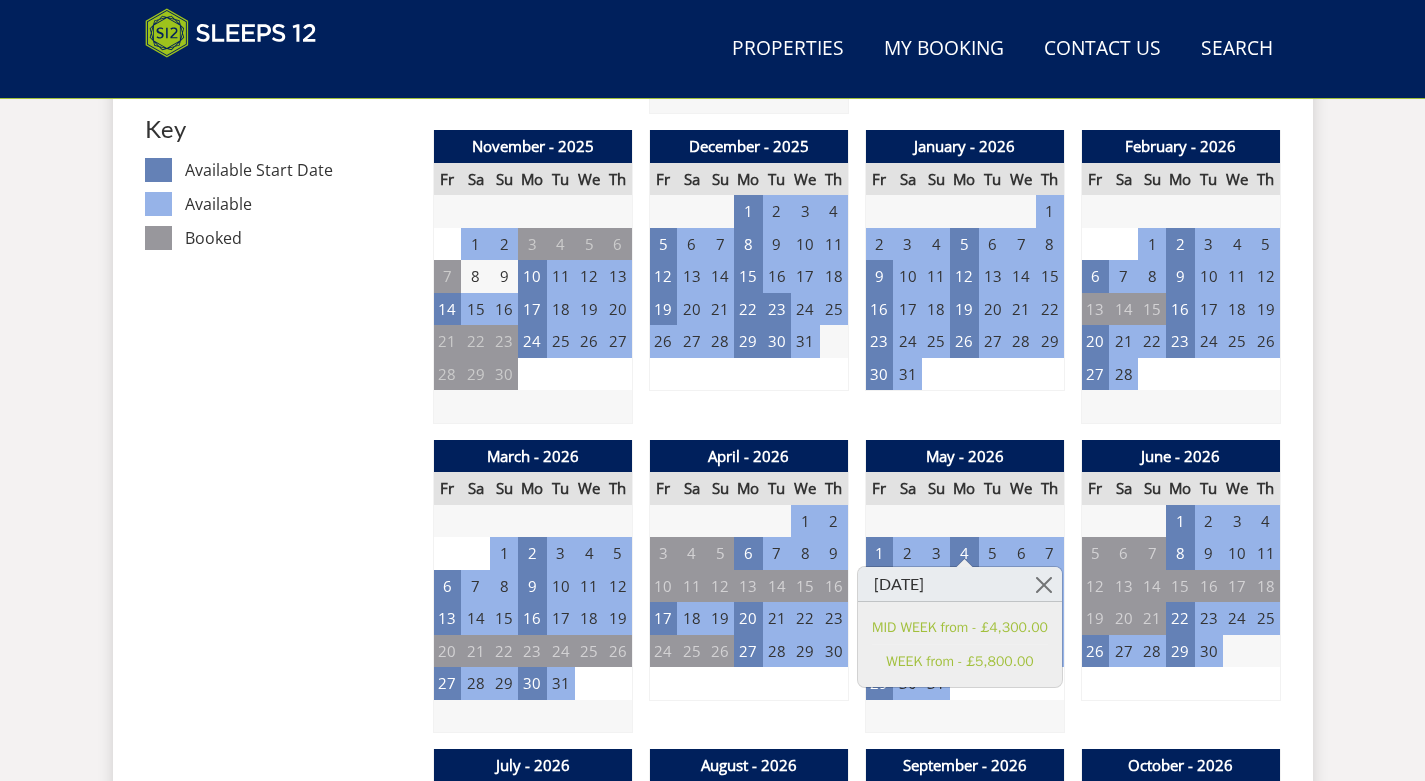 click on "3" at bounding box center (936, 553) 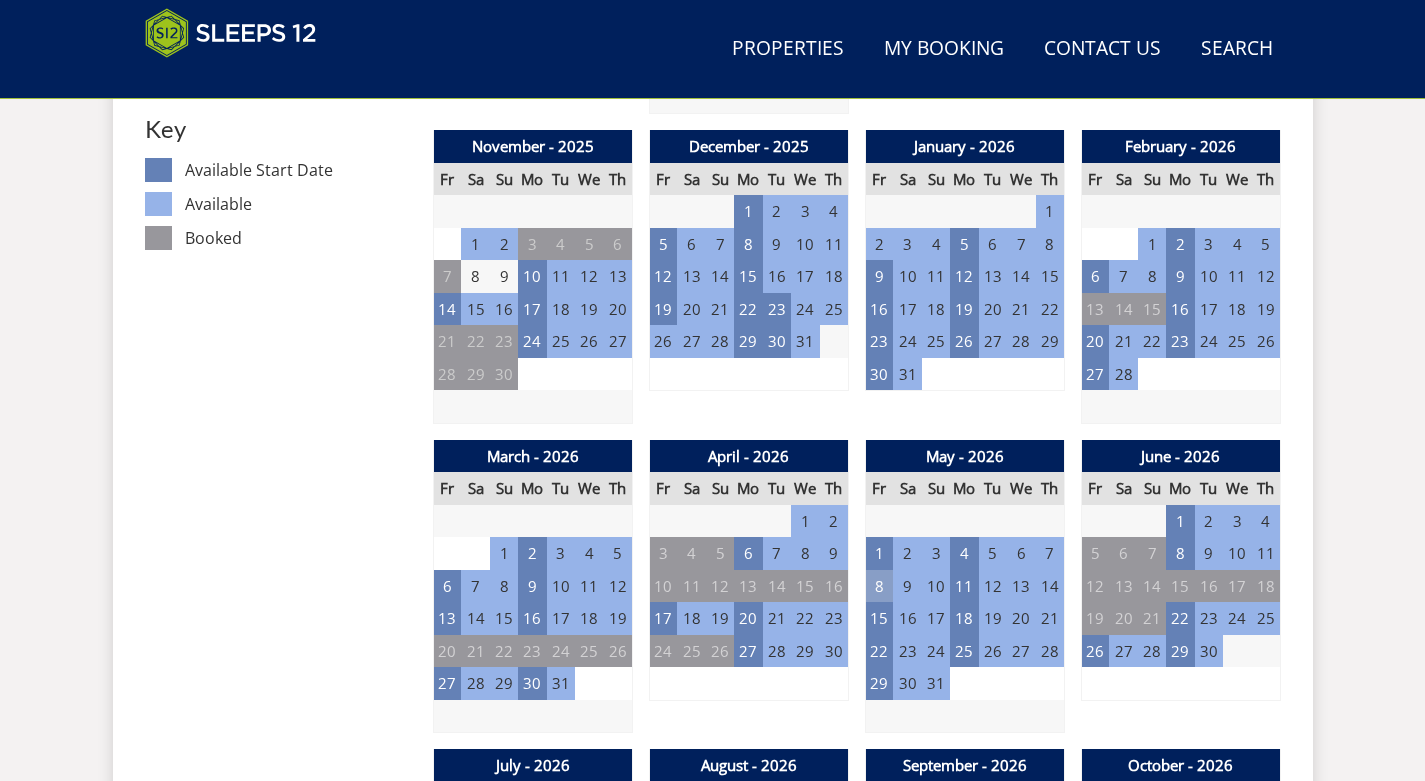 click on "8" at bounding box center [879, 586] 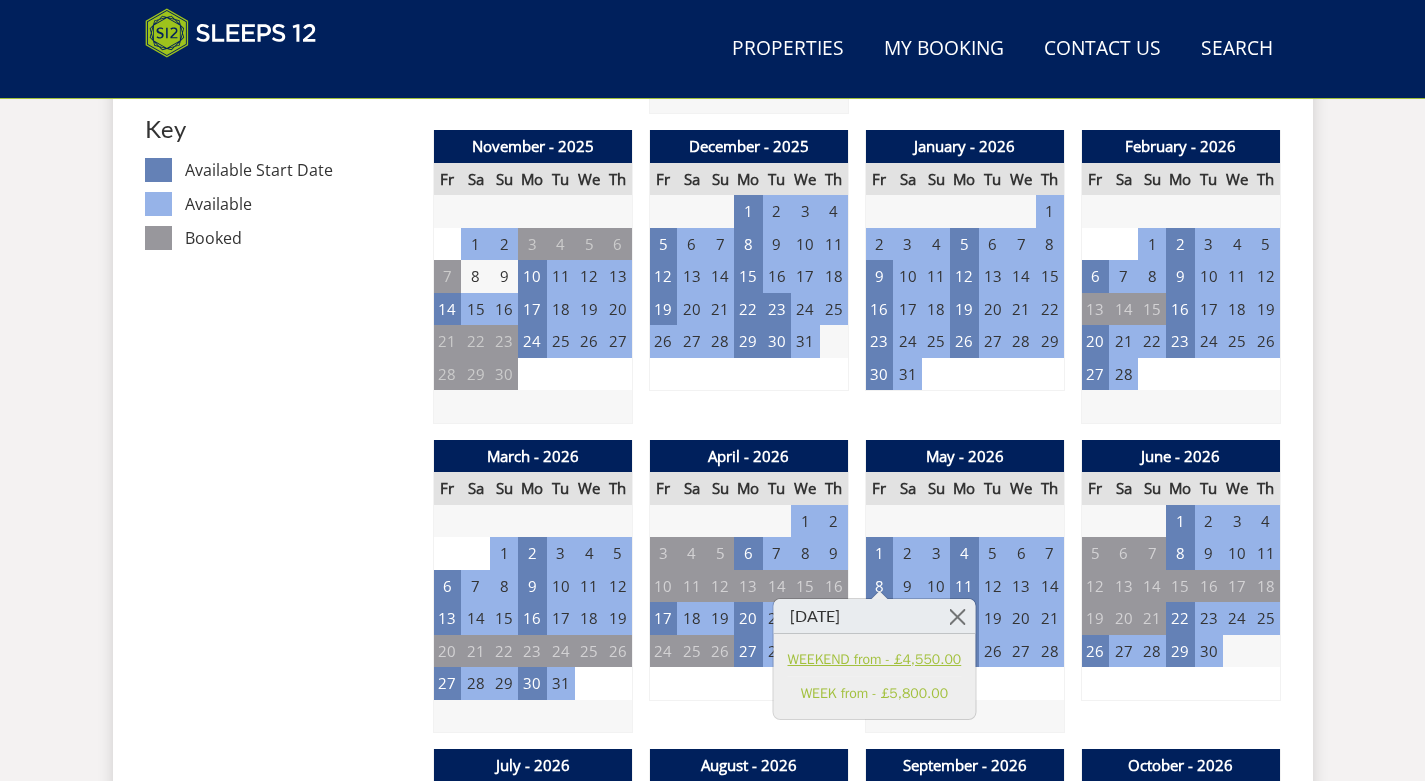 click on "WEEKEND from  - £4,550.00" at bounding box center [875, 659] 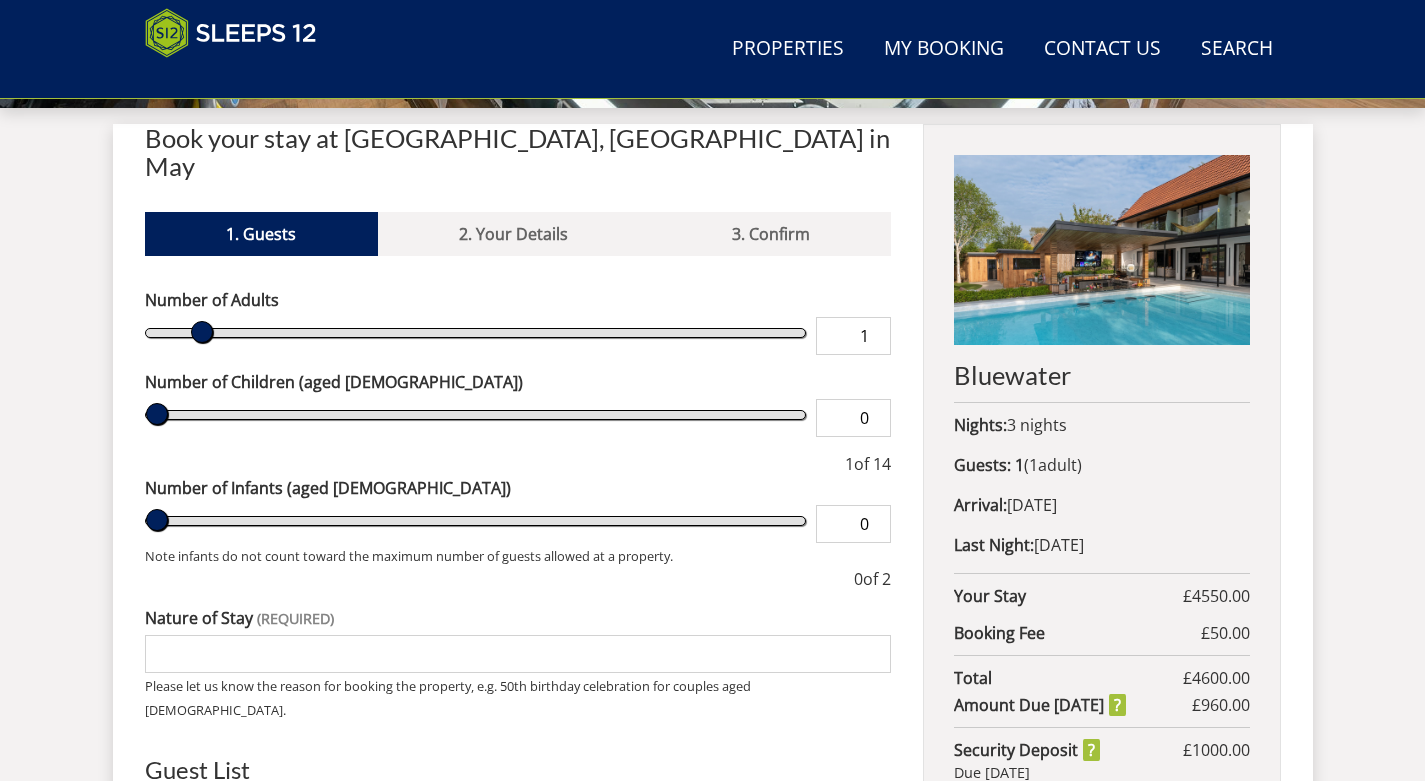 scroll, scrollTop: 726, scrollLeft: 0, axis: vertical 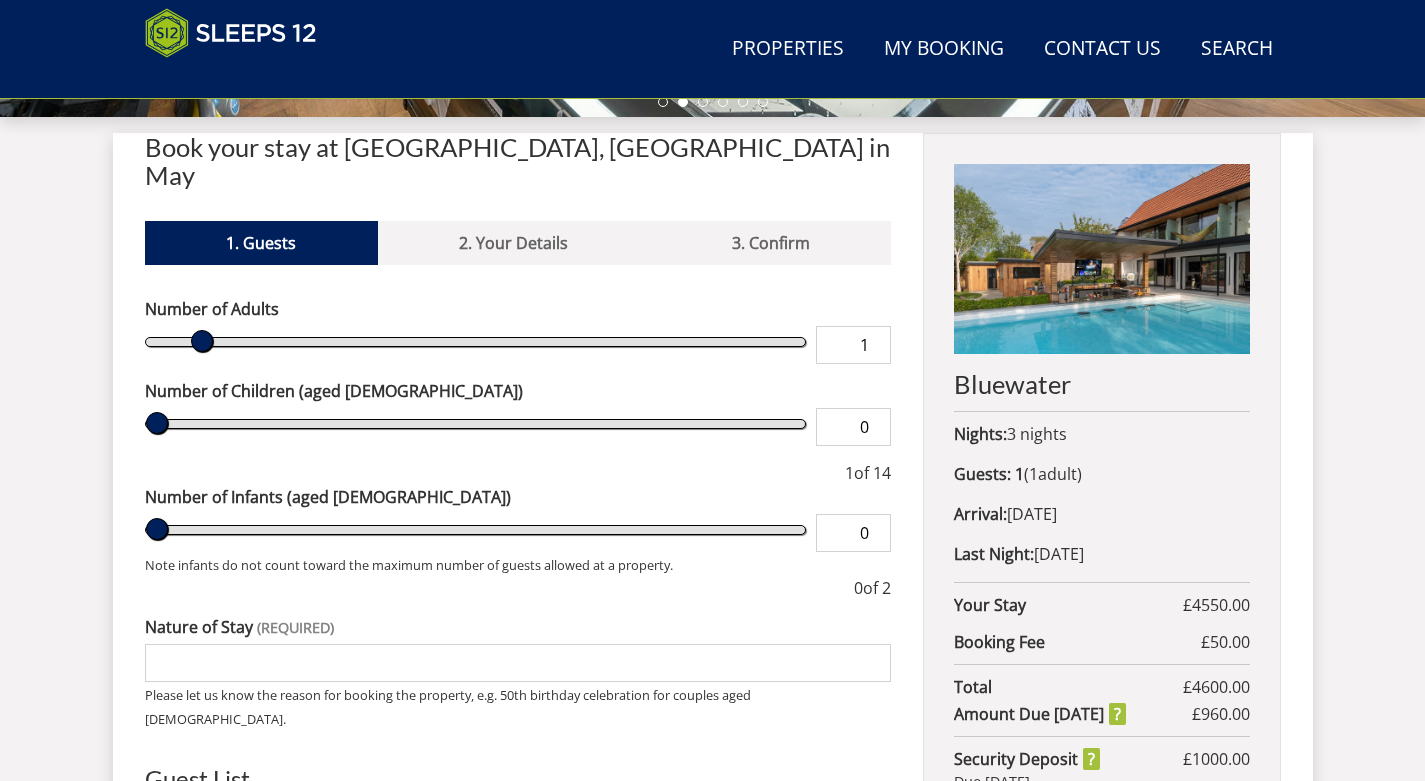 type on "2" 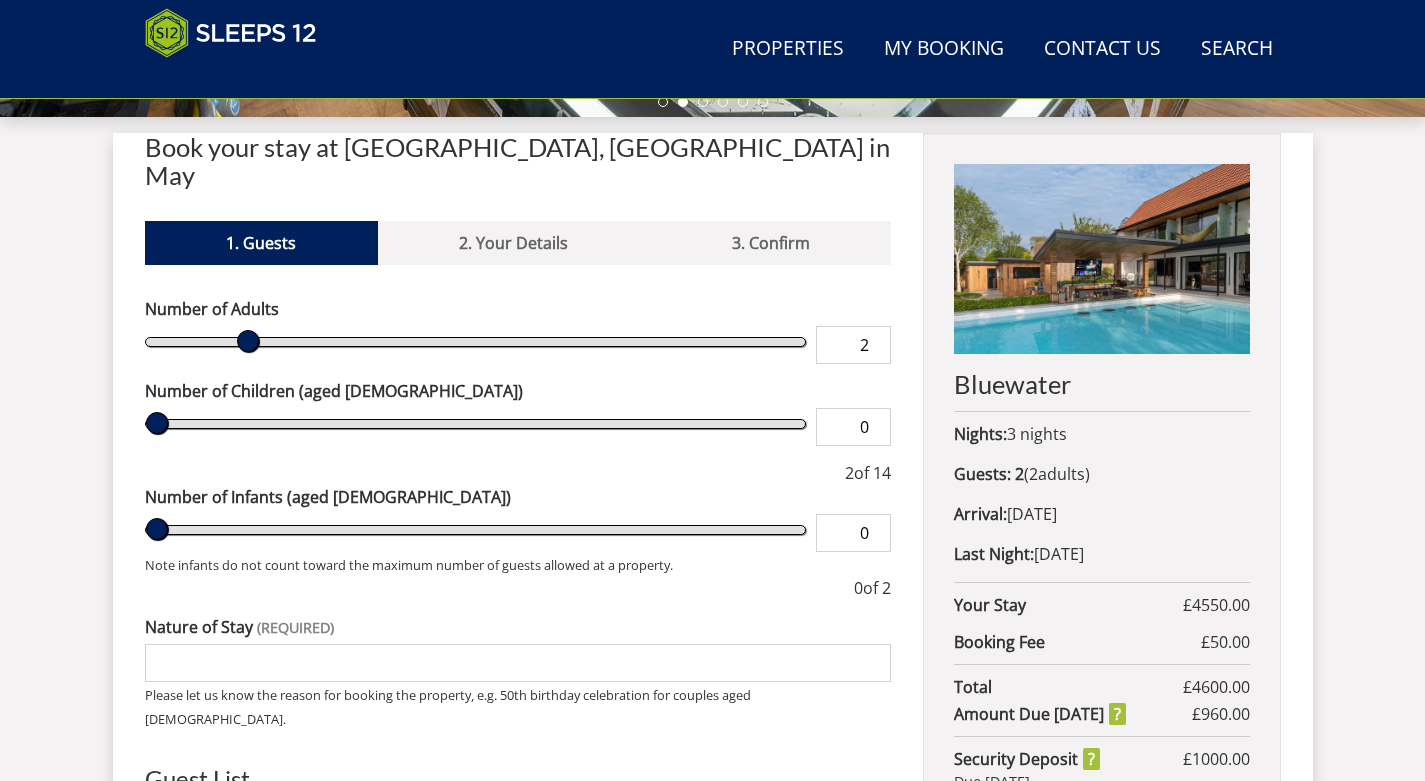 type on "3" 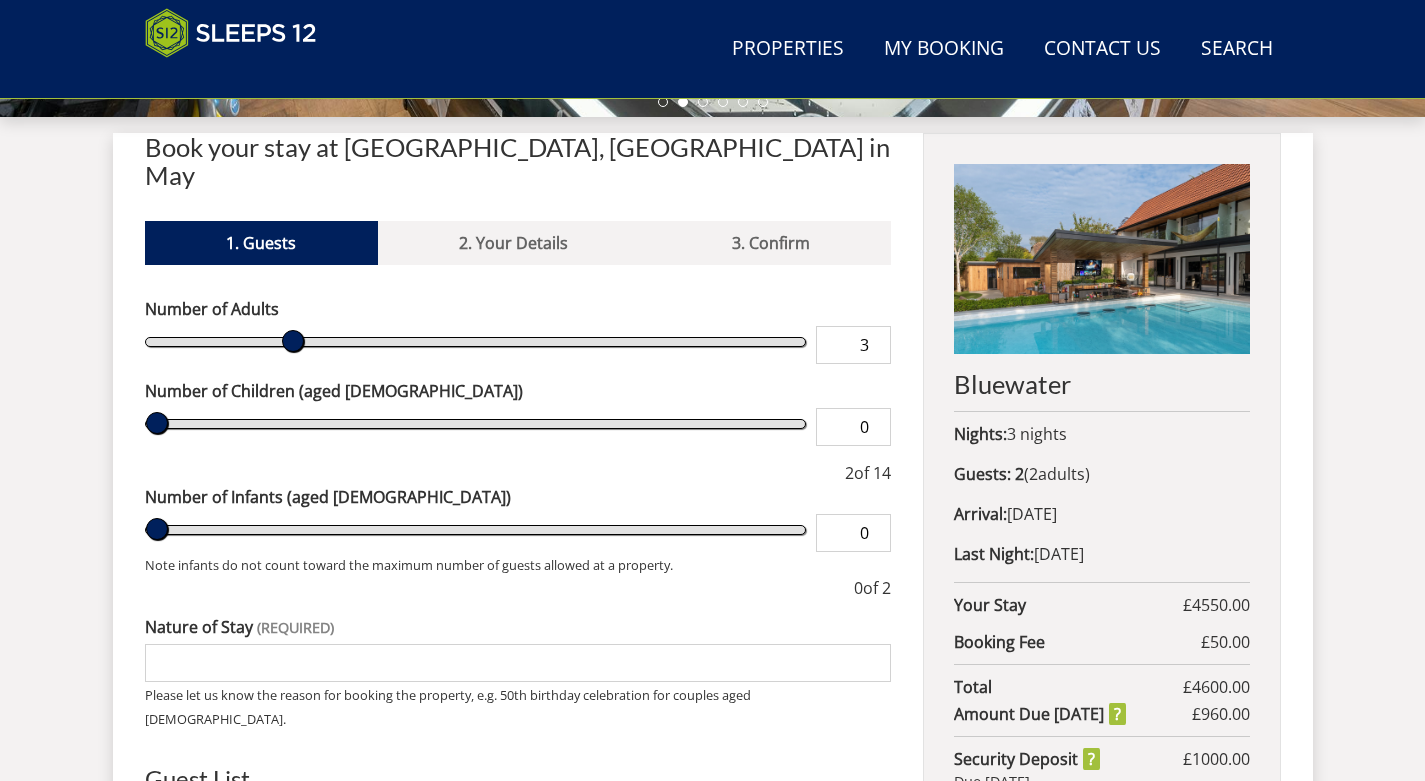 type on "4" 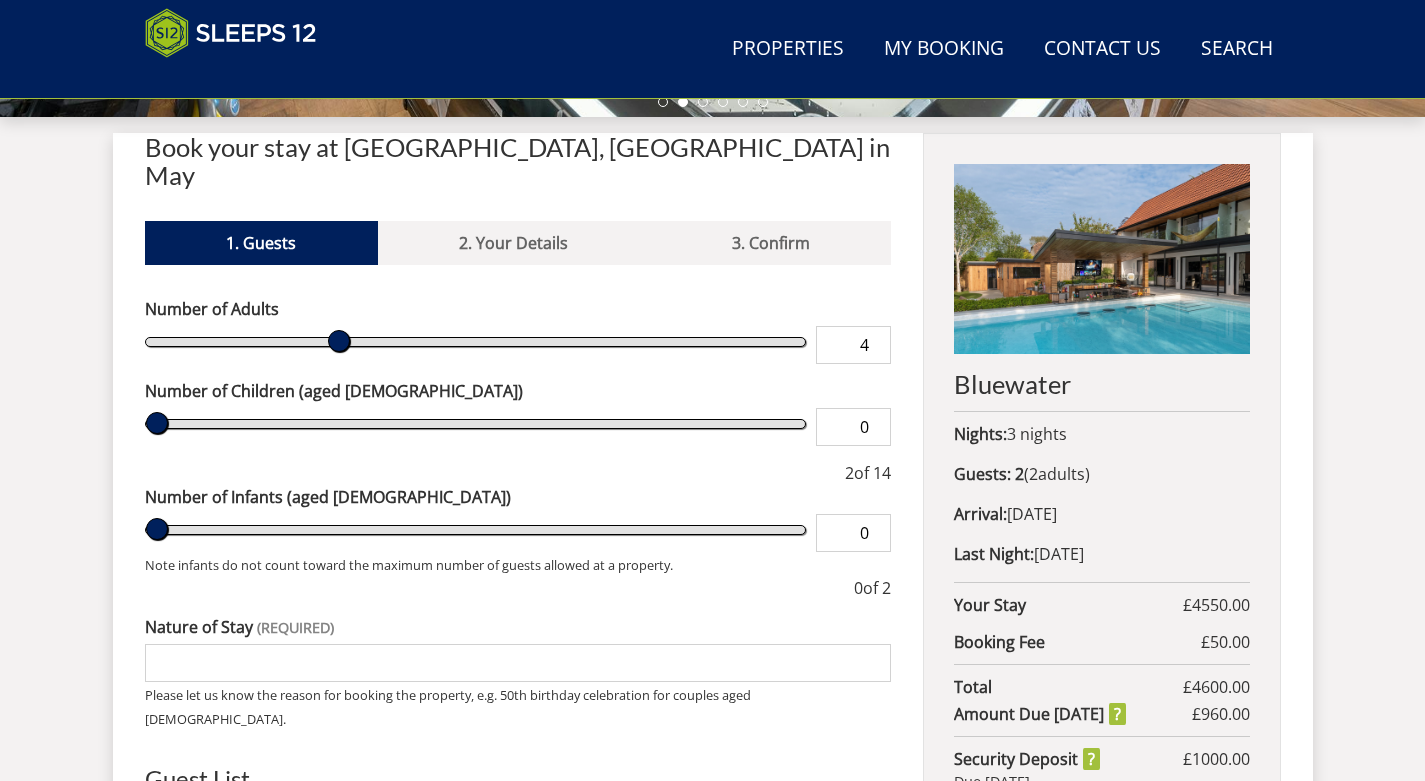 type on "5" 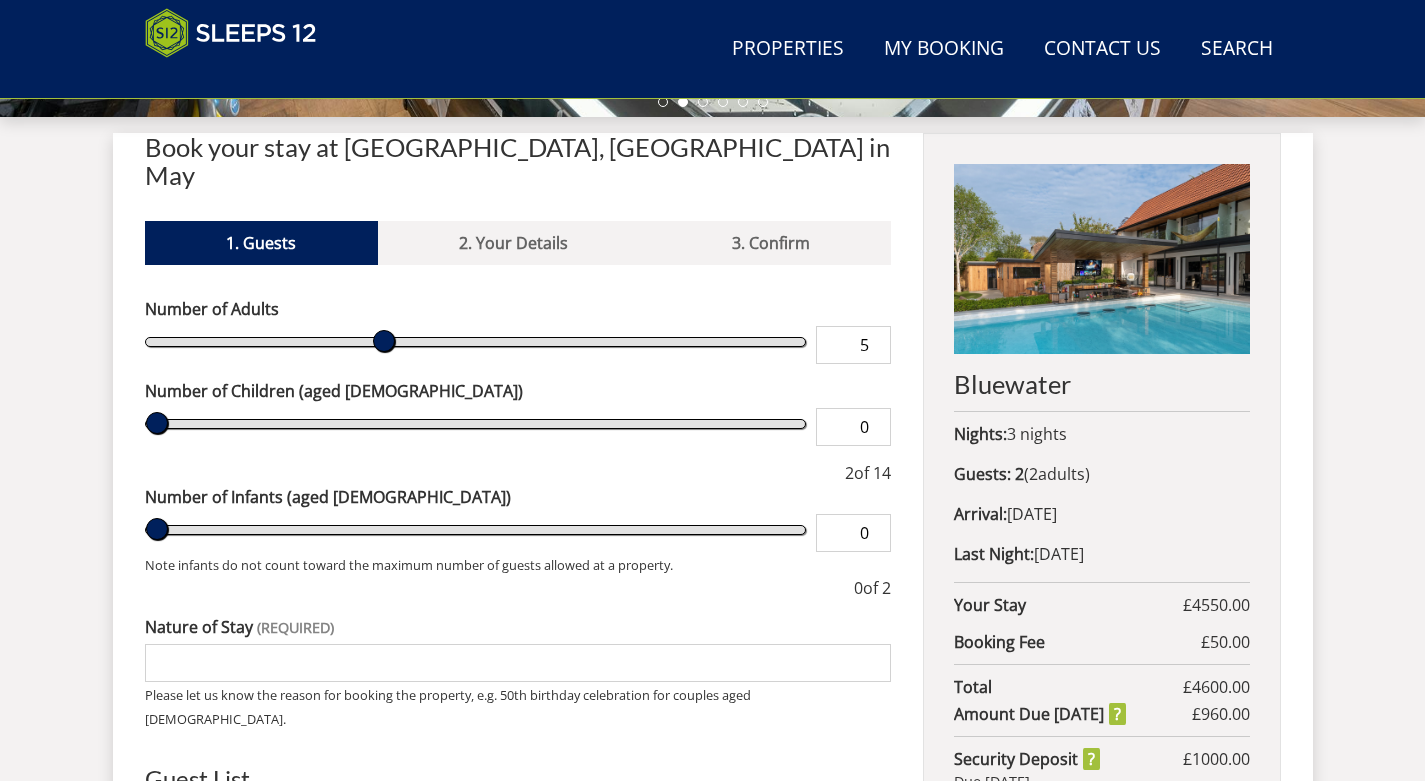 type on "6" 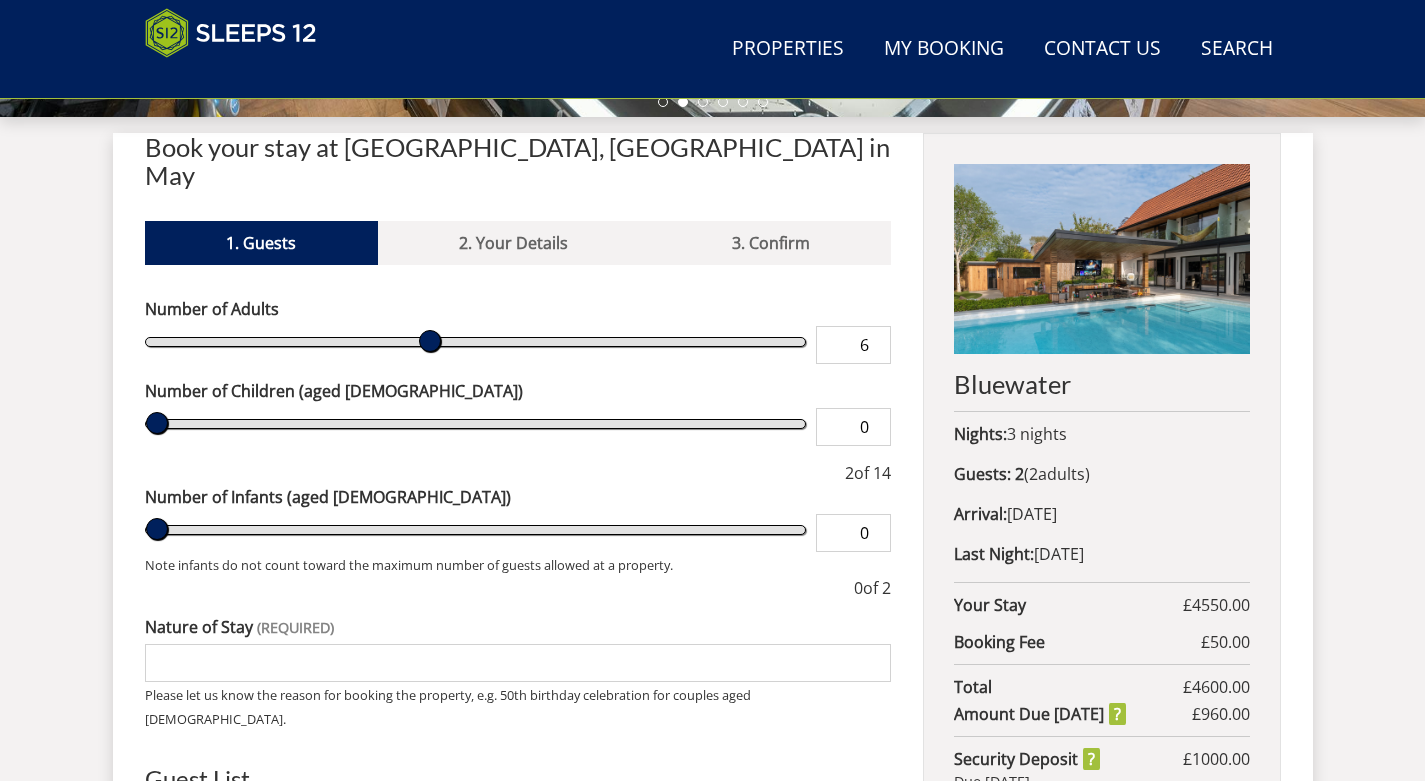 type on "7" 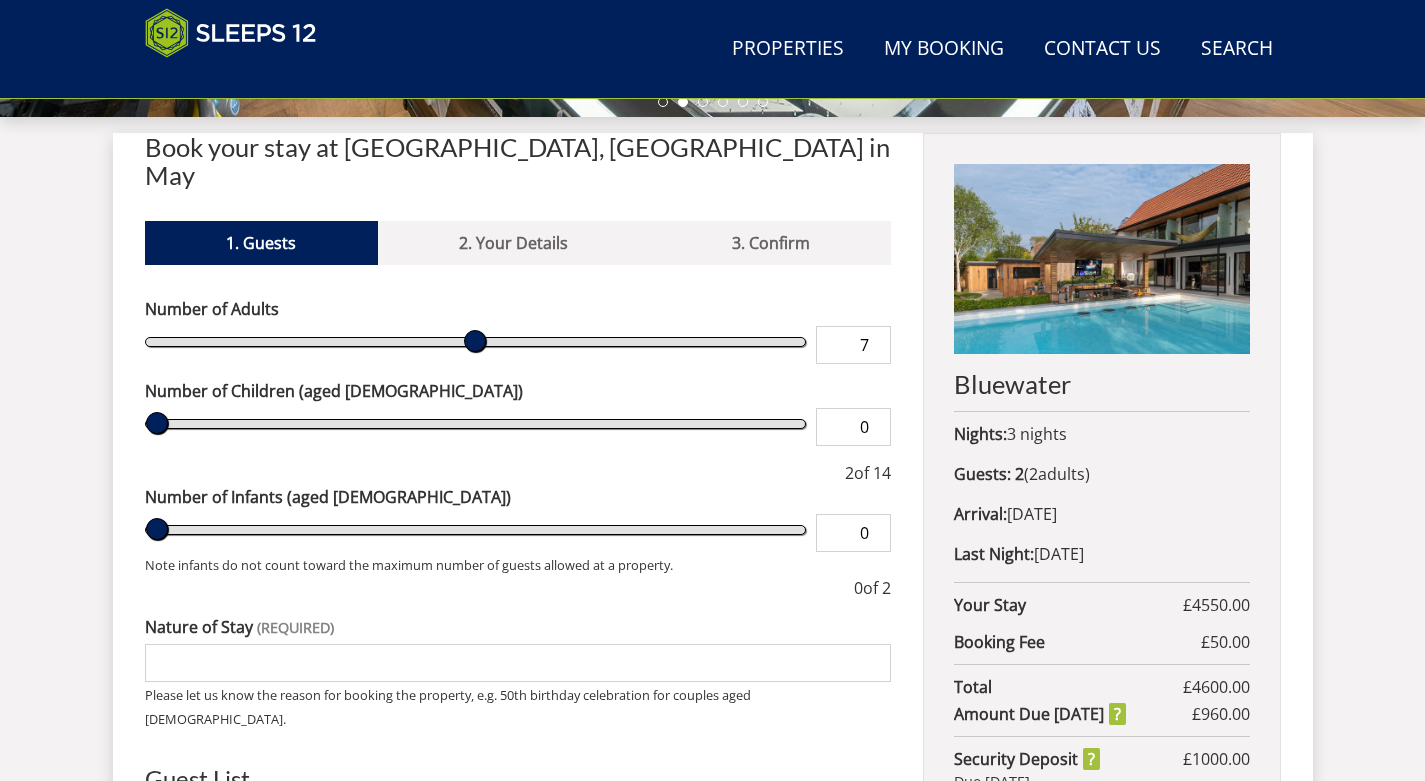 type on "8" 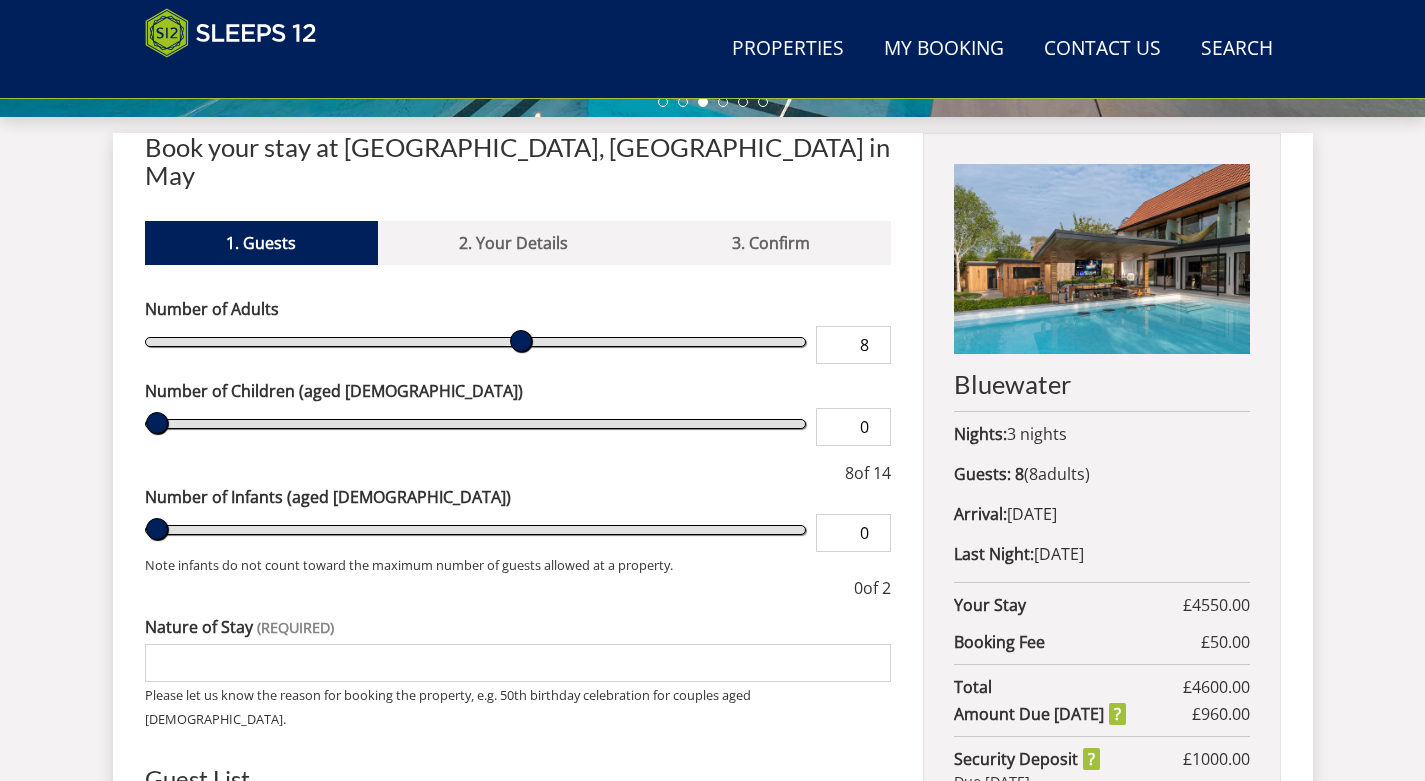 drag, startPoint x: 214, startPoint y: 307, endPoint x: 527, endPoint y: 339, distance: 314.63153 